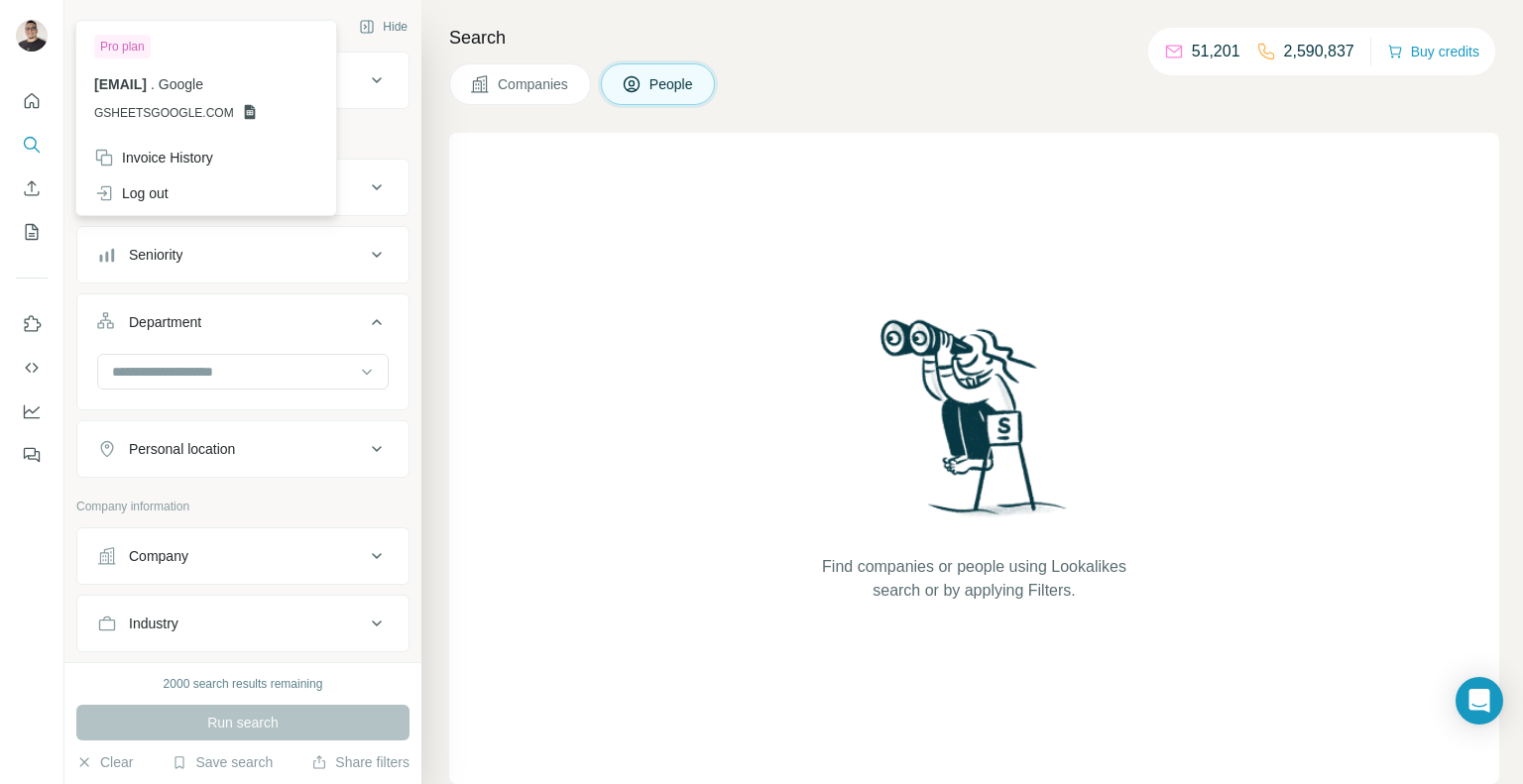 scroll, scrollTop: 0, scrollLeft: 0, axis: both 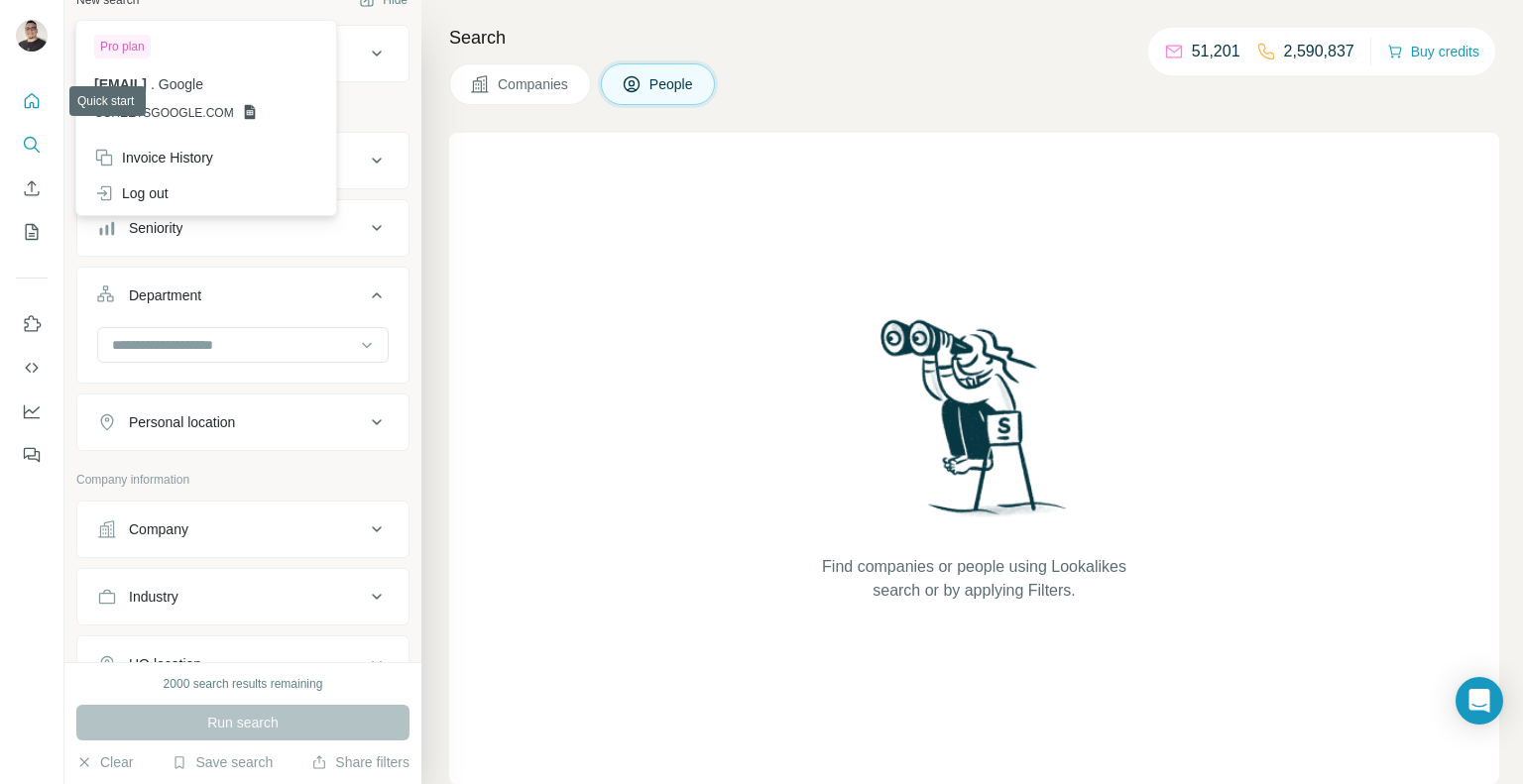 click at bounding box center [32, 101] 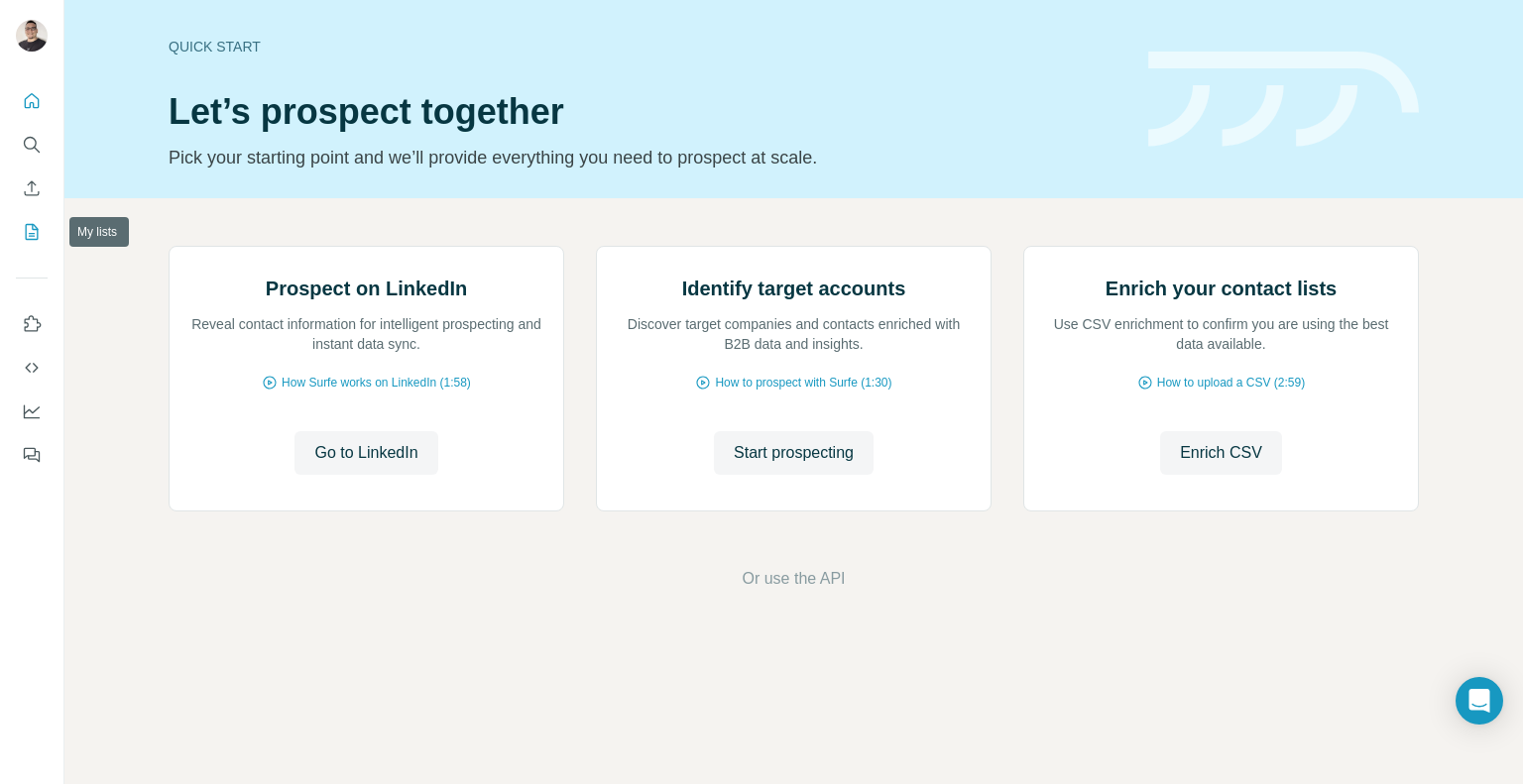 click 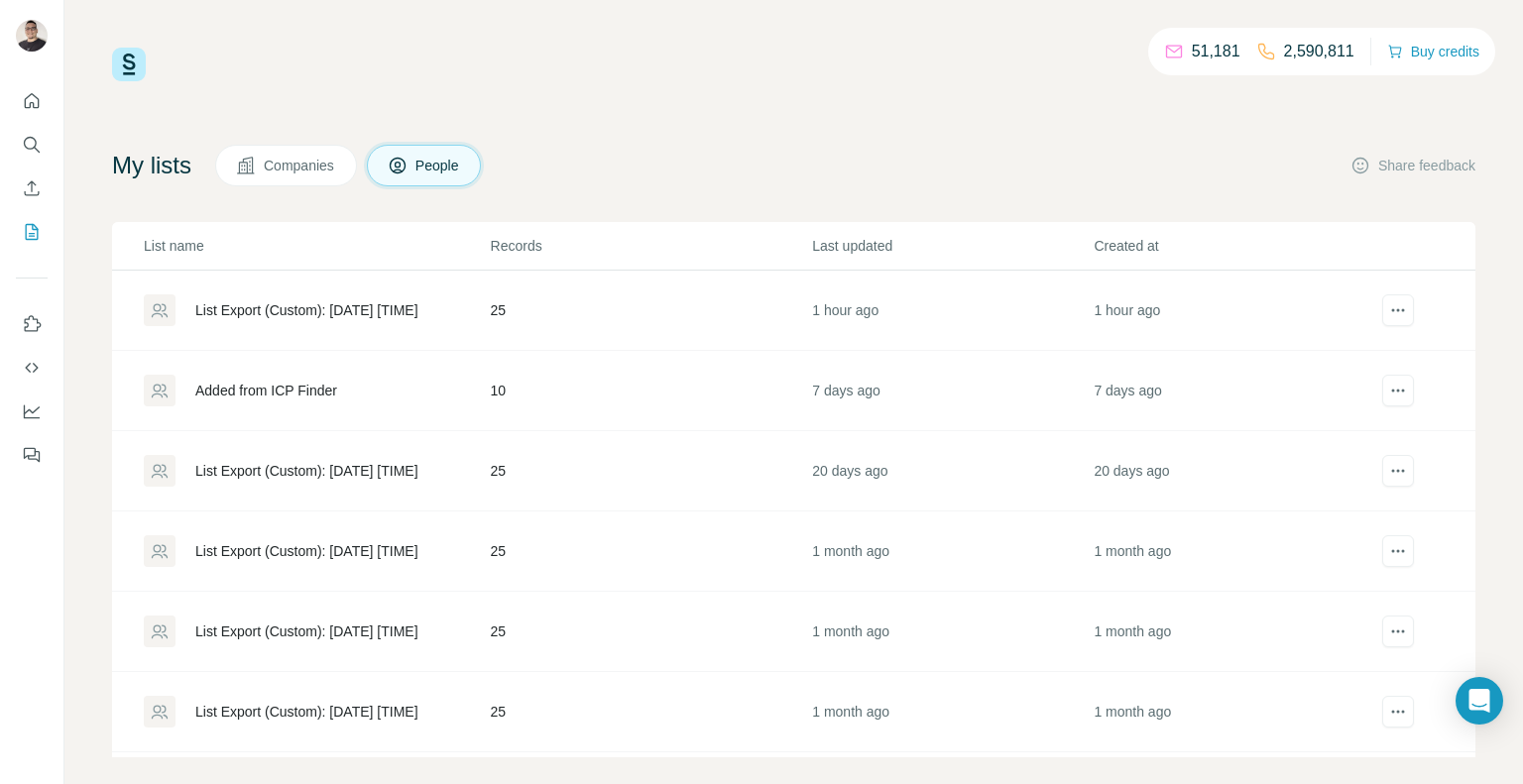 click on "Added from ICP Finder" at bounding box center (316, 391) 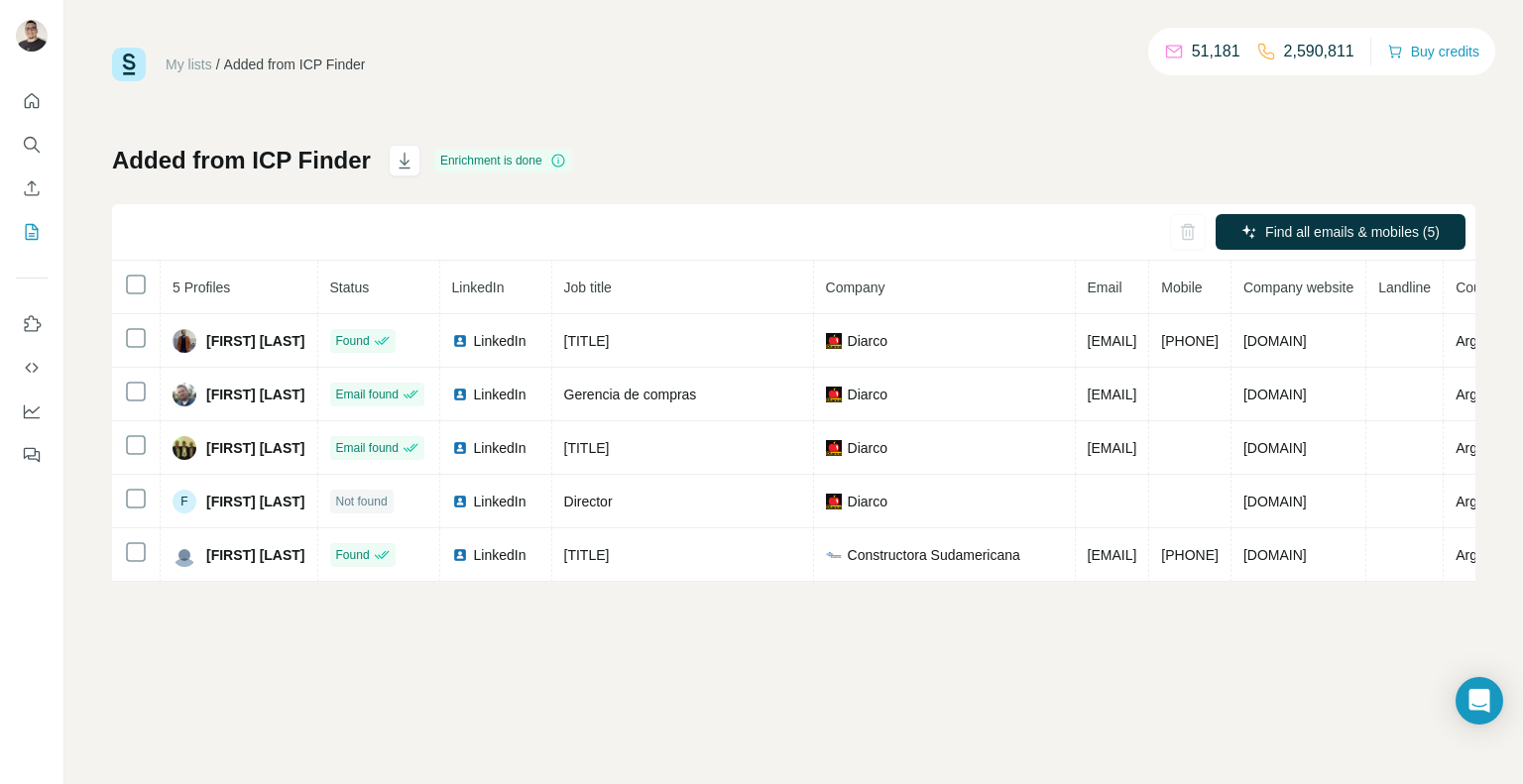 click on "Added from ICP Finder" at bounding box center (241, 161) 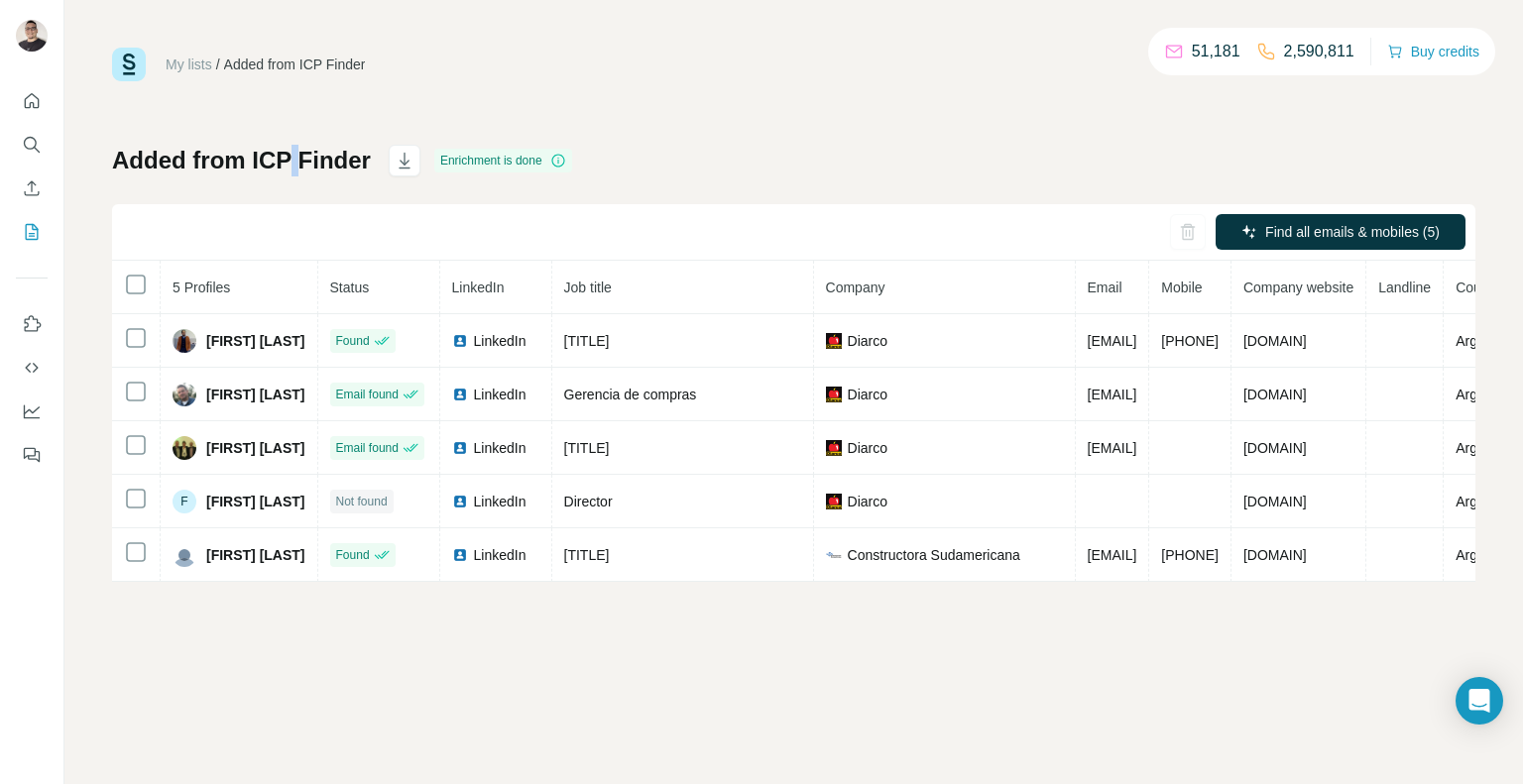 click on "Added from ICP Finder" at bounding box center [241, 161] 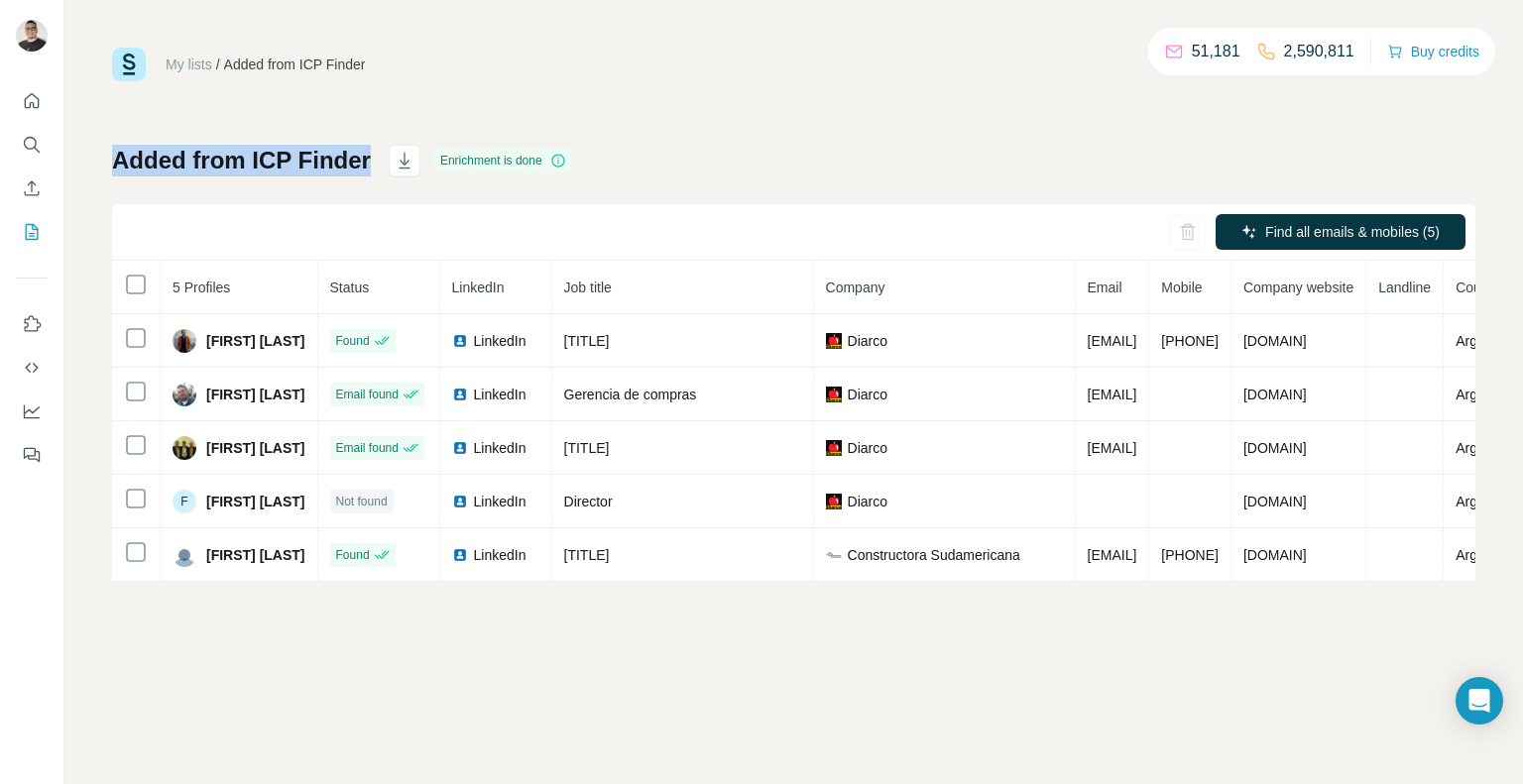 click on "Added from ICP Finder" at bounding box center [241, 161] 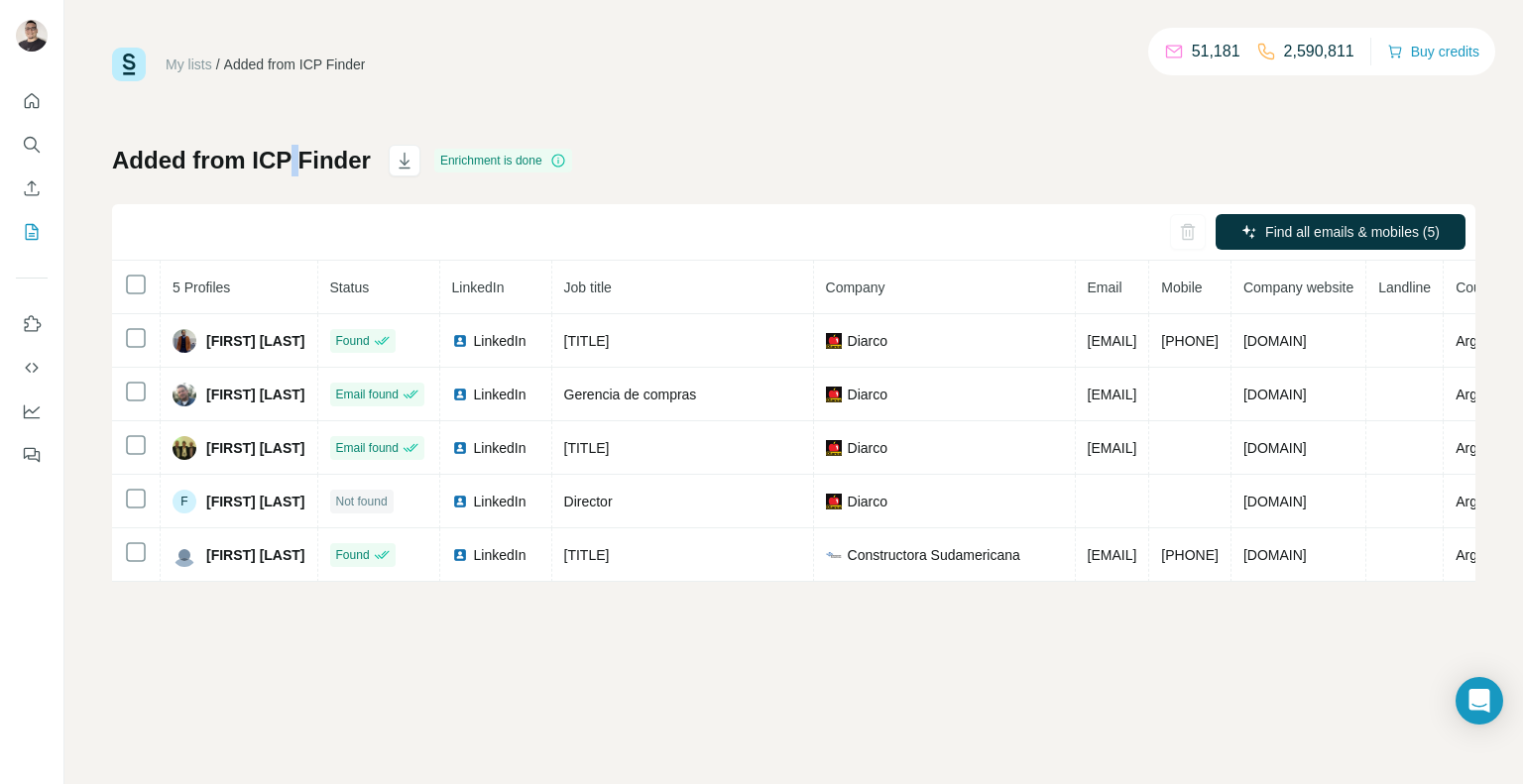 click on "Added from ICP Finder" at bounding box center [241, 161] 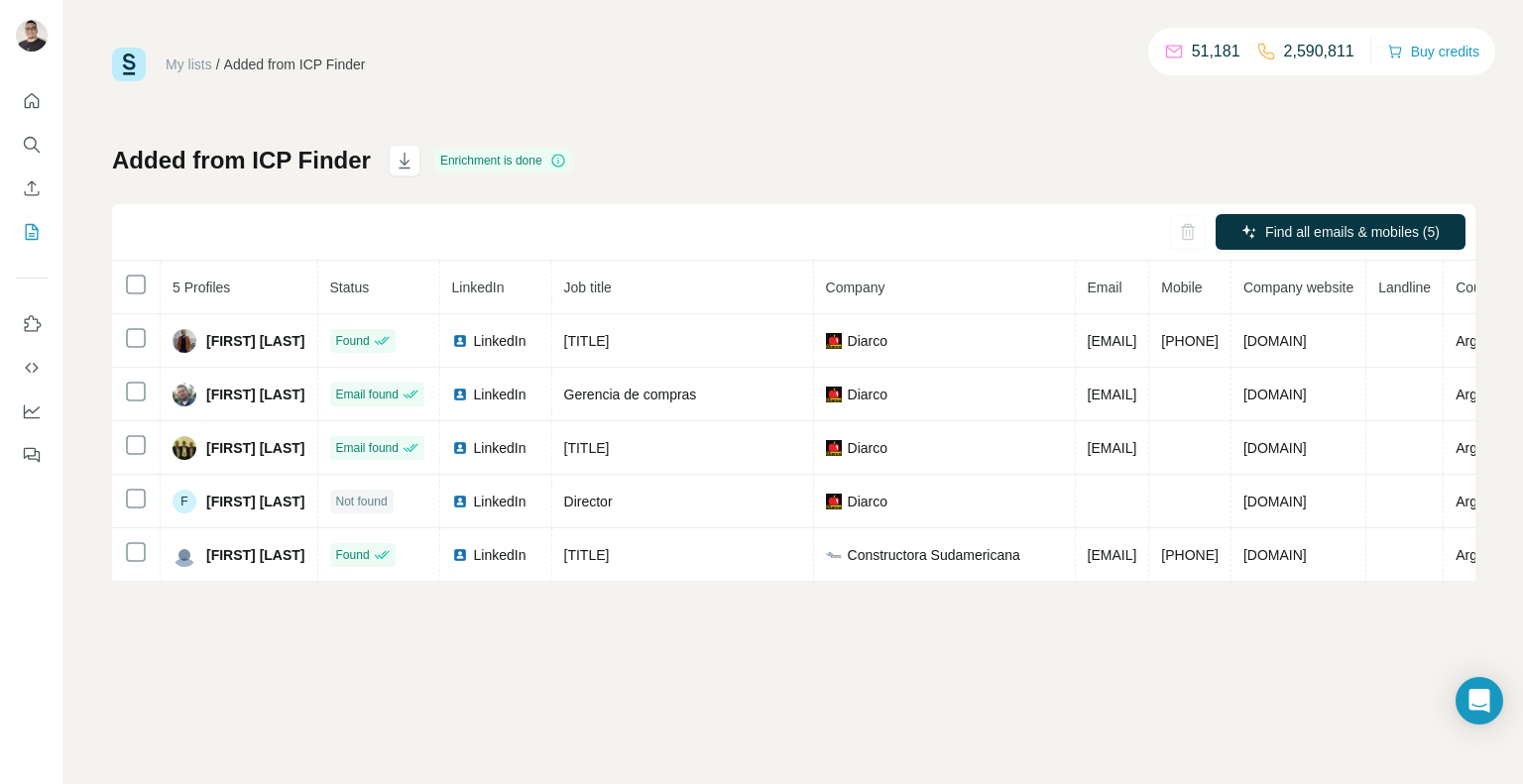 click on "Added from ICP Finder" at bounding box center [241, 161] 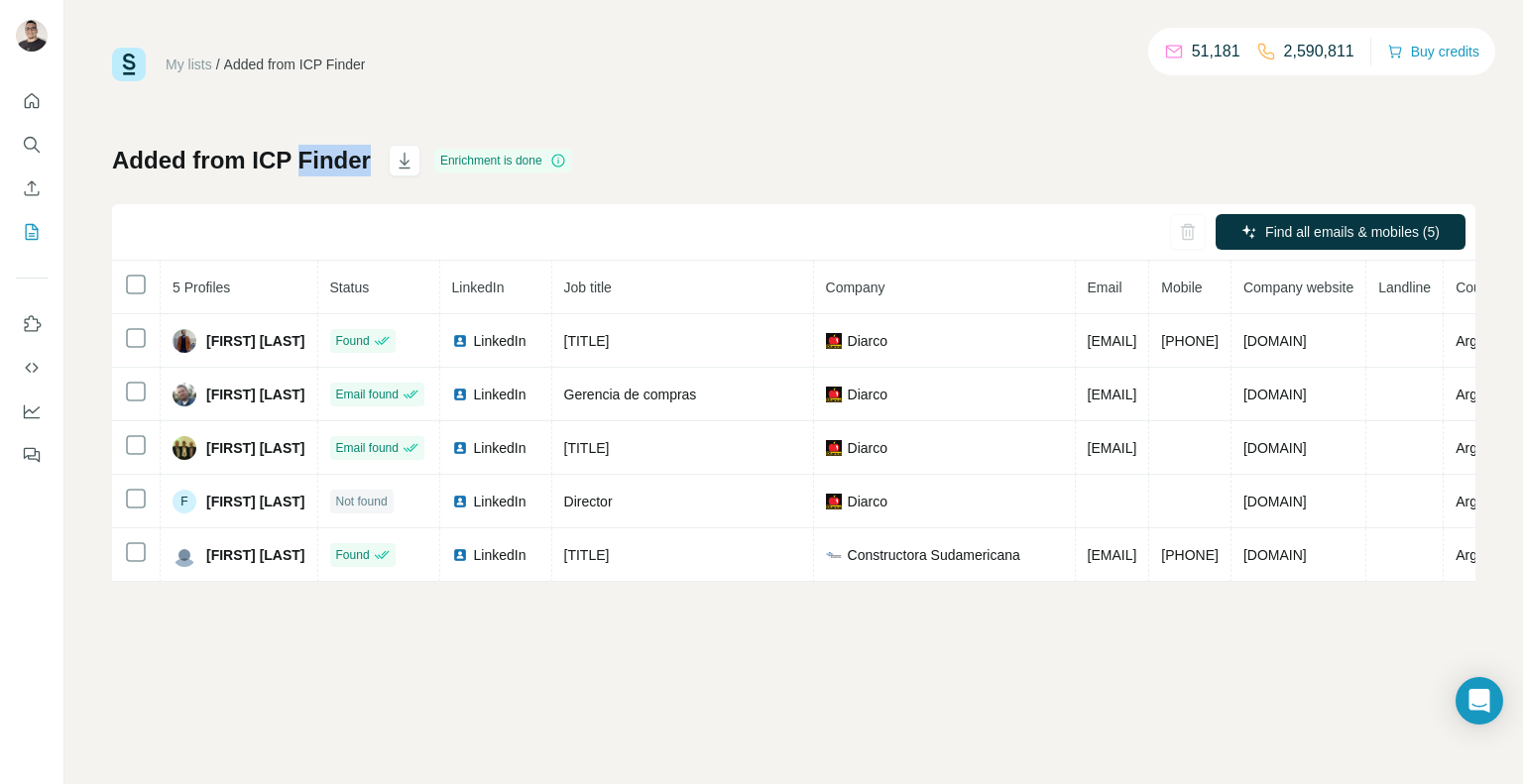click on "Added from ICP Finder" at bounding box center [241, 161] 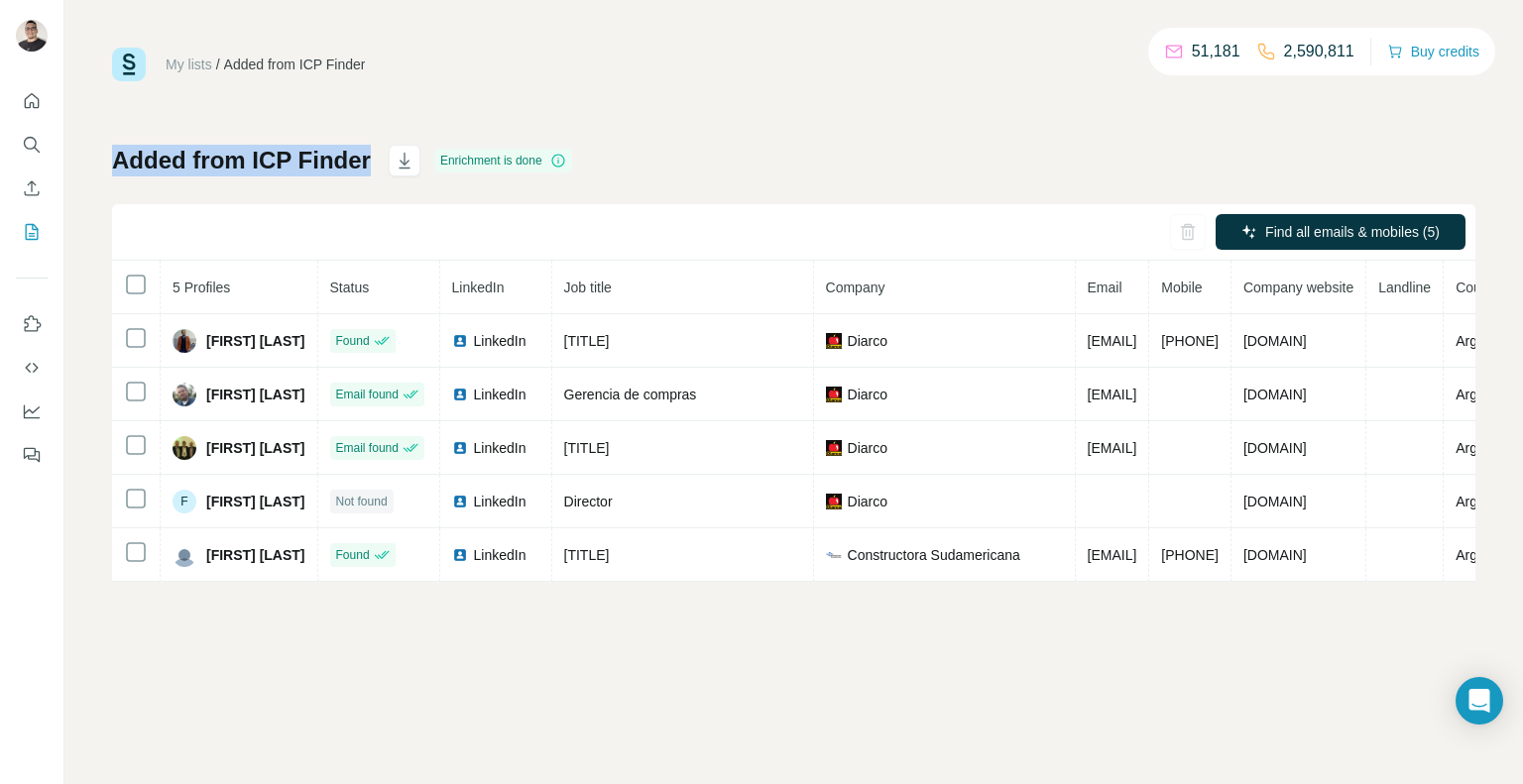 click on "Added from ICP Finder" at bounding box center (241, 161) 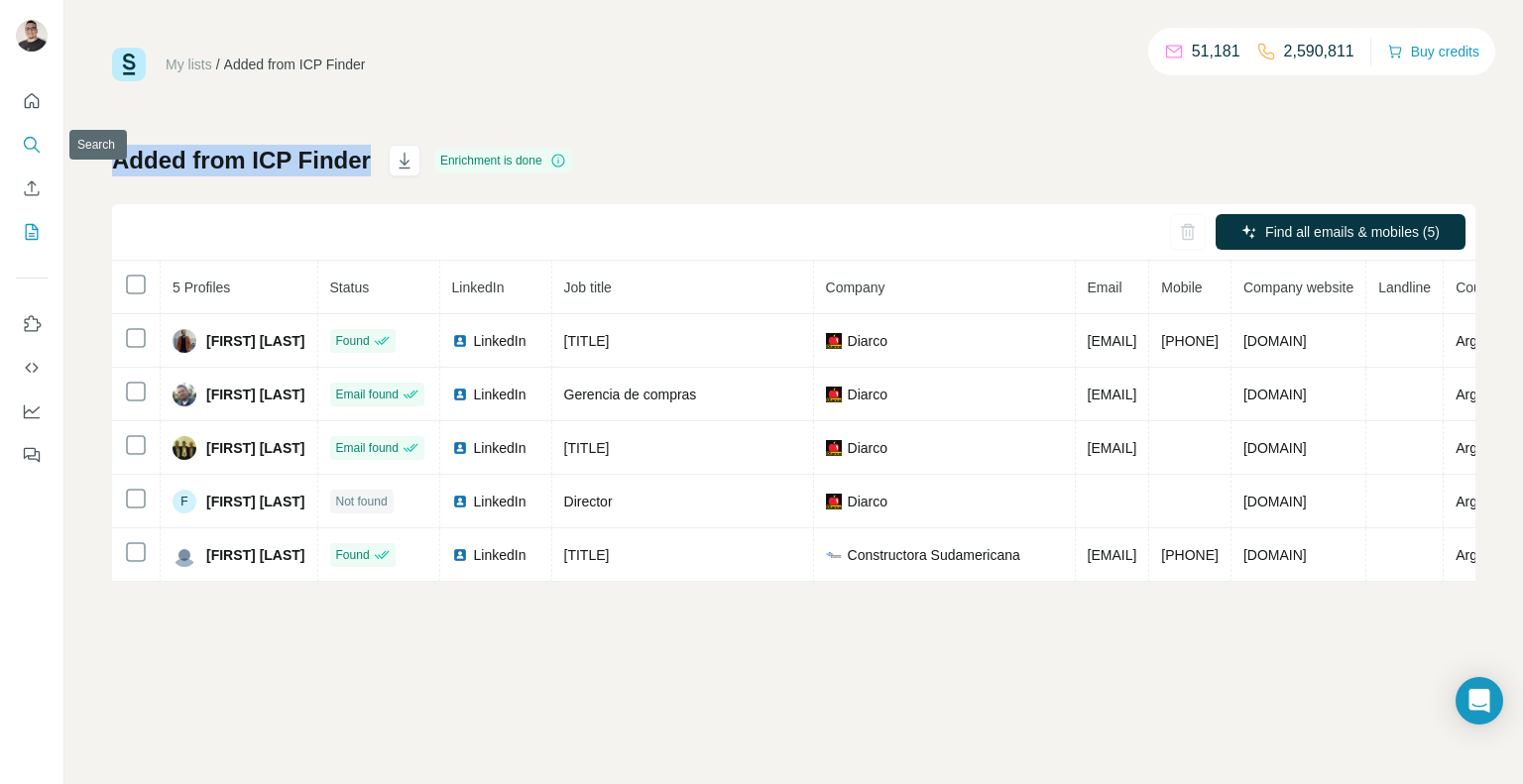 click 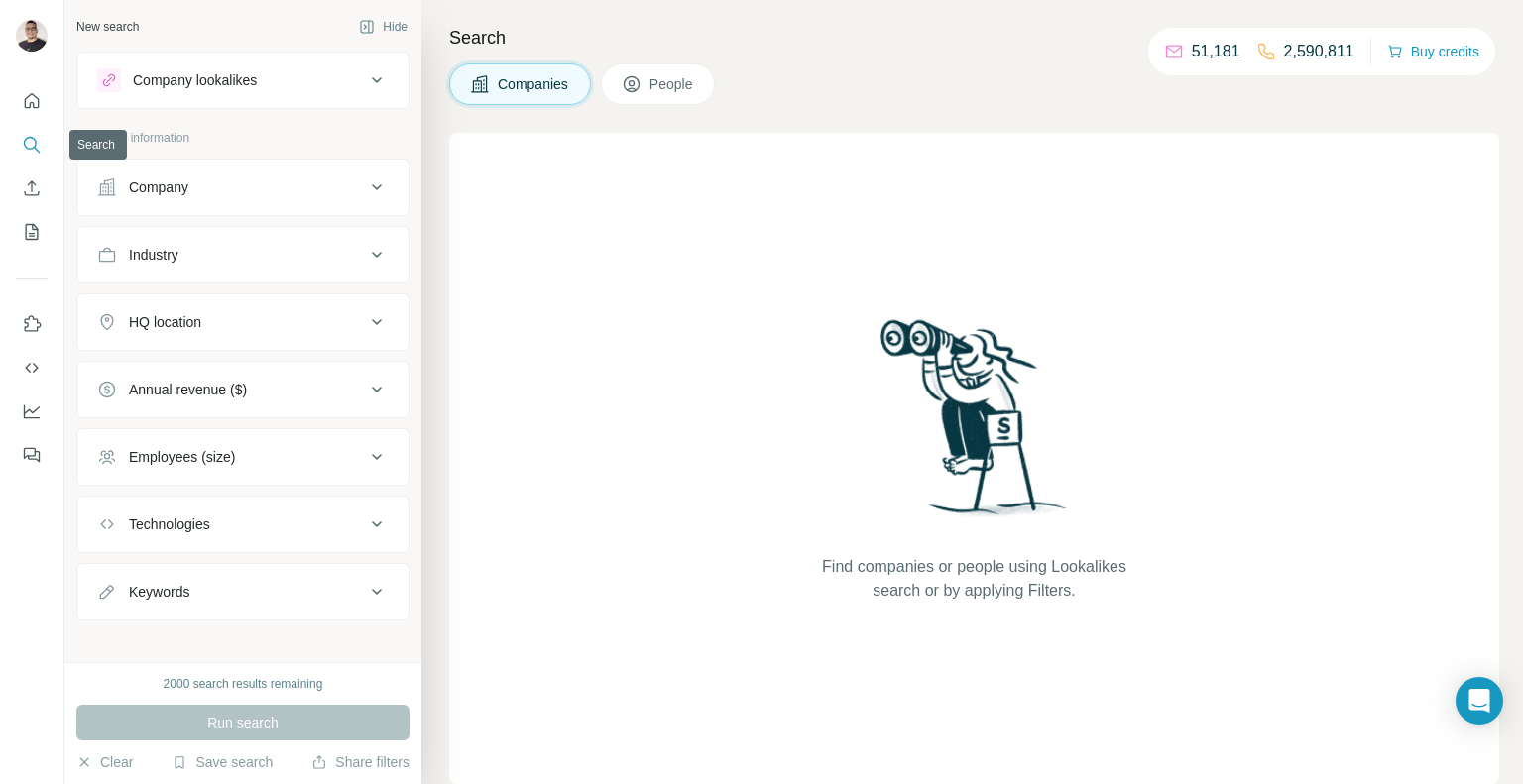 click 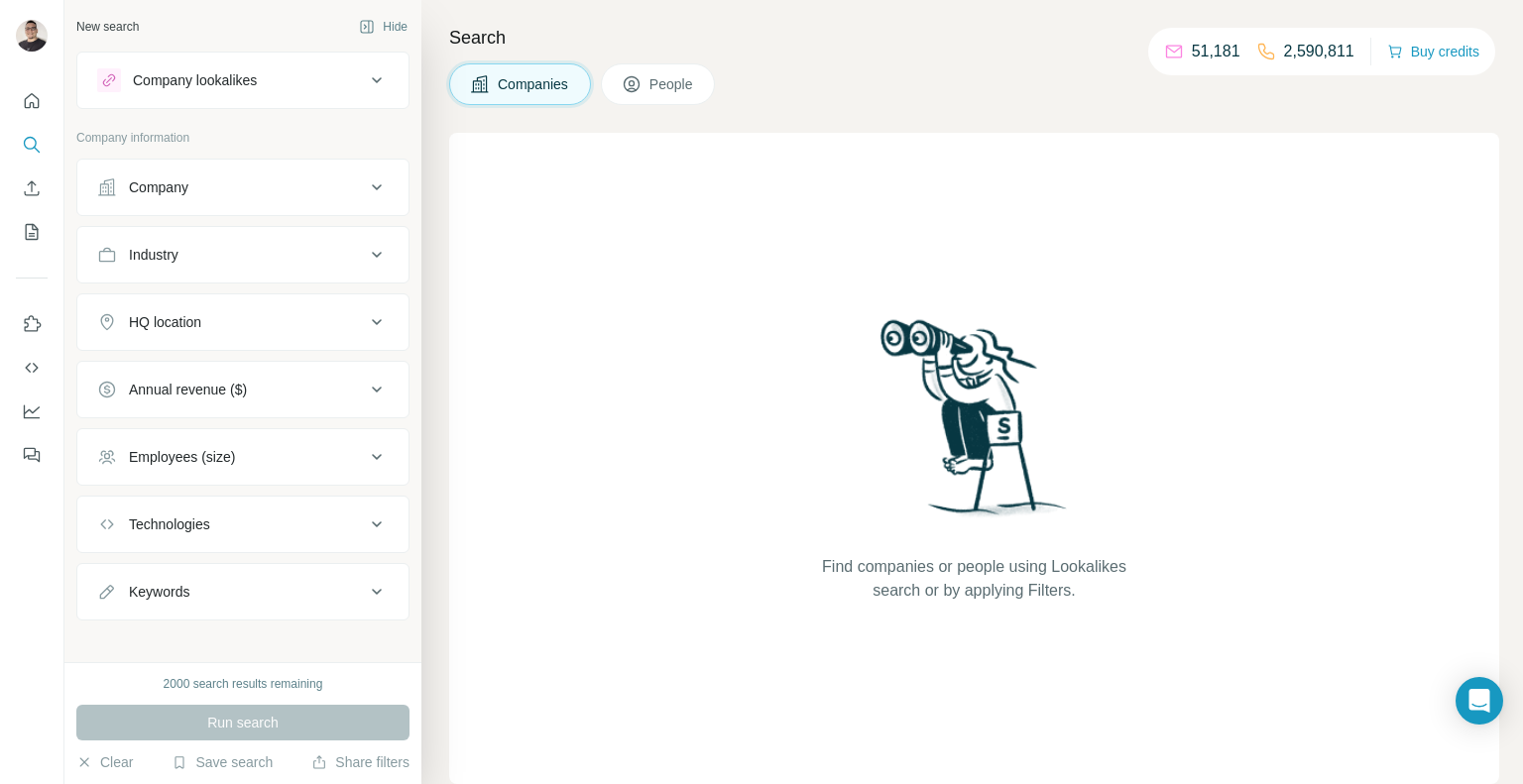 click on "People" at bounding box center (658, 84) 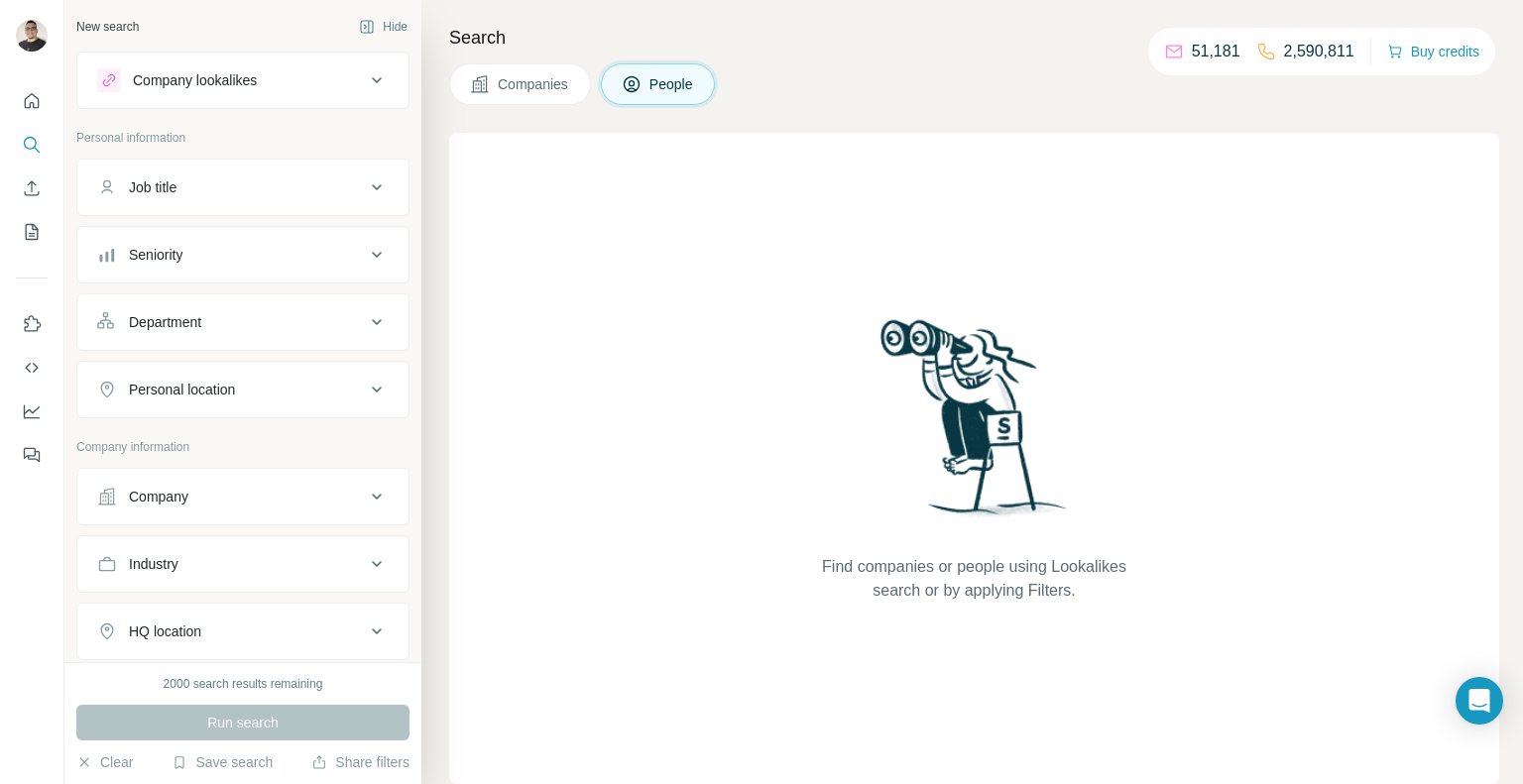 click on "Department" at bounding box center [243, 322] 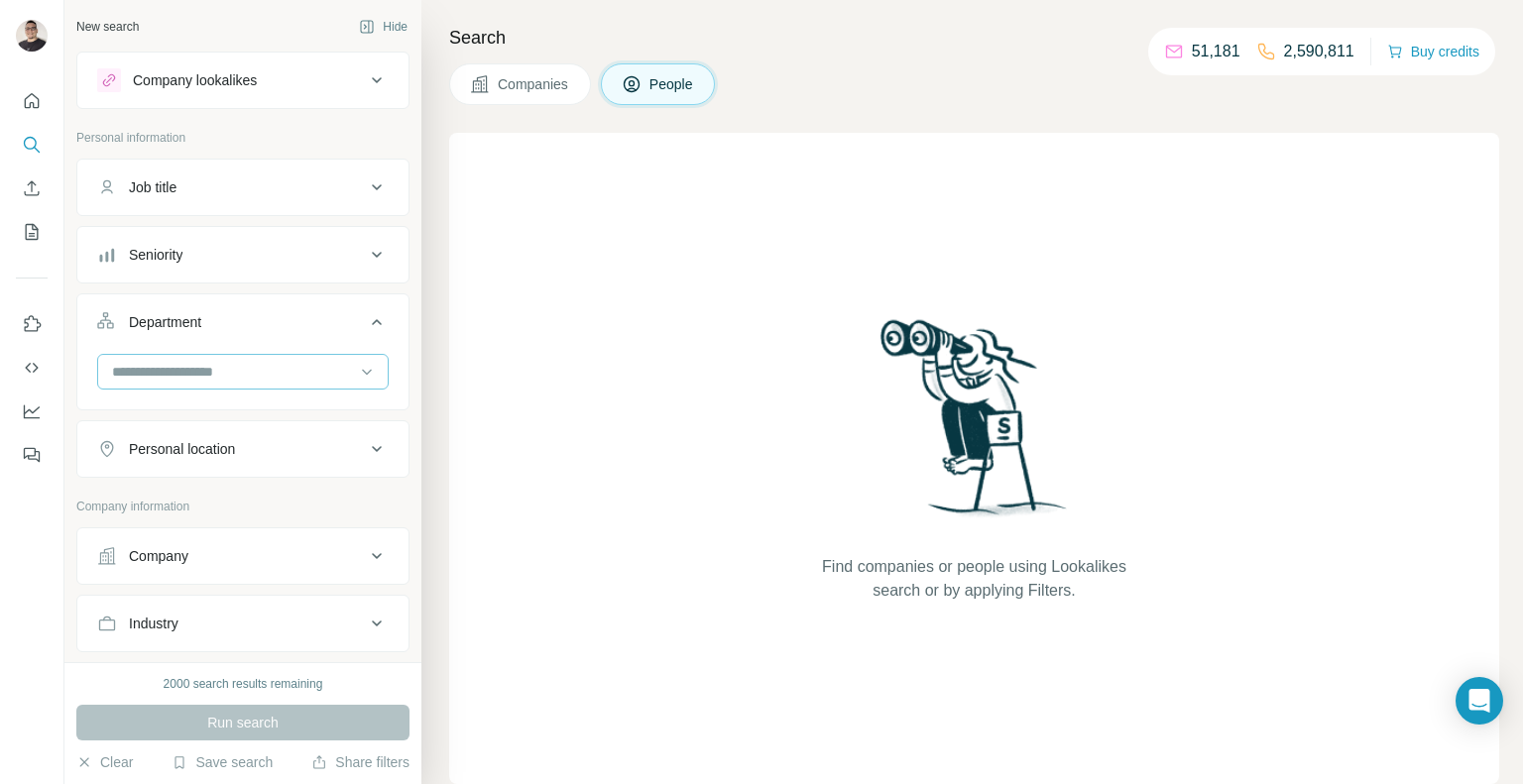 click at bounding box center (232, 372) 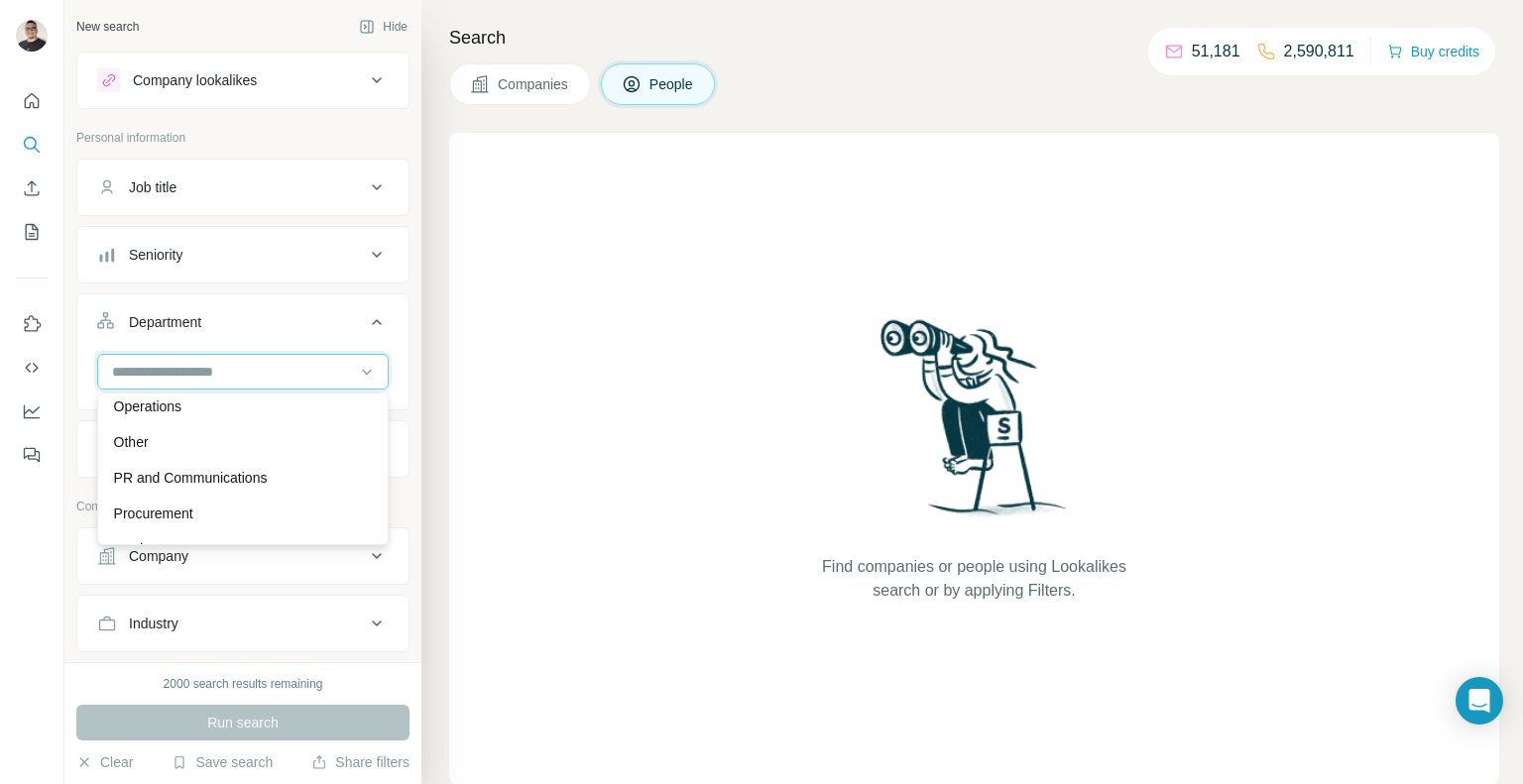 scroll, scrollTop: 509, scrollLeft: 0, axis: vertical 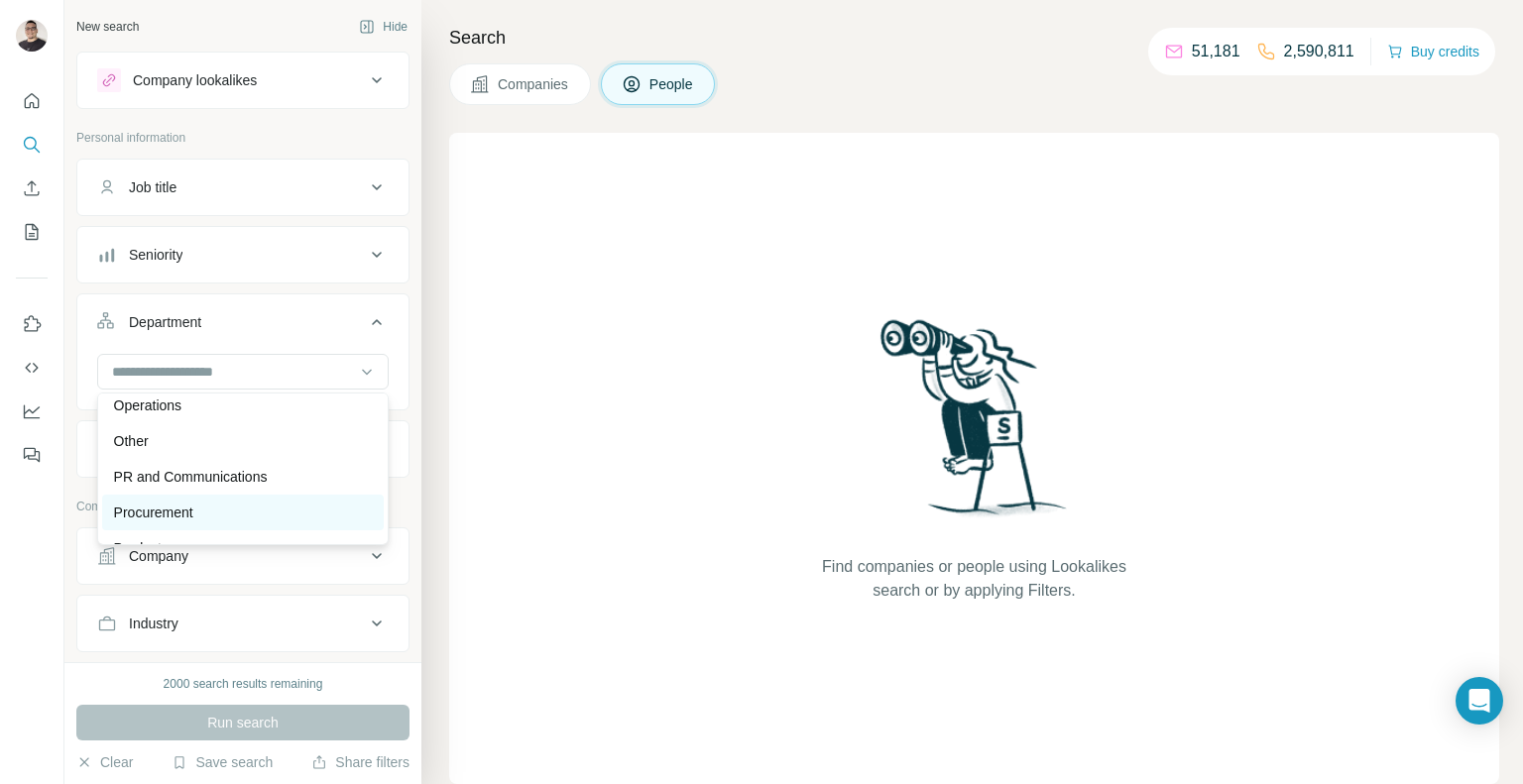 click on "Procurement" at bounding box center (154, 512) 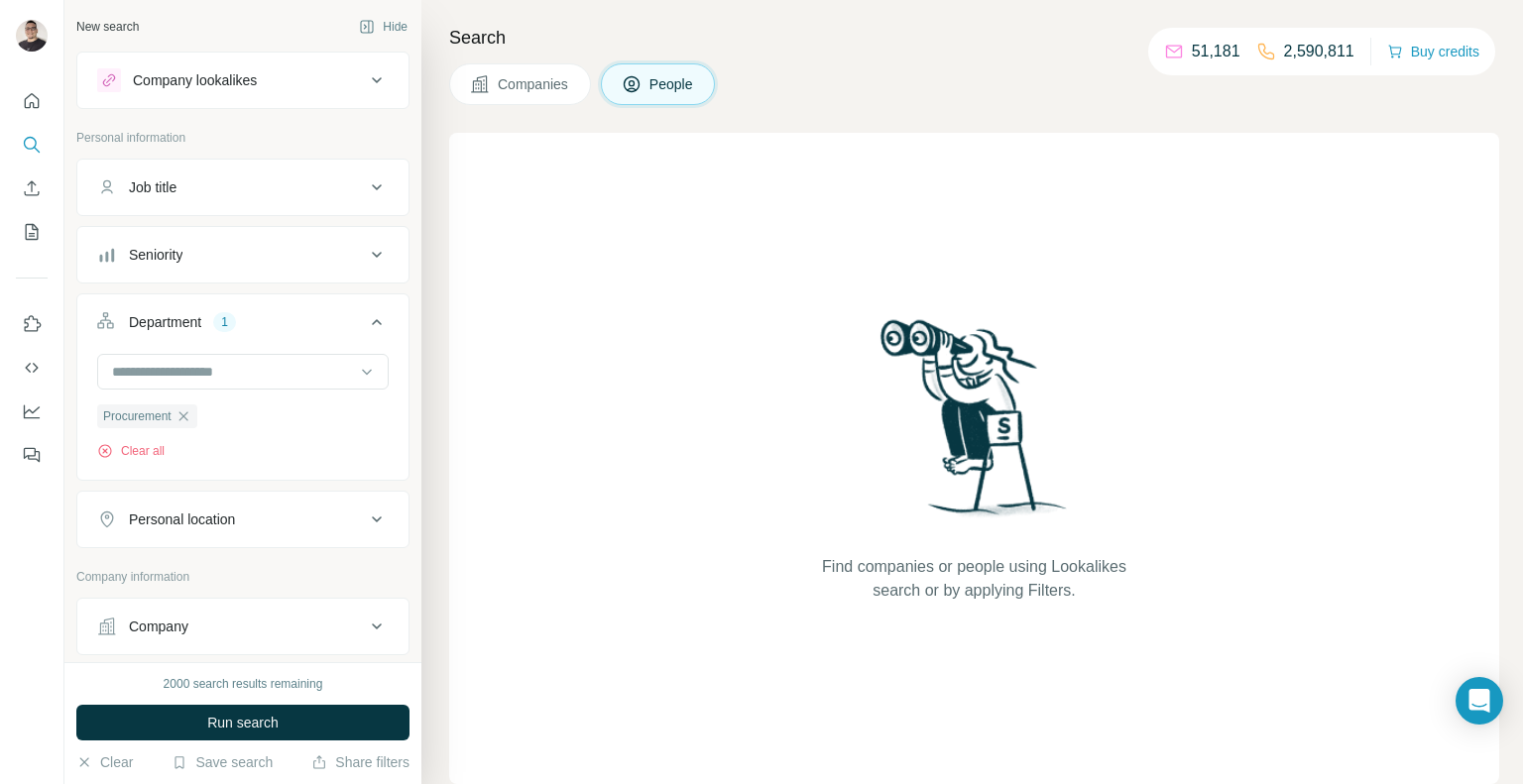 click 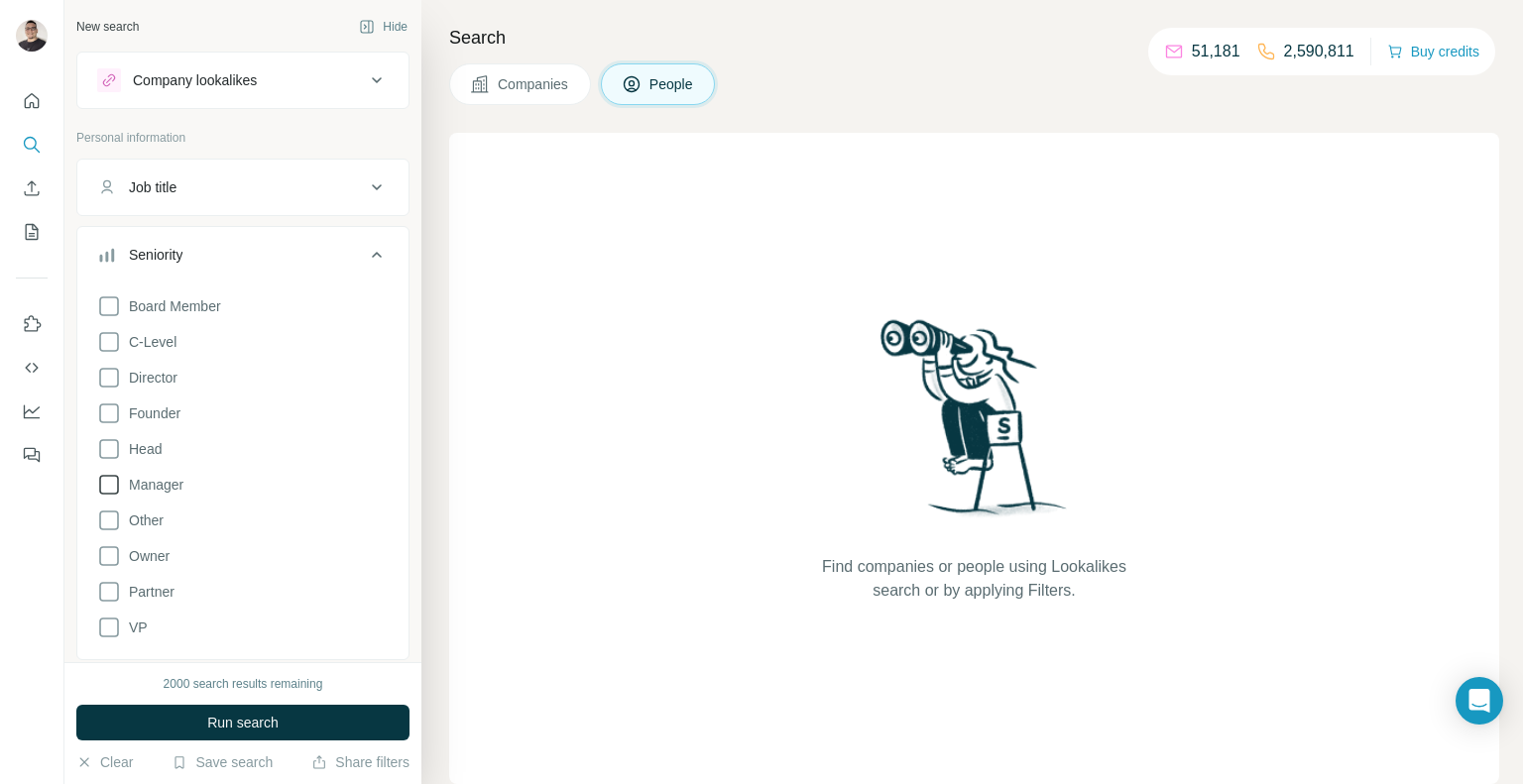 click 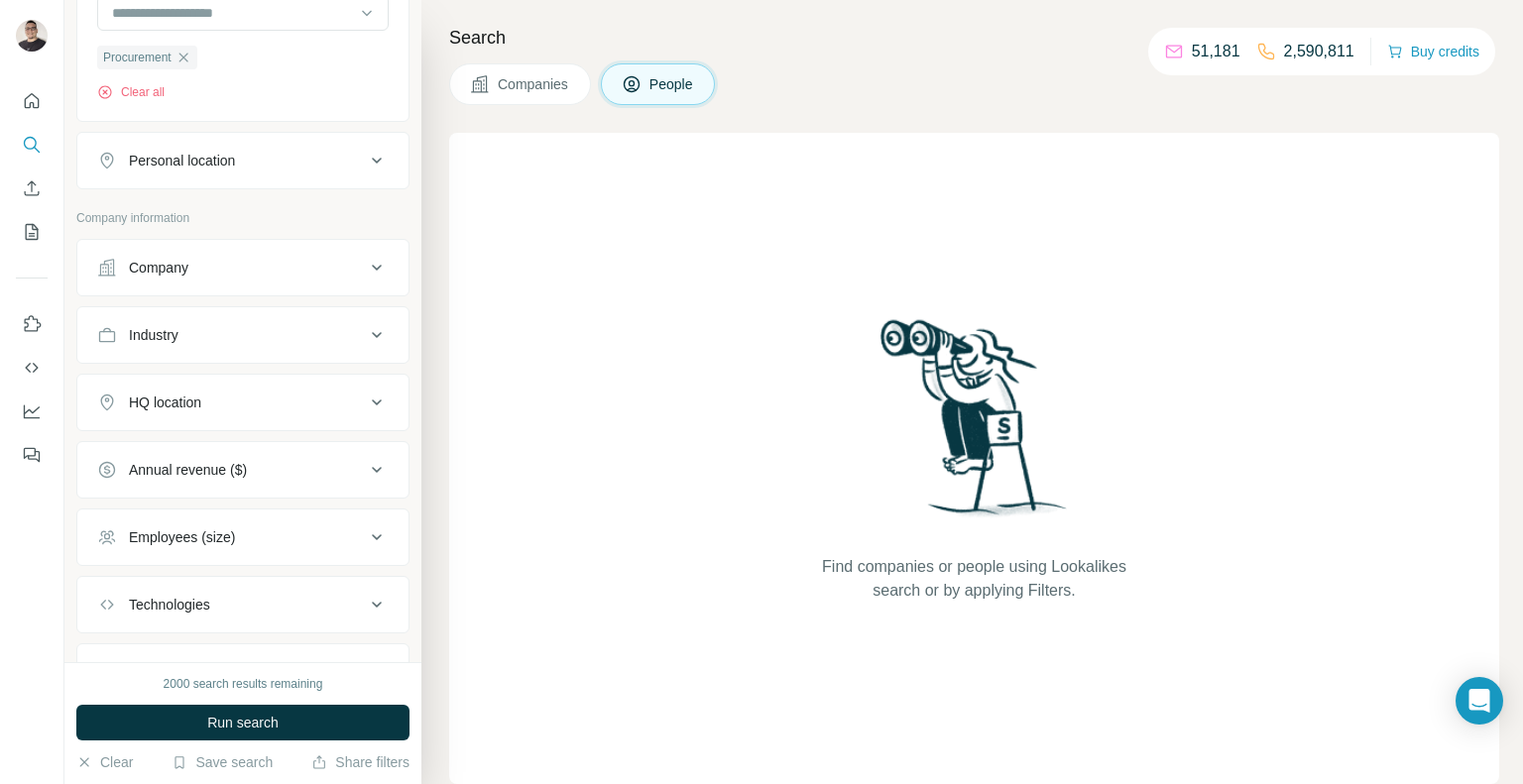scroll, scrollTop: 765, scrollLeft: 0, axis: vertical 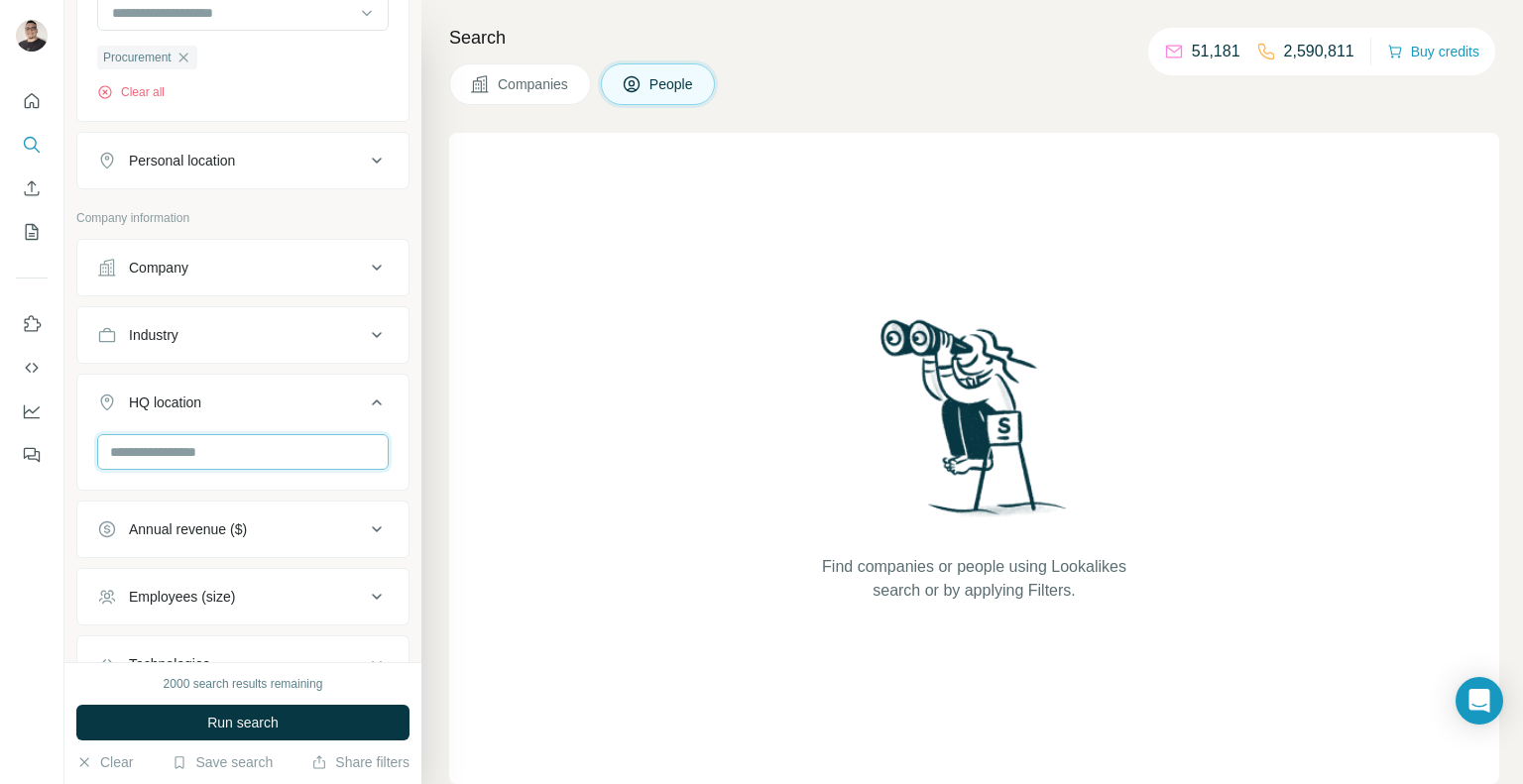 click at bounding box center (243, 452) 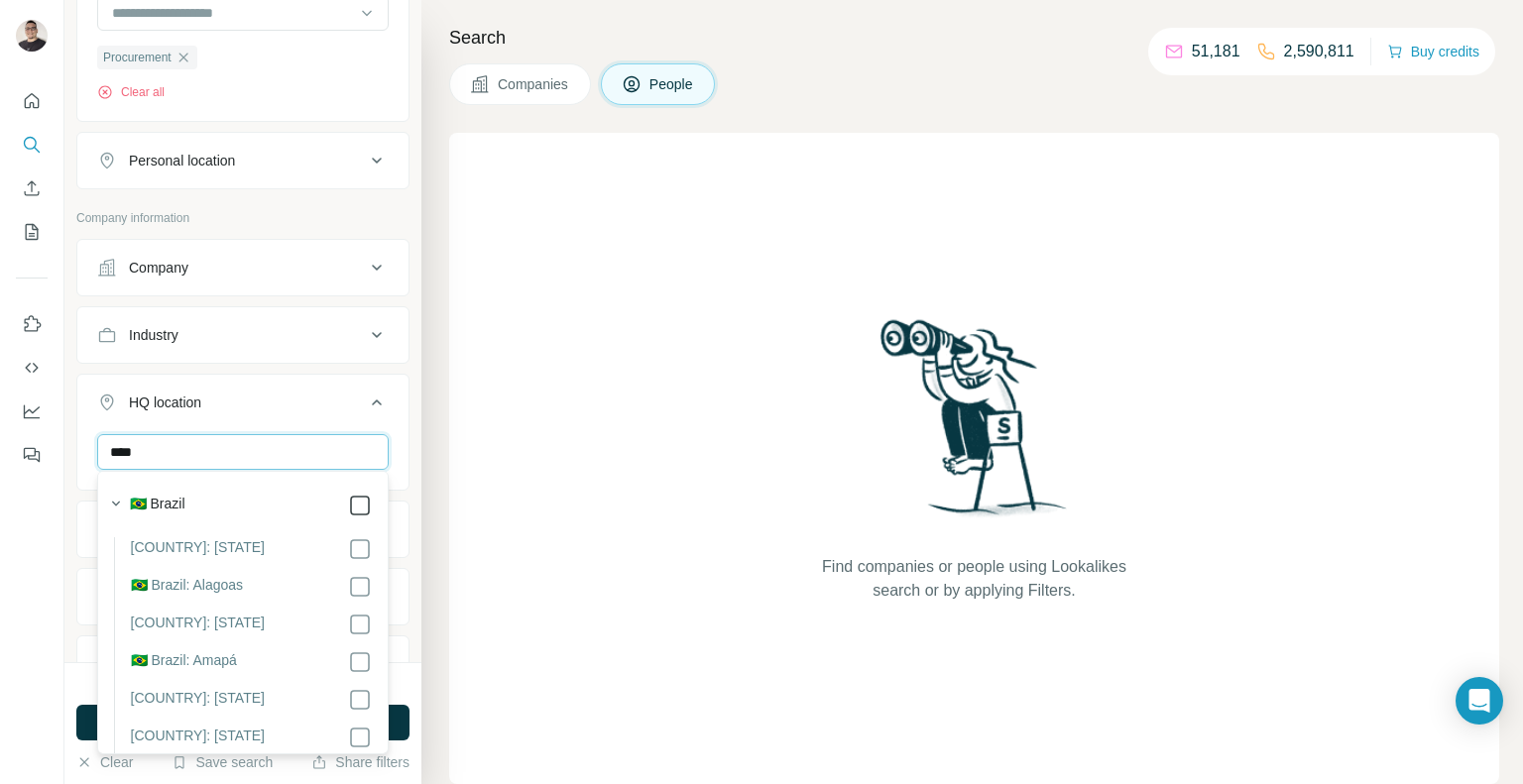 type on "****" 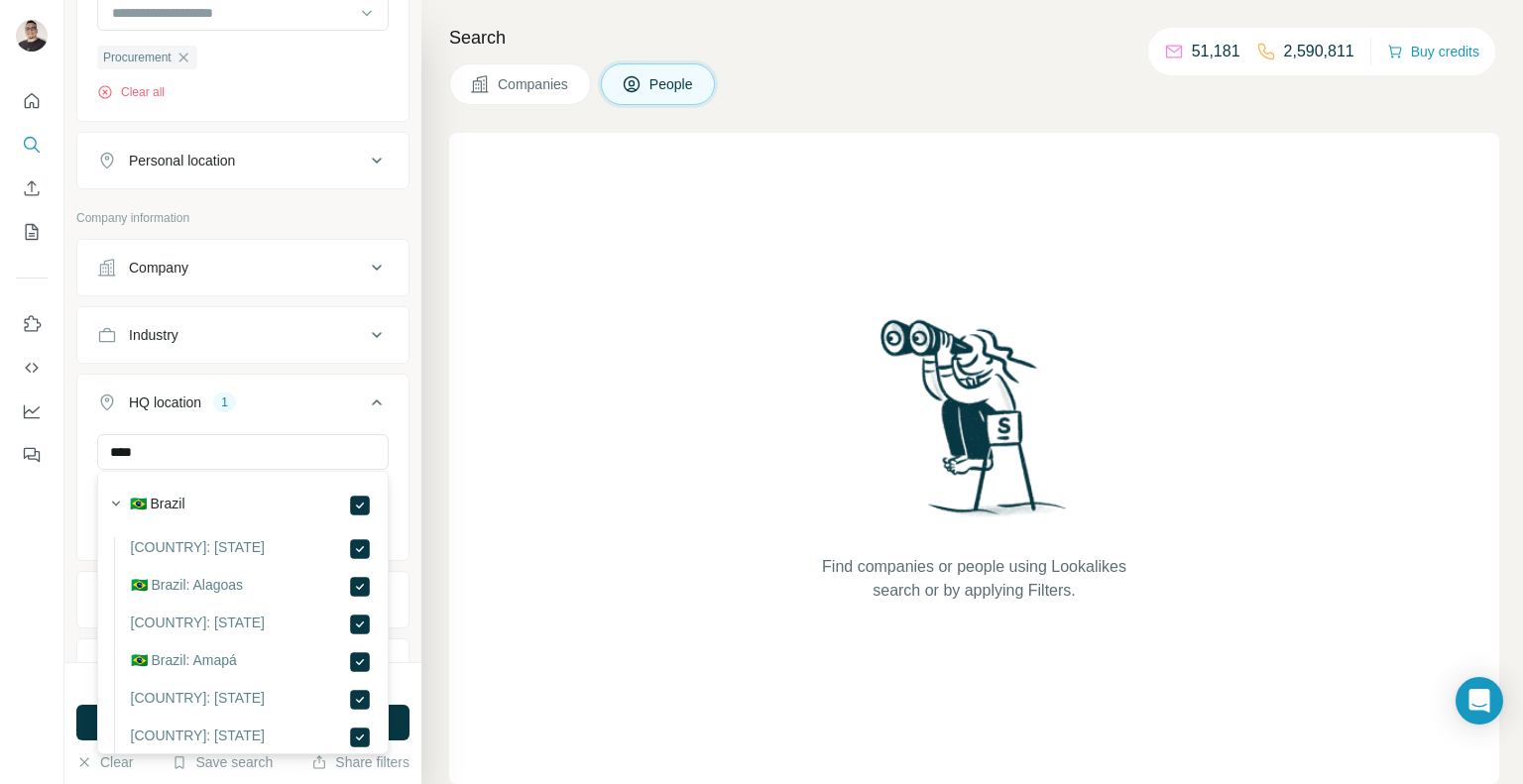 click 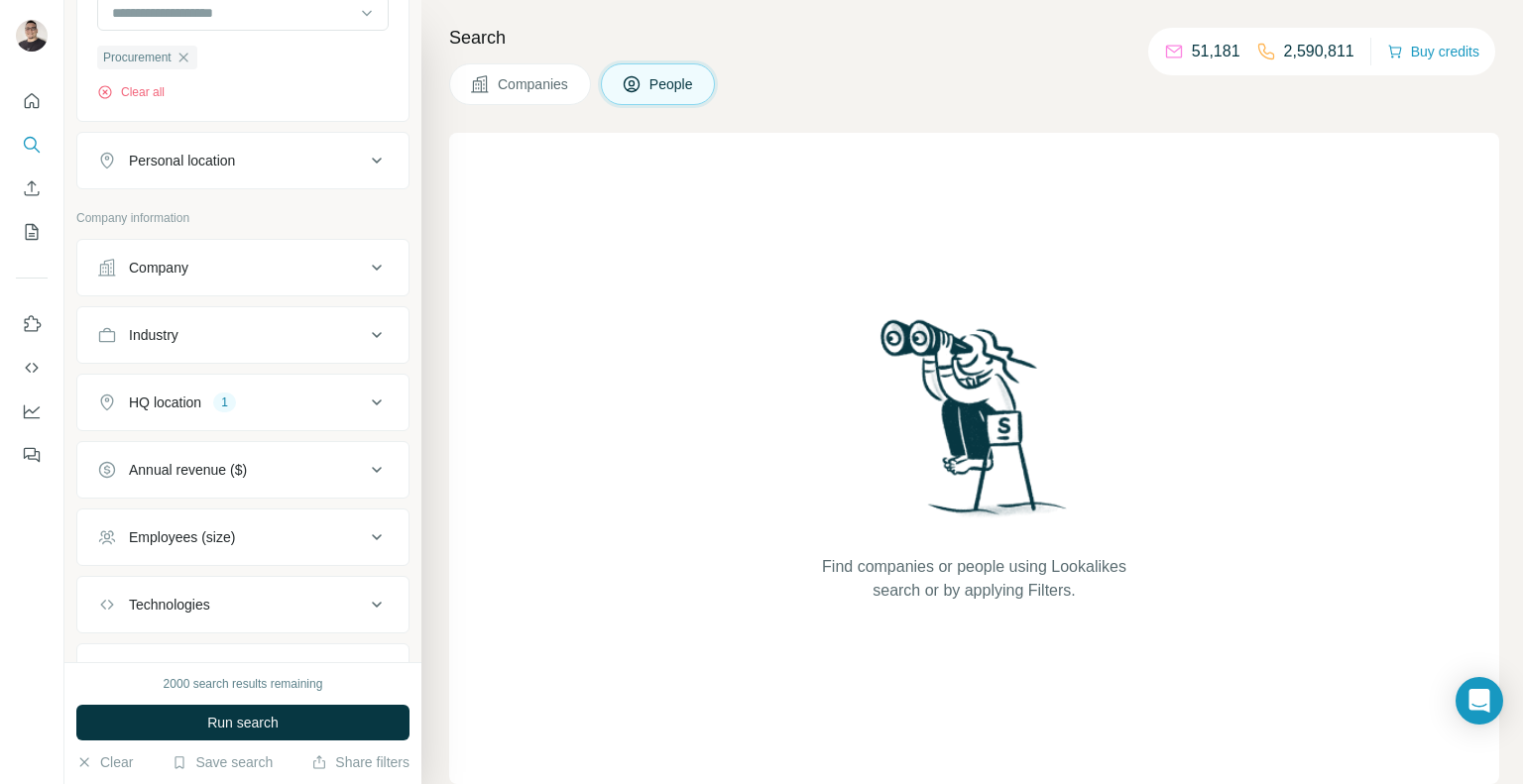 click on "Employees (size)" at bounding box center (231, 537) 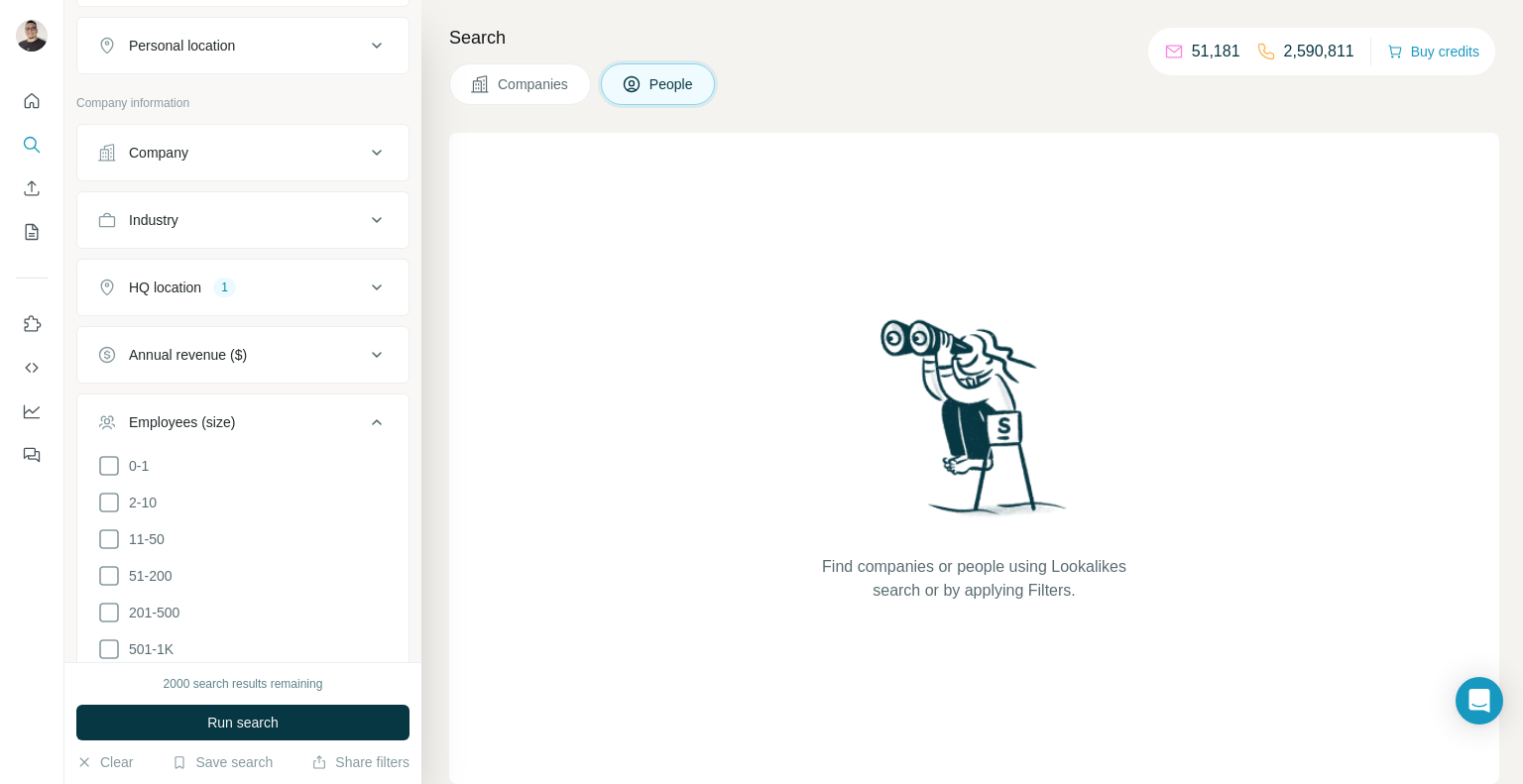 scroll, scrollTop: 909, scrollLeft: 0, axis: vertical 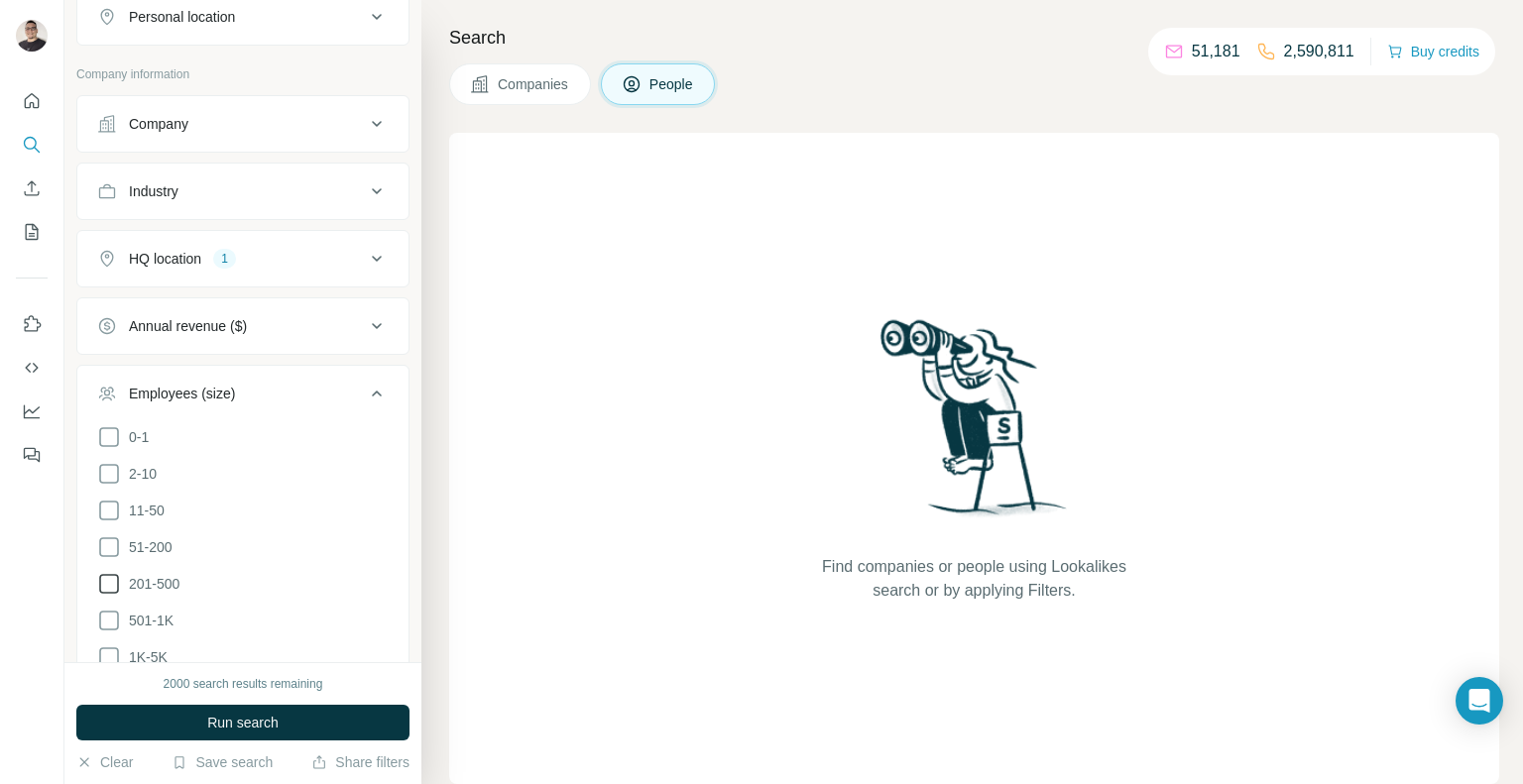 click 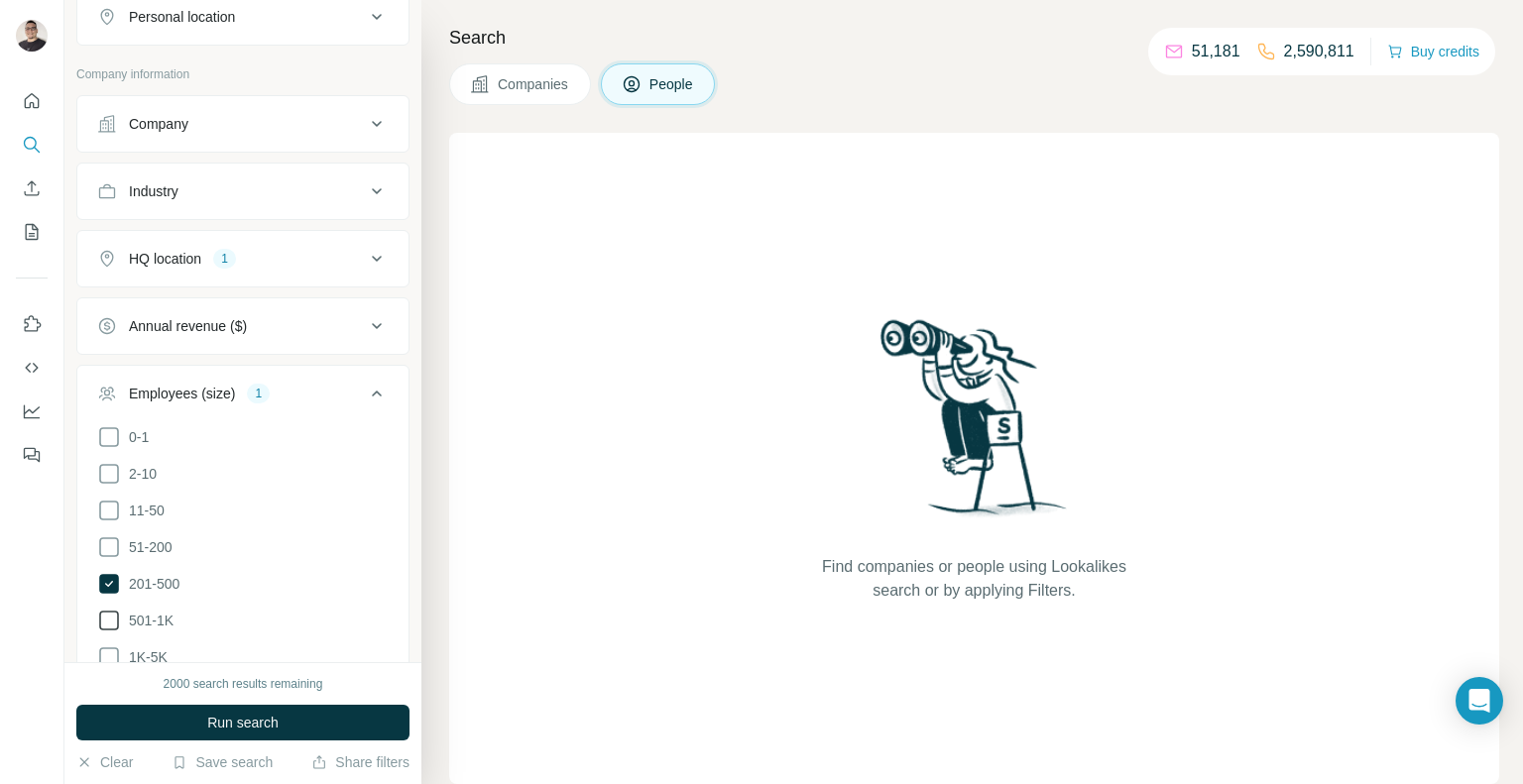 click 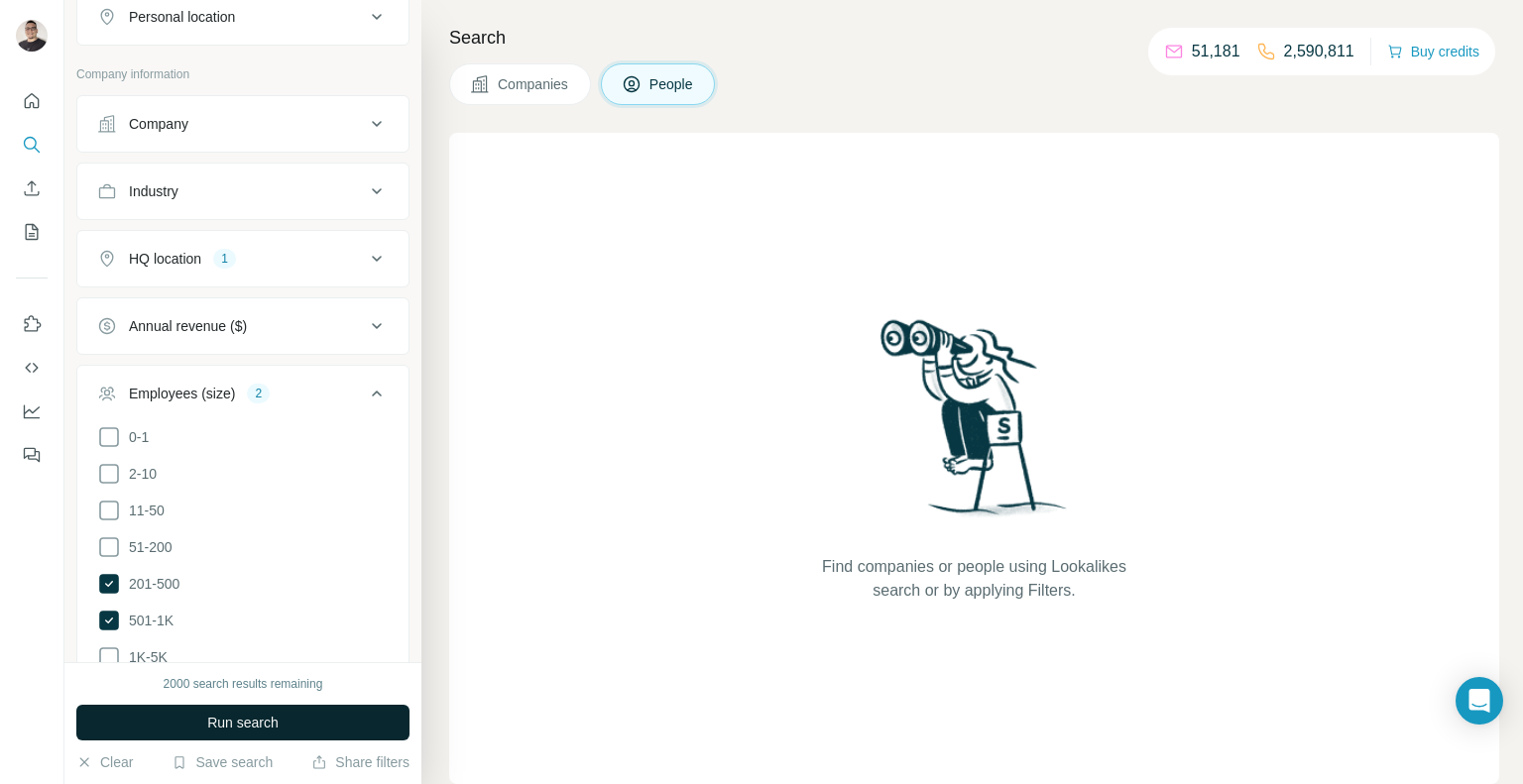 click on "Run search" at bounding box center [243, 723] 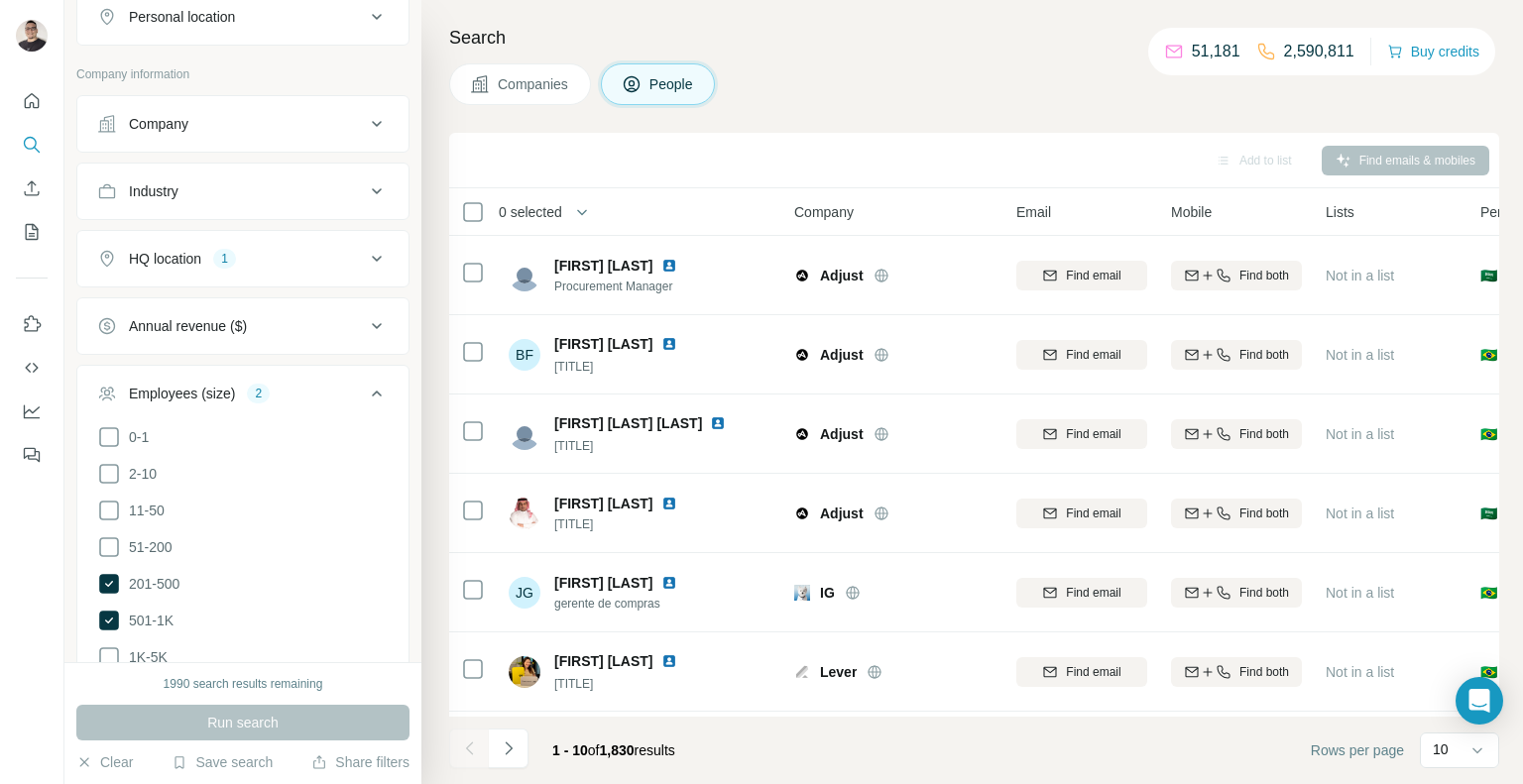 click on "Companies People" at bounding box center (974, 84) 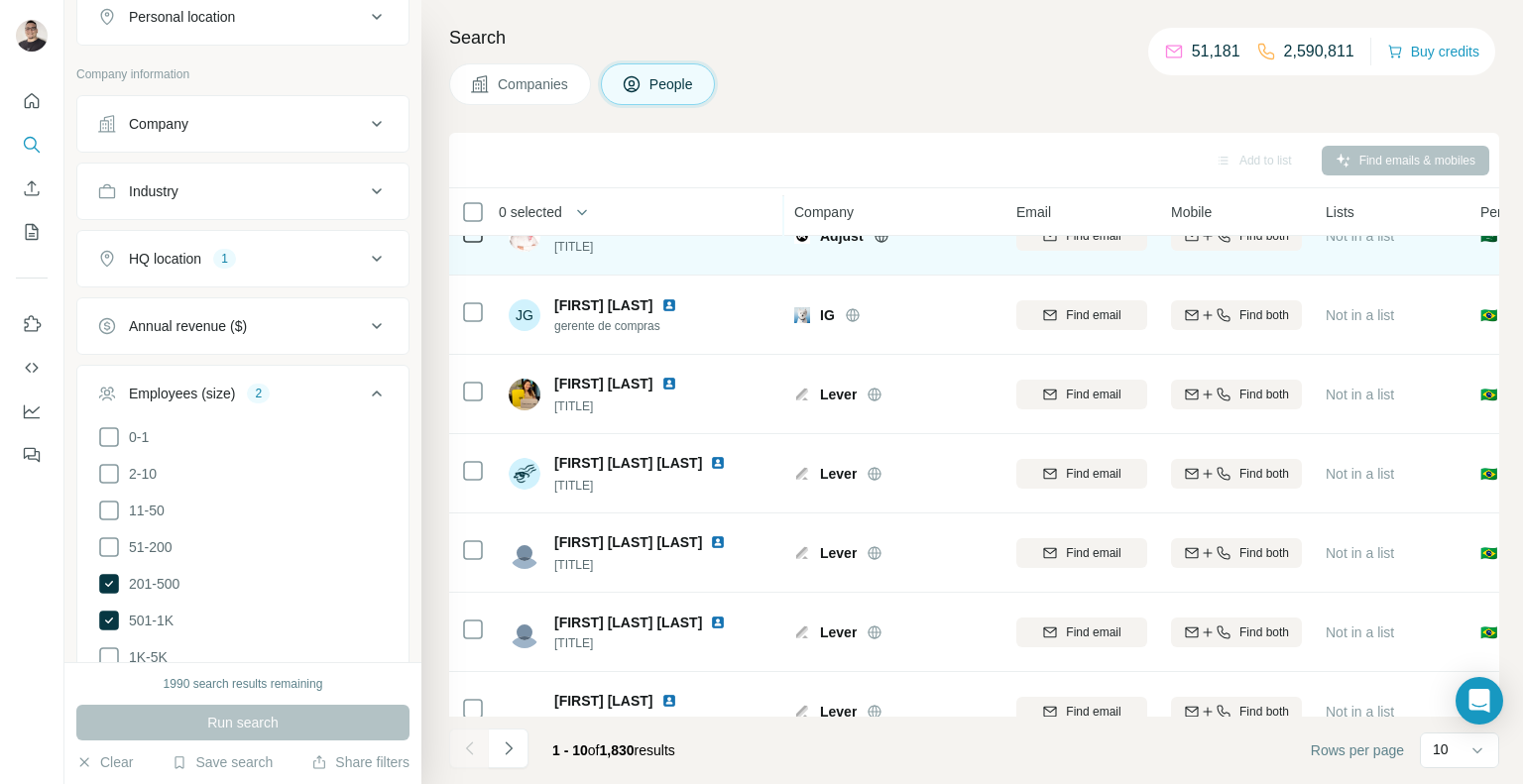 scroll, scrollTop: 284, scrollLeft: 0, axis: vertical 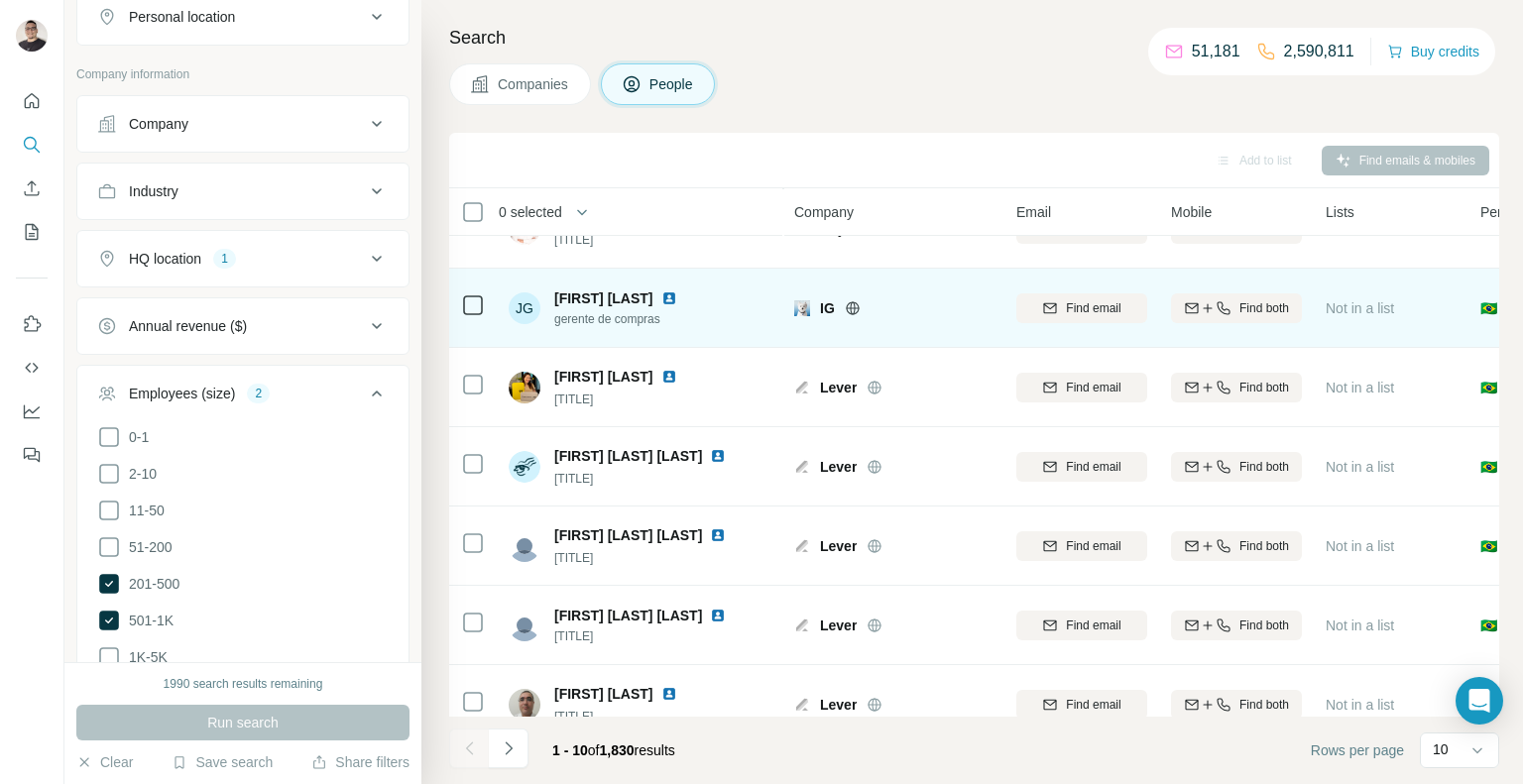 click 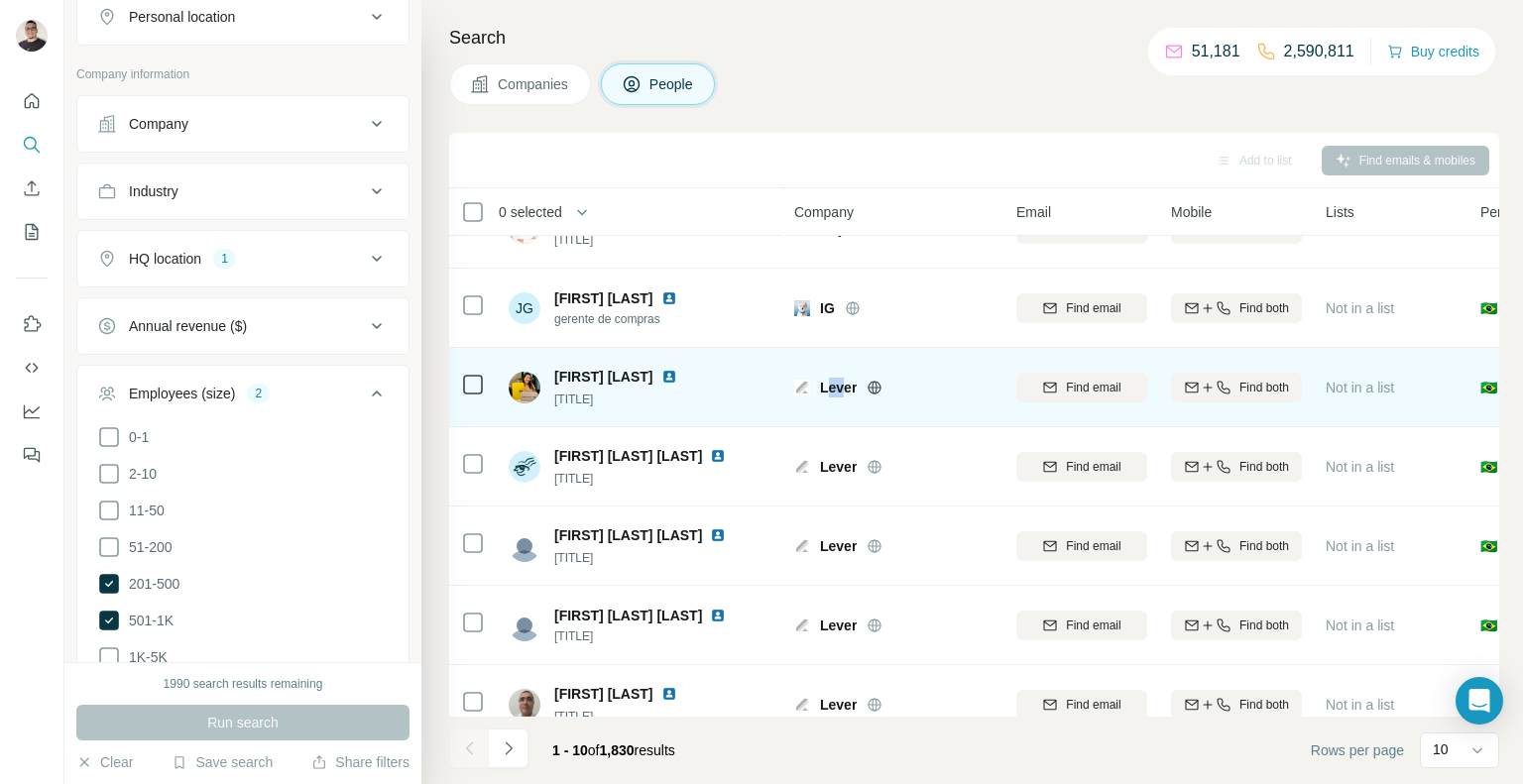 drag, startPoint x: 845, startPoint y: 382, endPoint x: 828, endPoint y: 386, distance: 17.464249 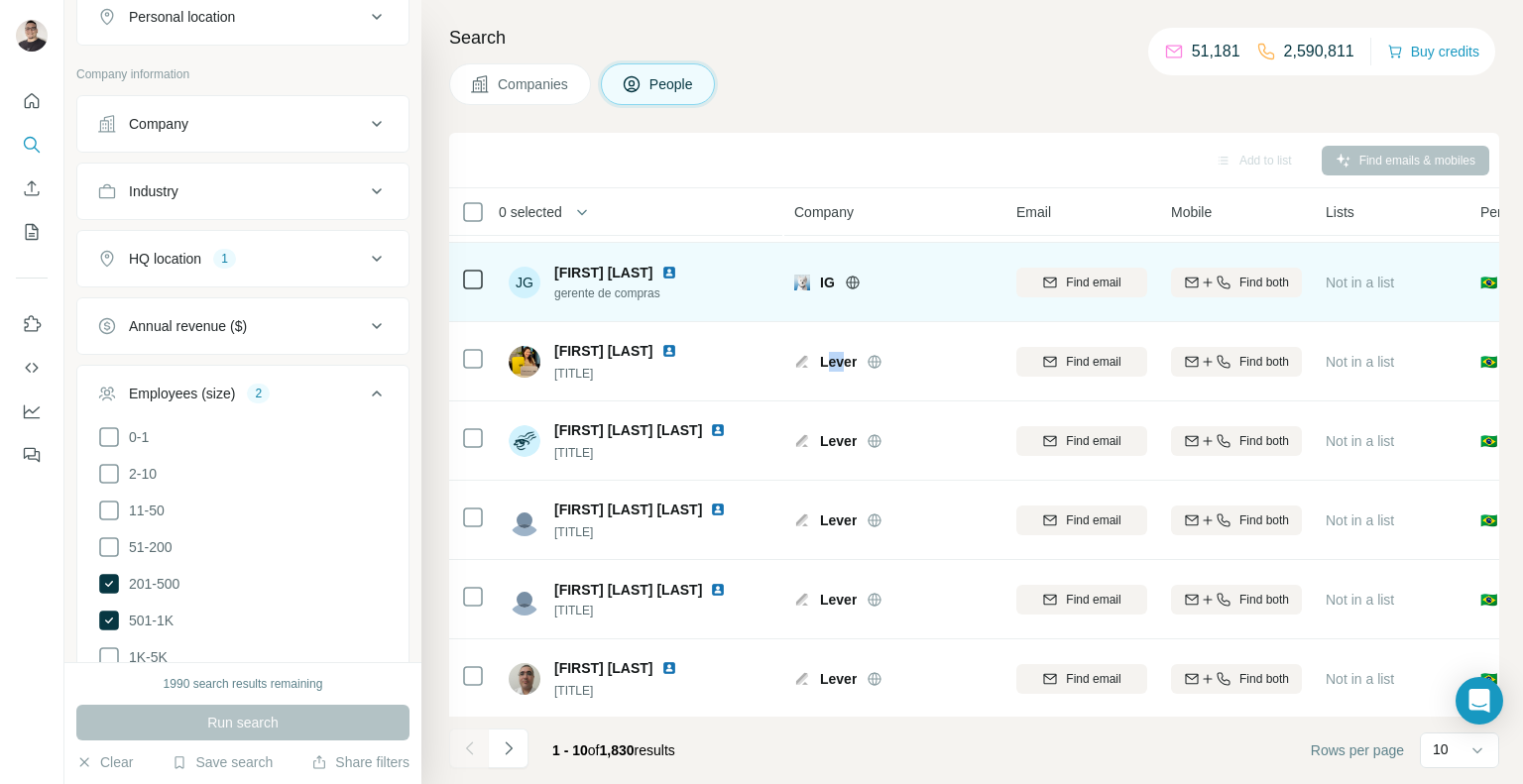 scroll, scrollTop: 311, scrollLeft: 0, axis: vertical 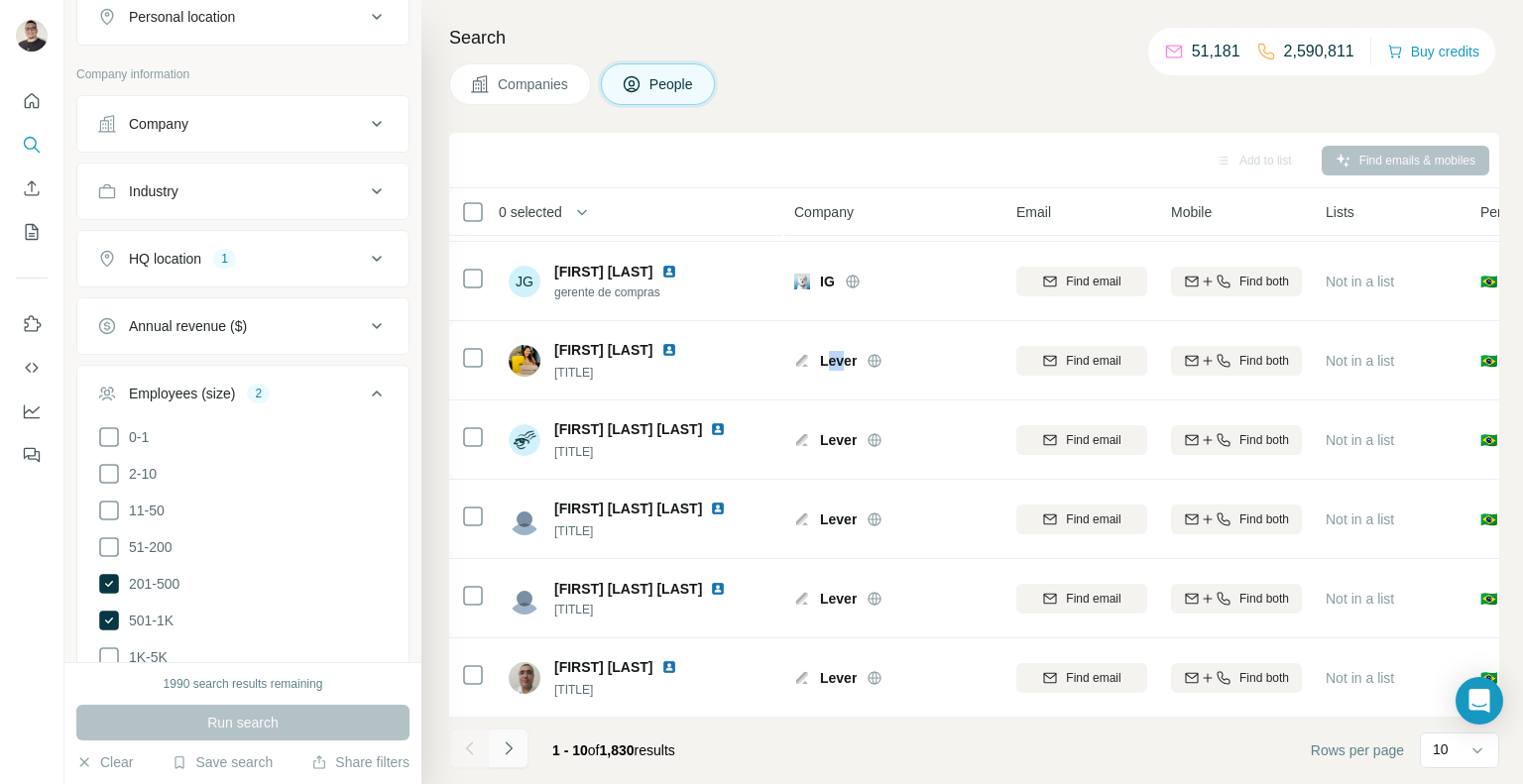 click 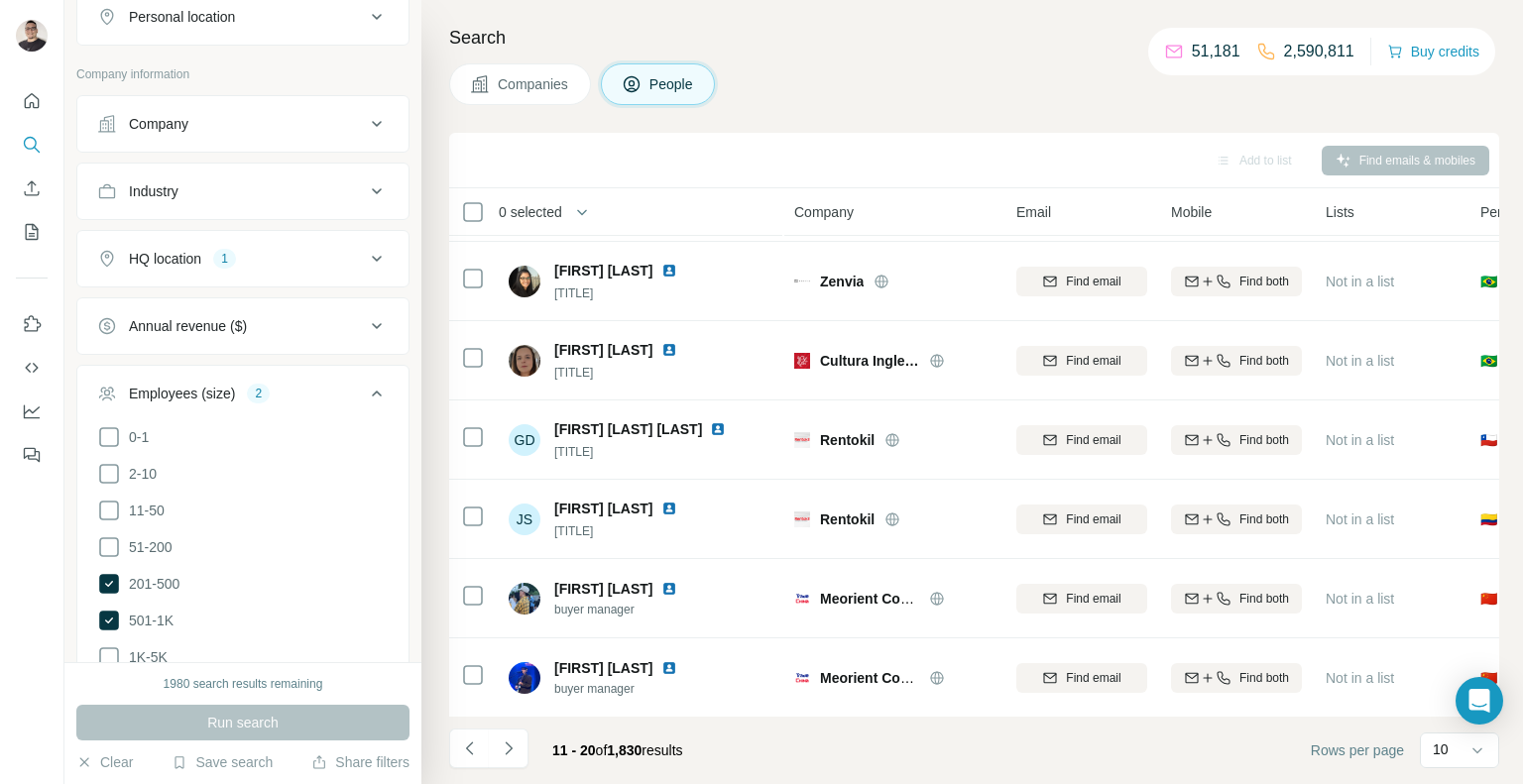 click 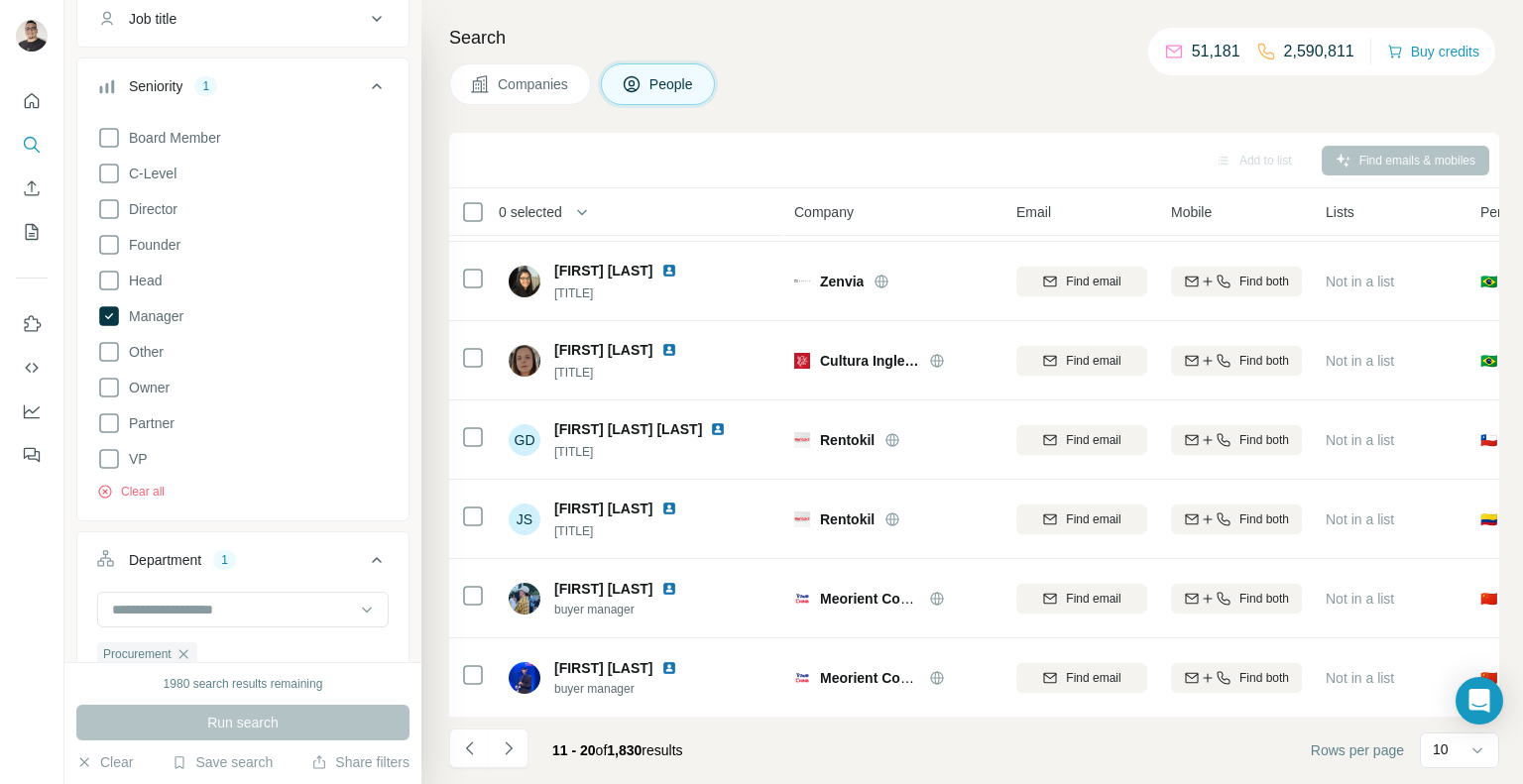 scroll, scrollTop: 0, scrollLeft: 0, axis: both 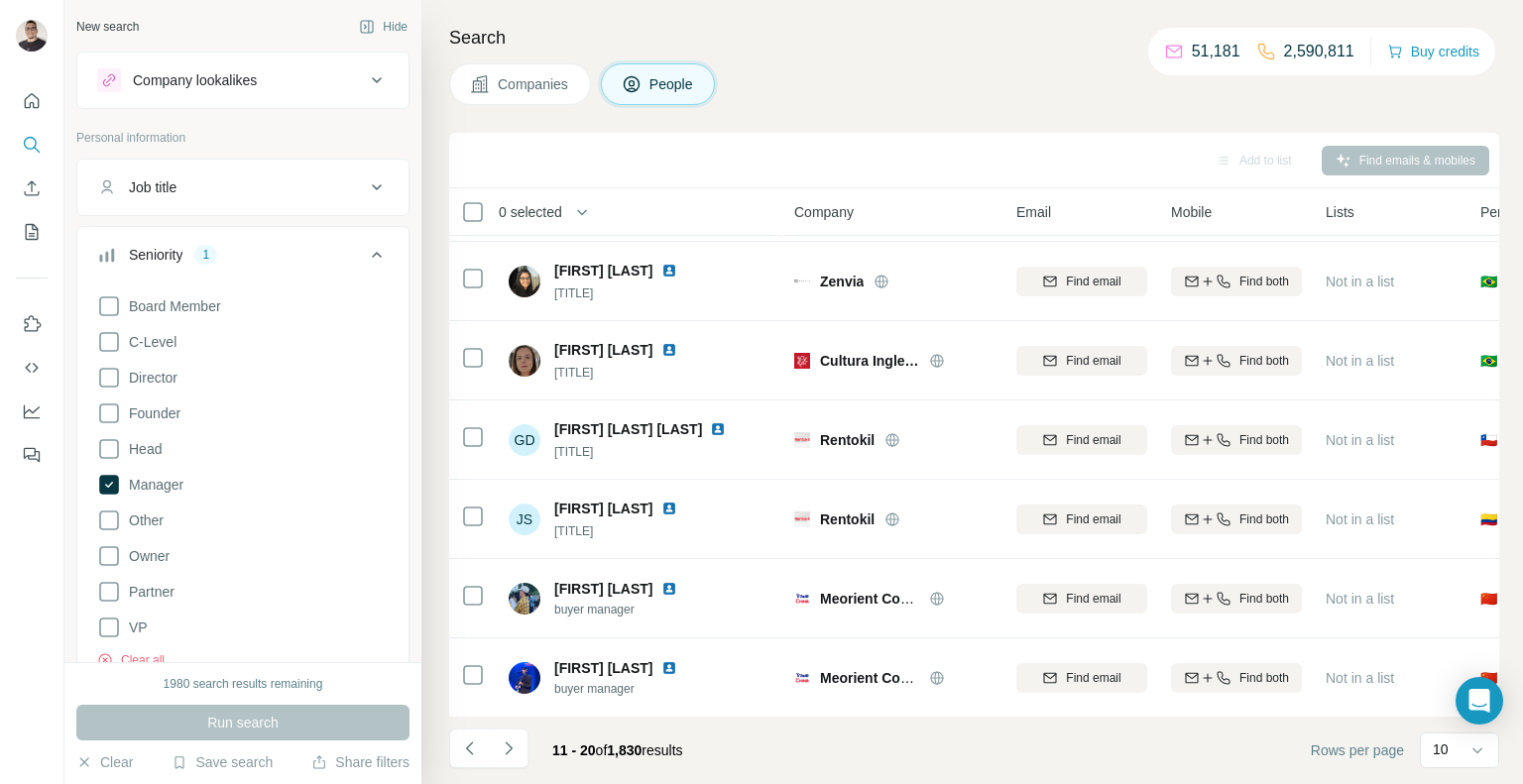 click 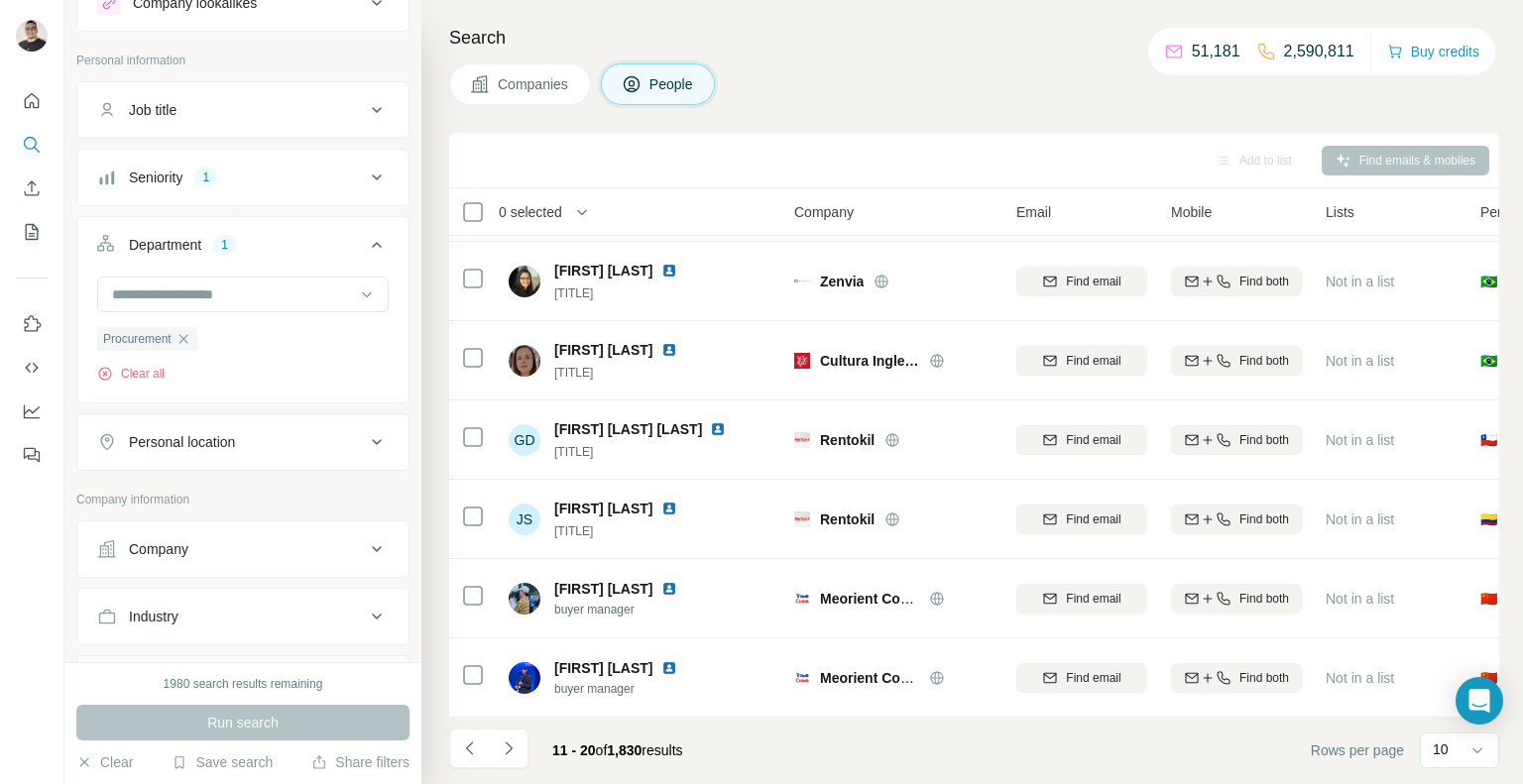 scroll, scrollTop: 89, scrollLeft: 0, axis: vertical 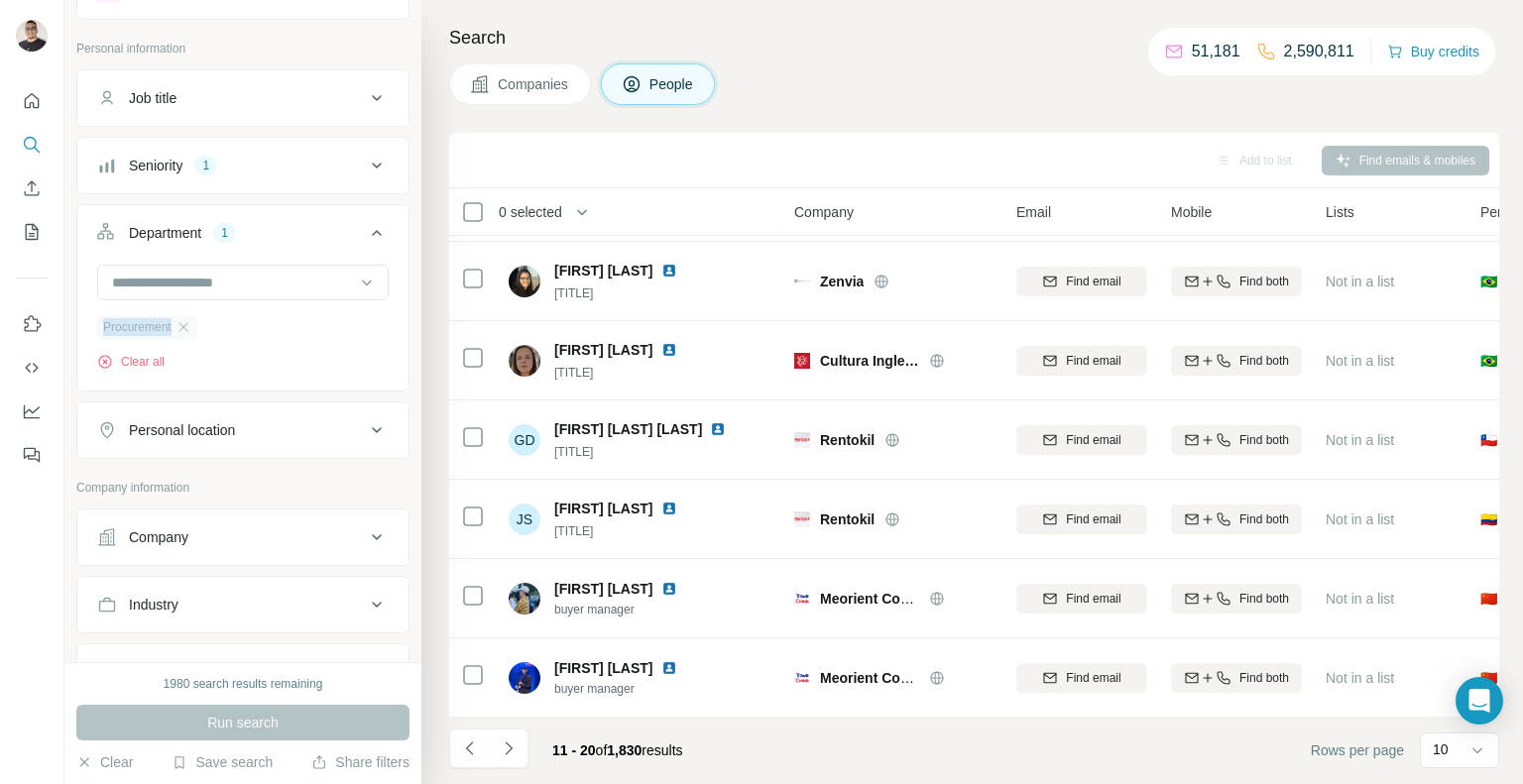 drag, startPoint x: 95, startPoint y: 324, endPoint x: 176, endPoint y: 326, distance: 81.02469 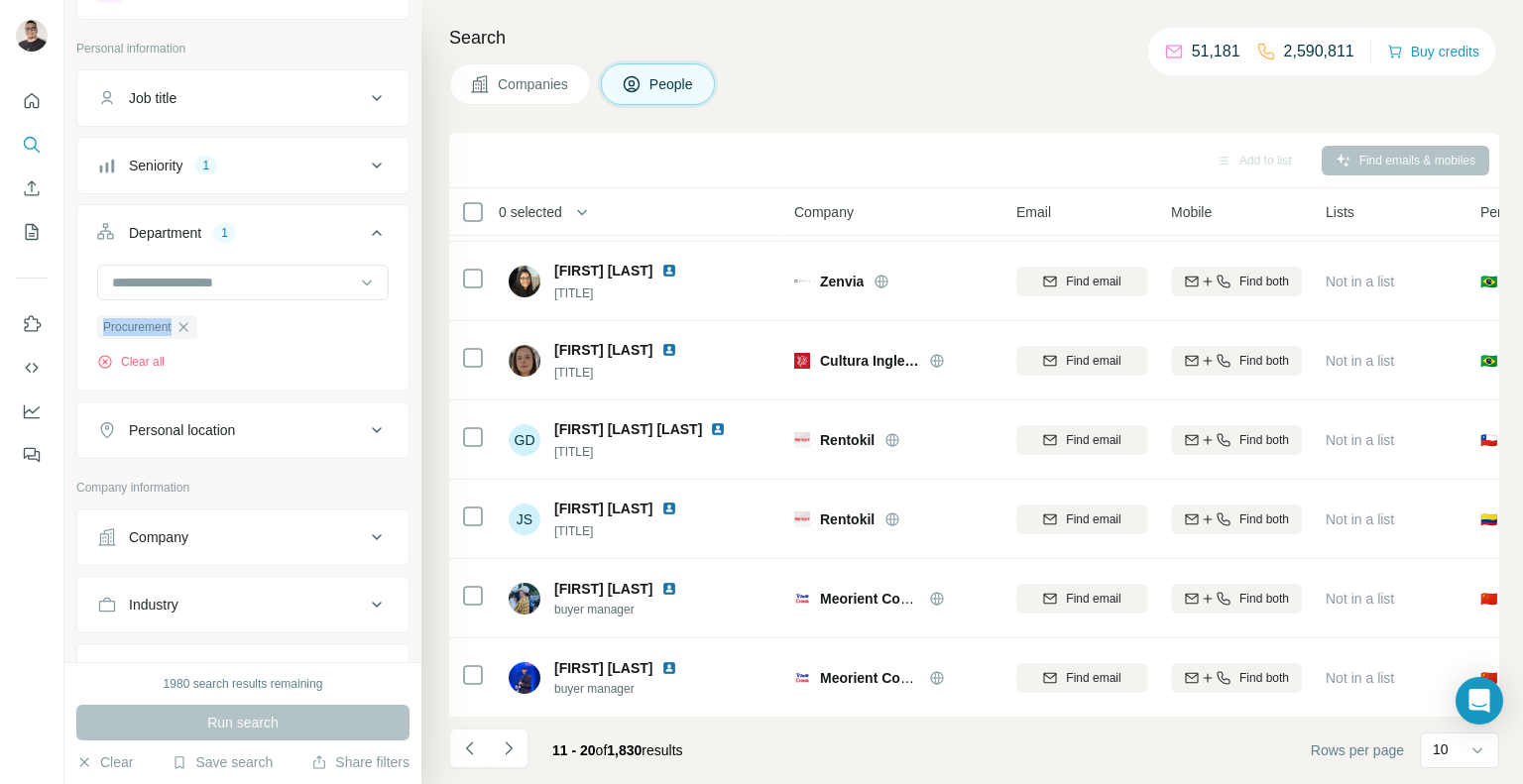 copy on "Procurement" 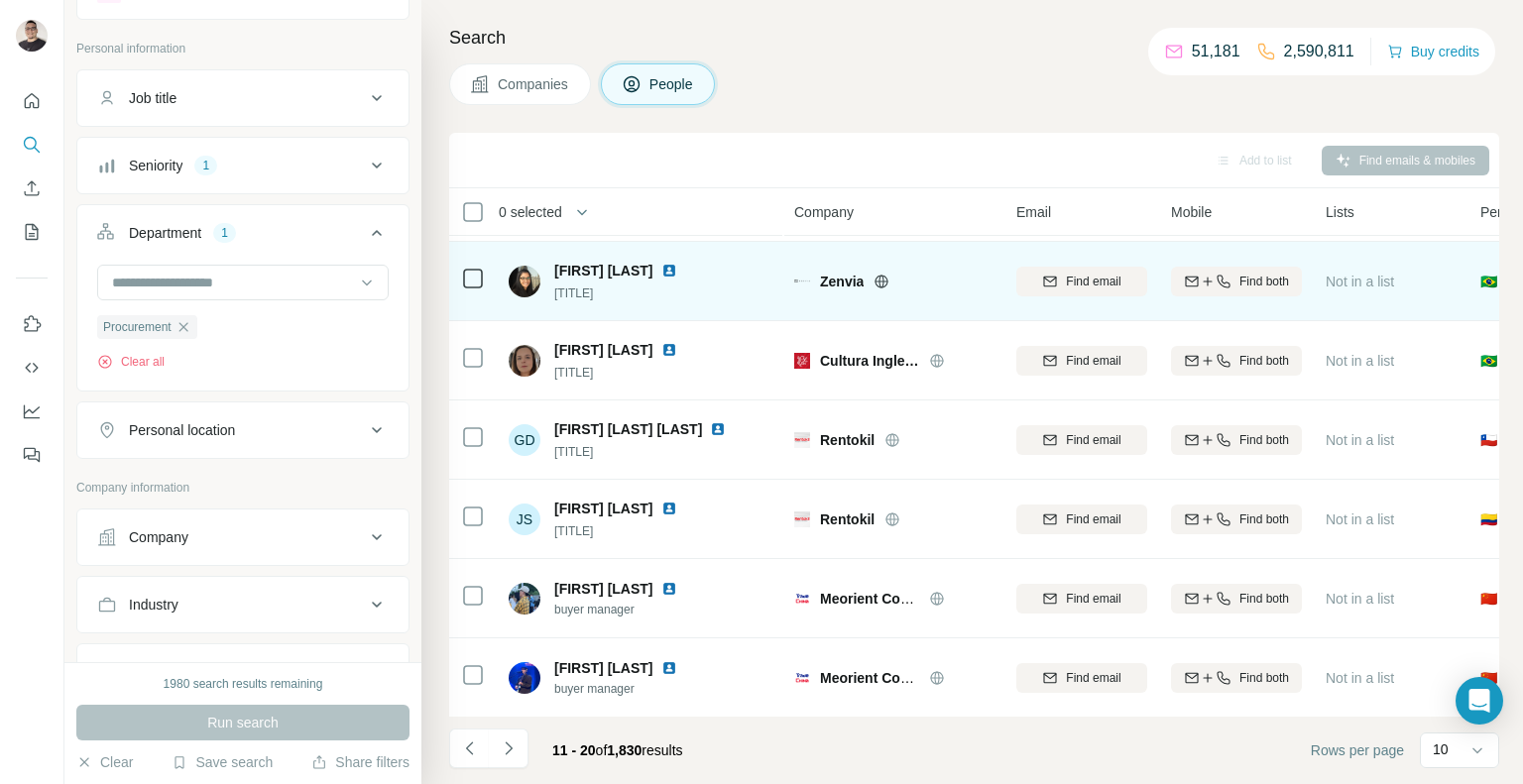 click at bounding box center (905, 281) 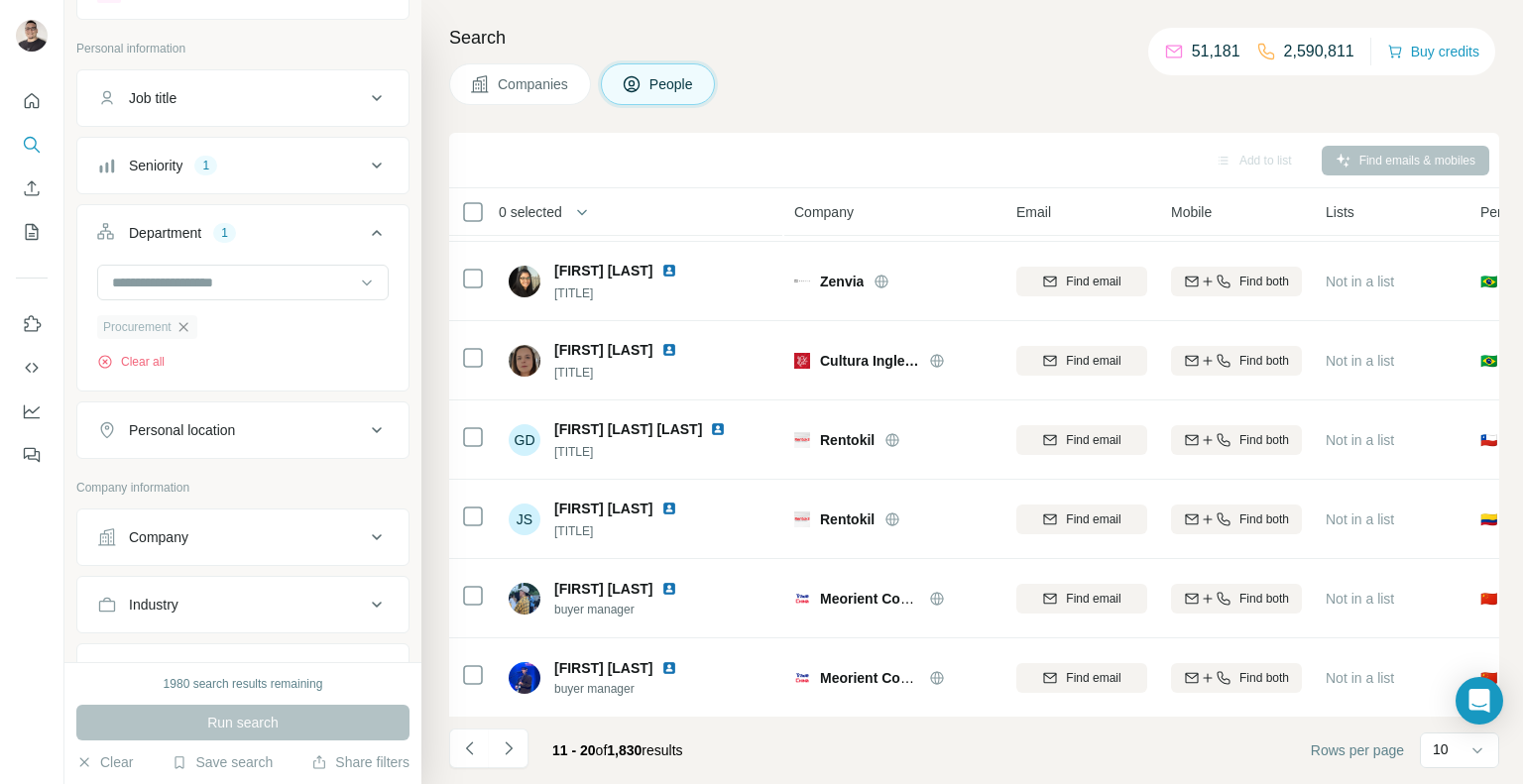 click 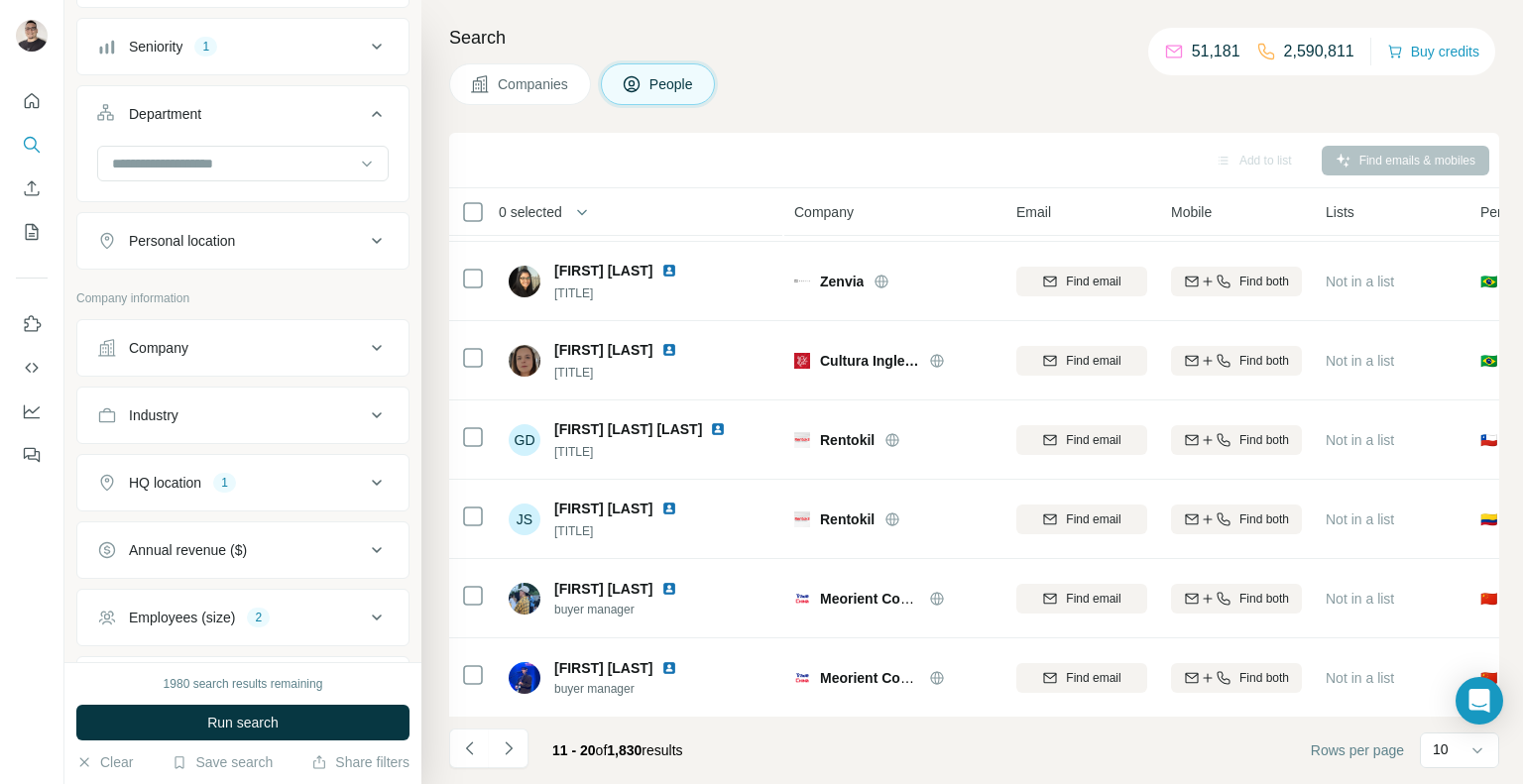 scroll, scrollTop: 377, scrollLeft: 0, axis: vertical 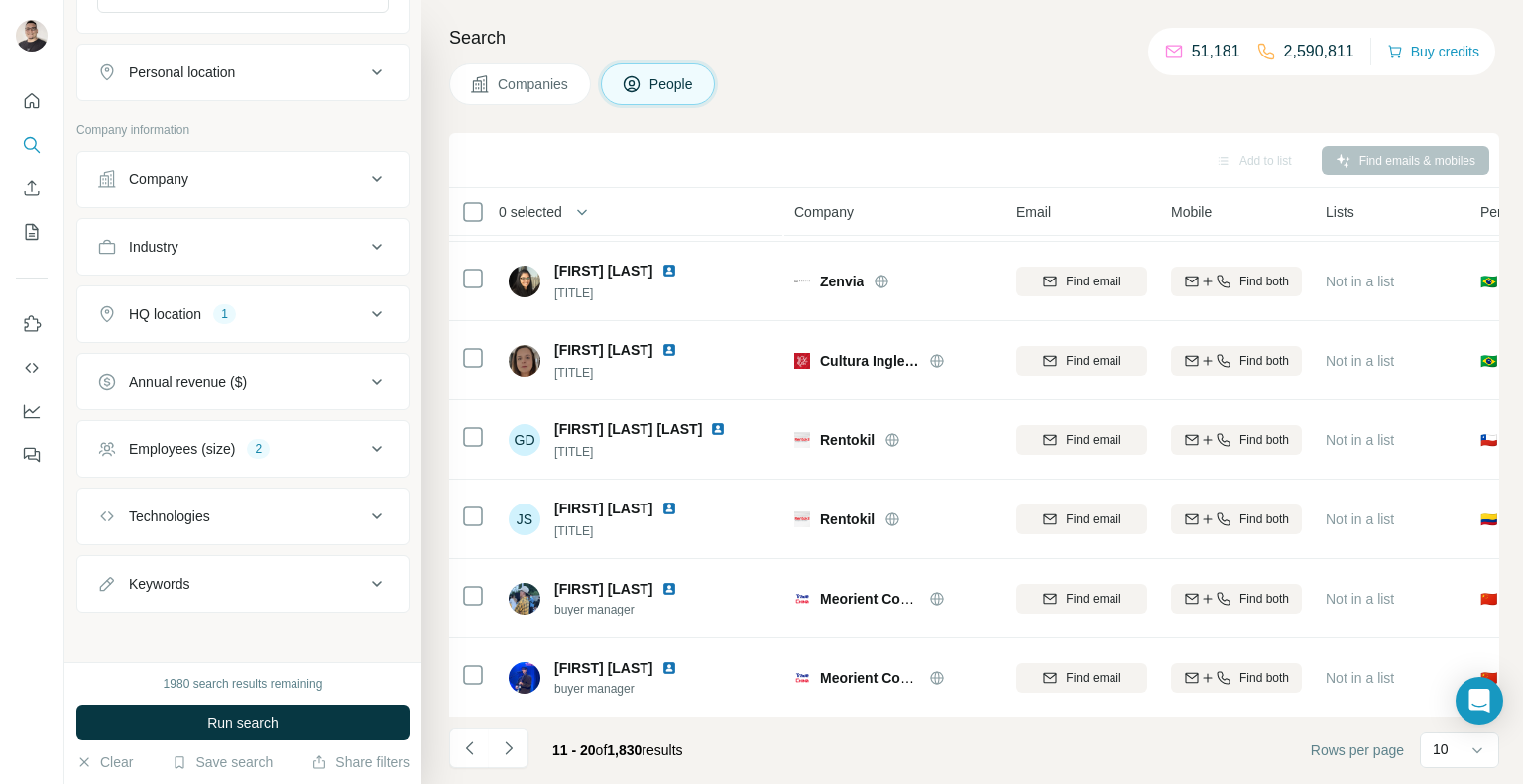 click on "Company" at bounding box center [243, 179] 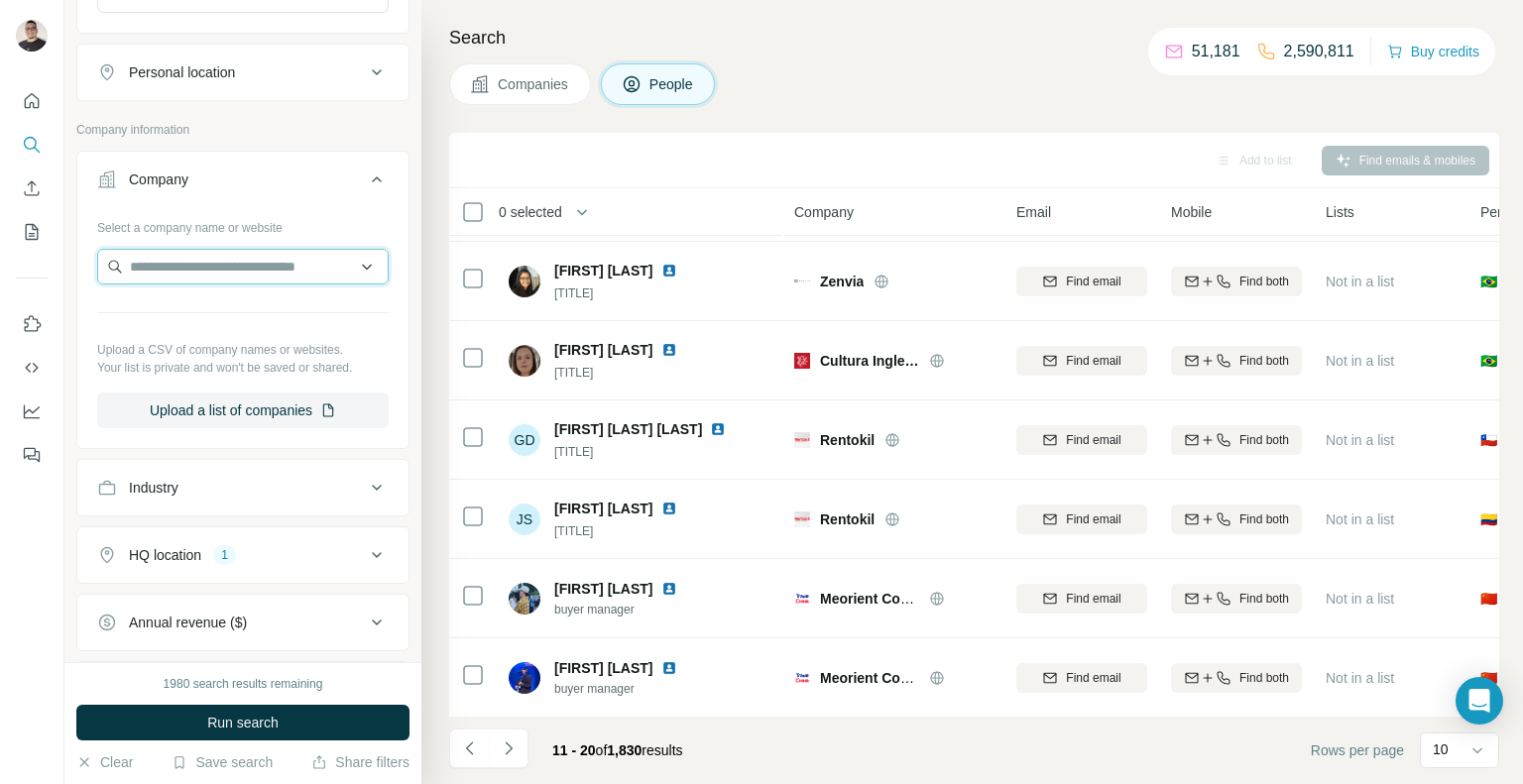 click at bounding box center [243, 267] 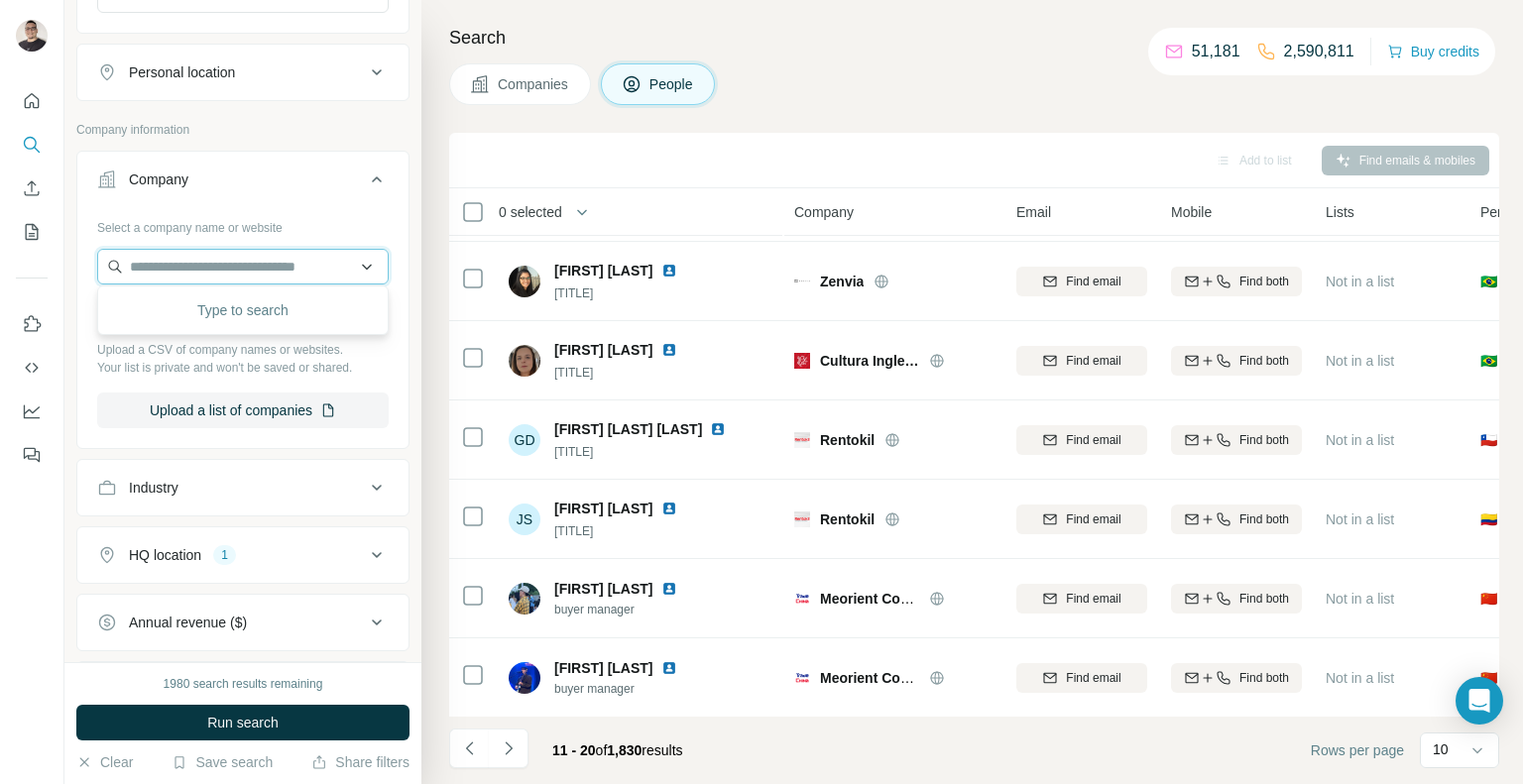 paste on "**********" 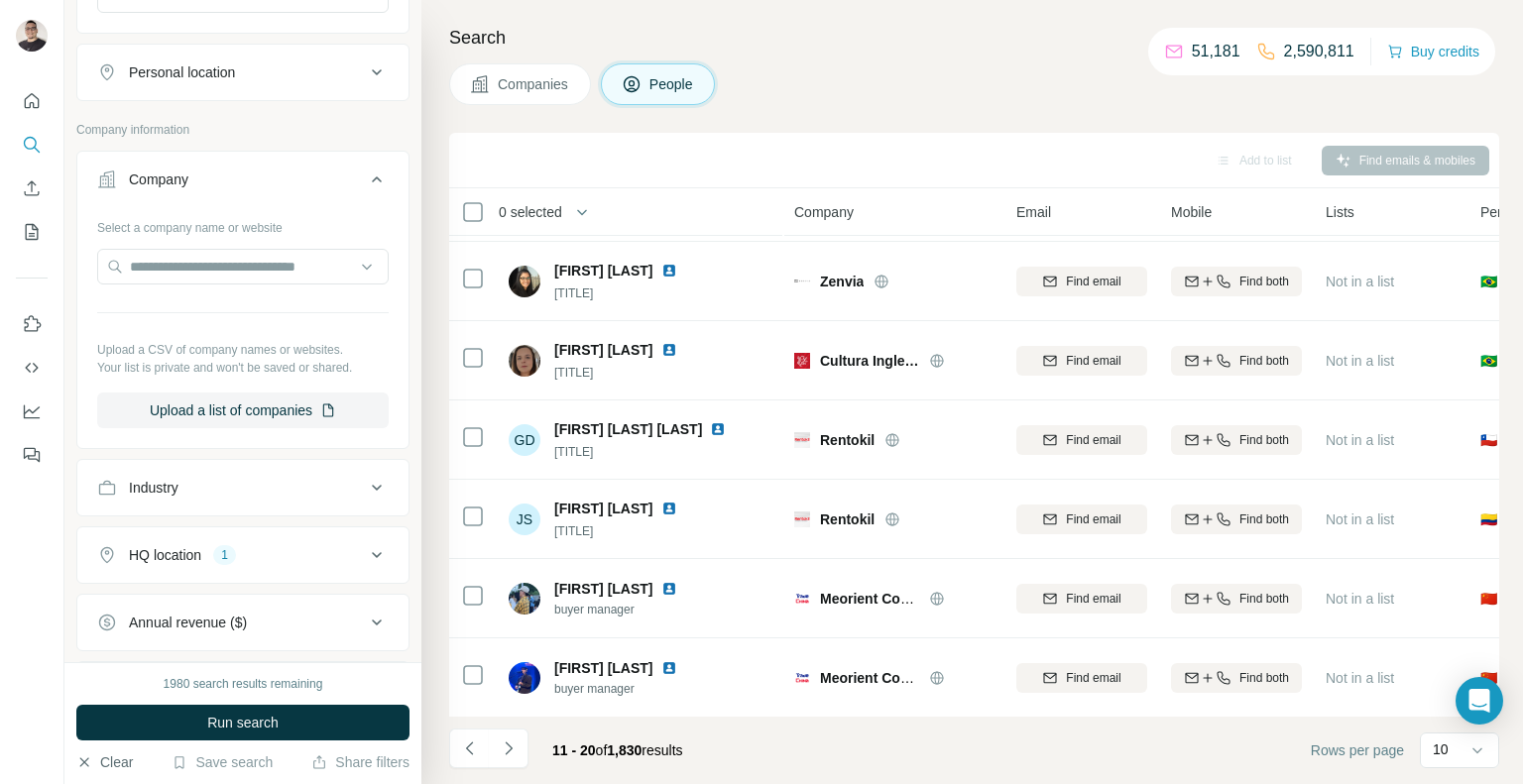 click 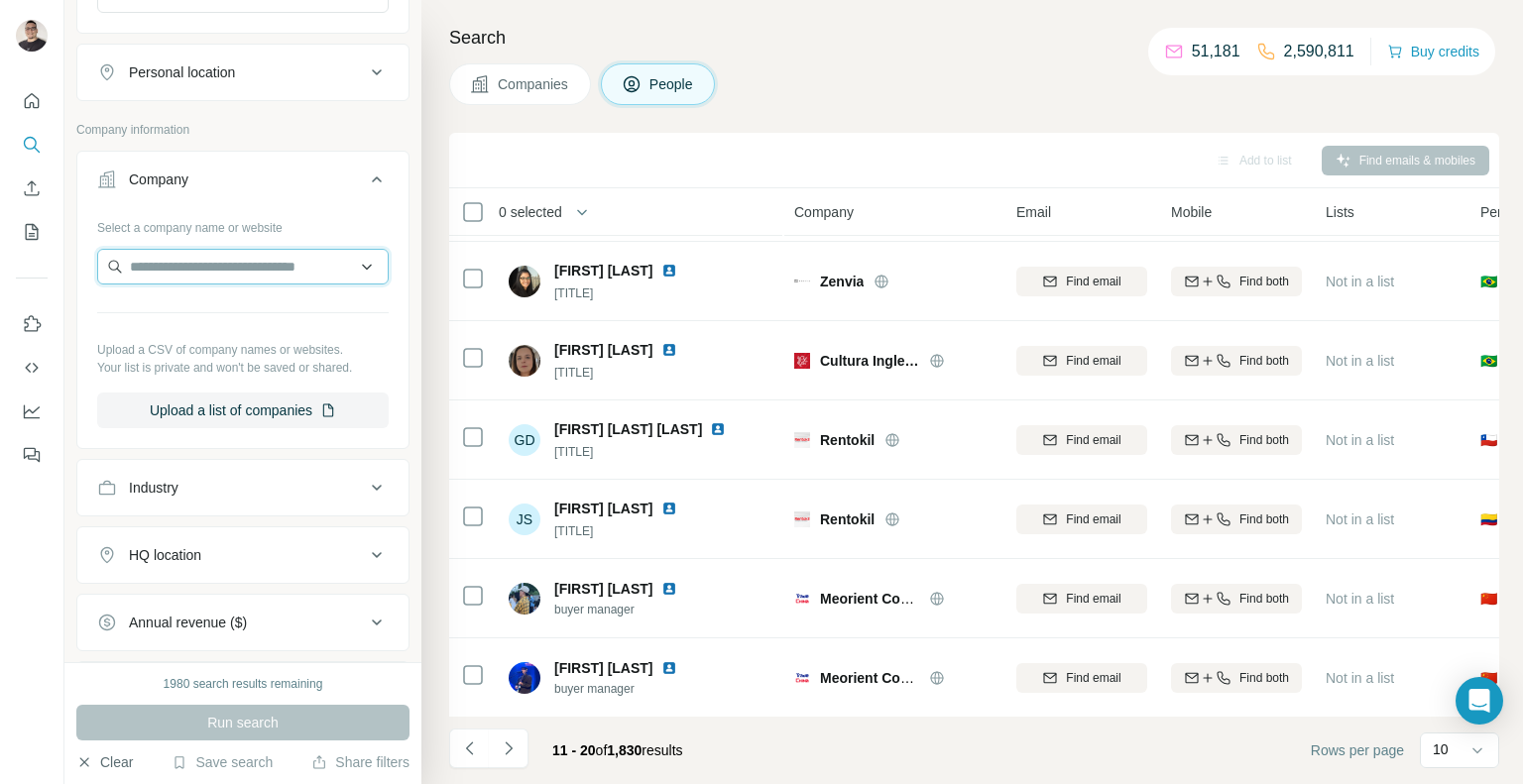 click at bounding box center (243, 267) 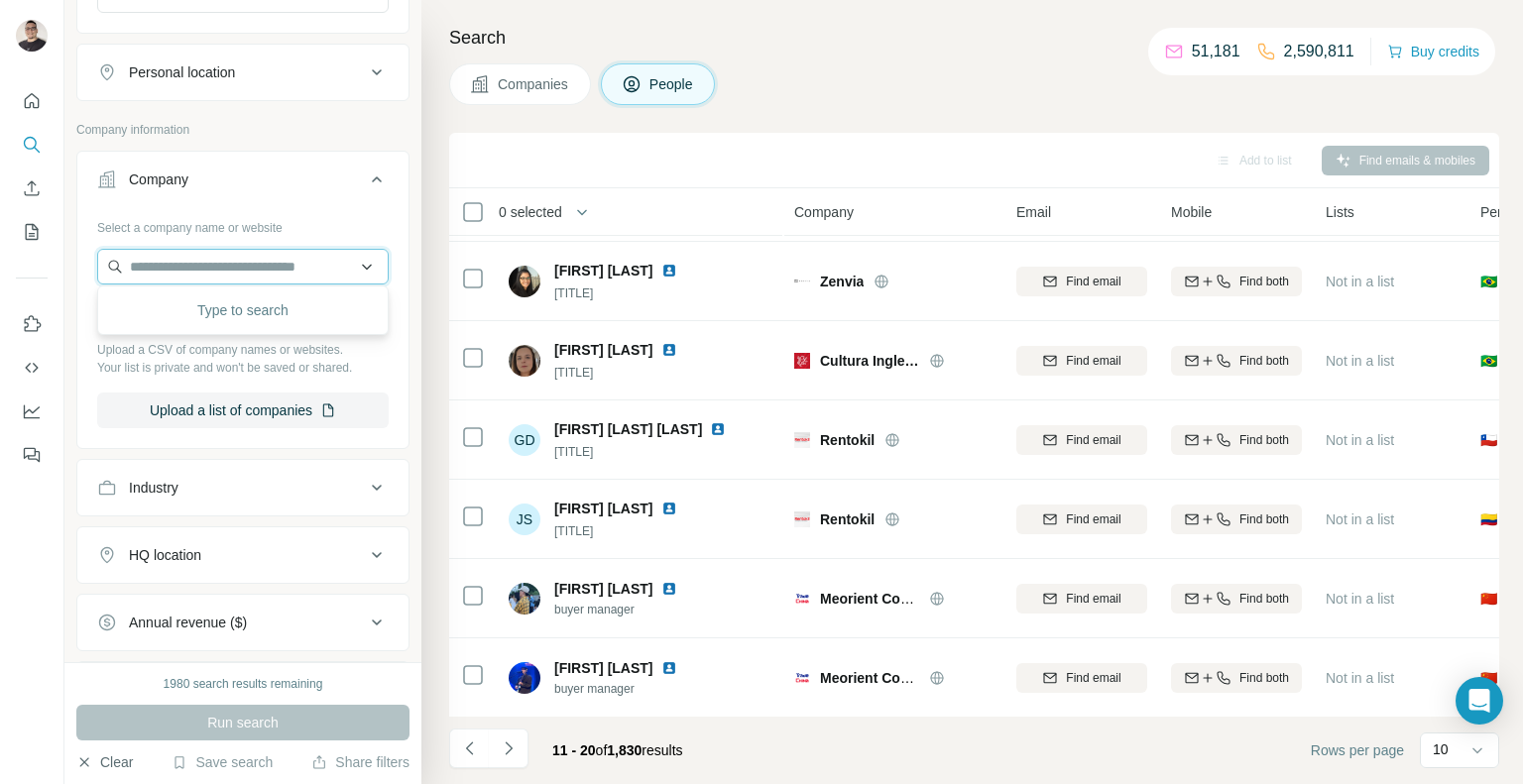 paste on "**********" 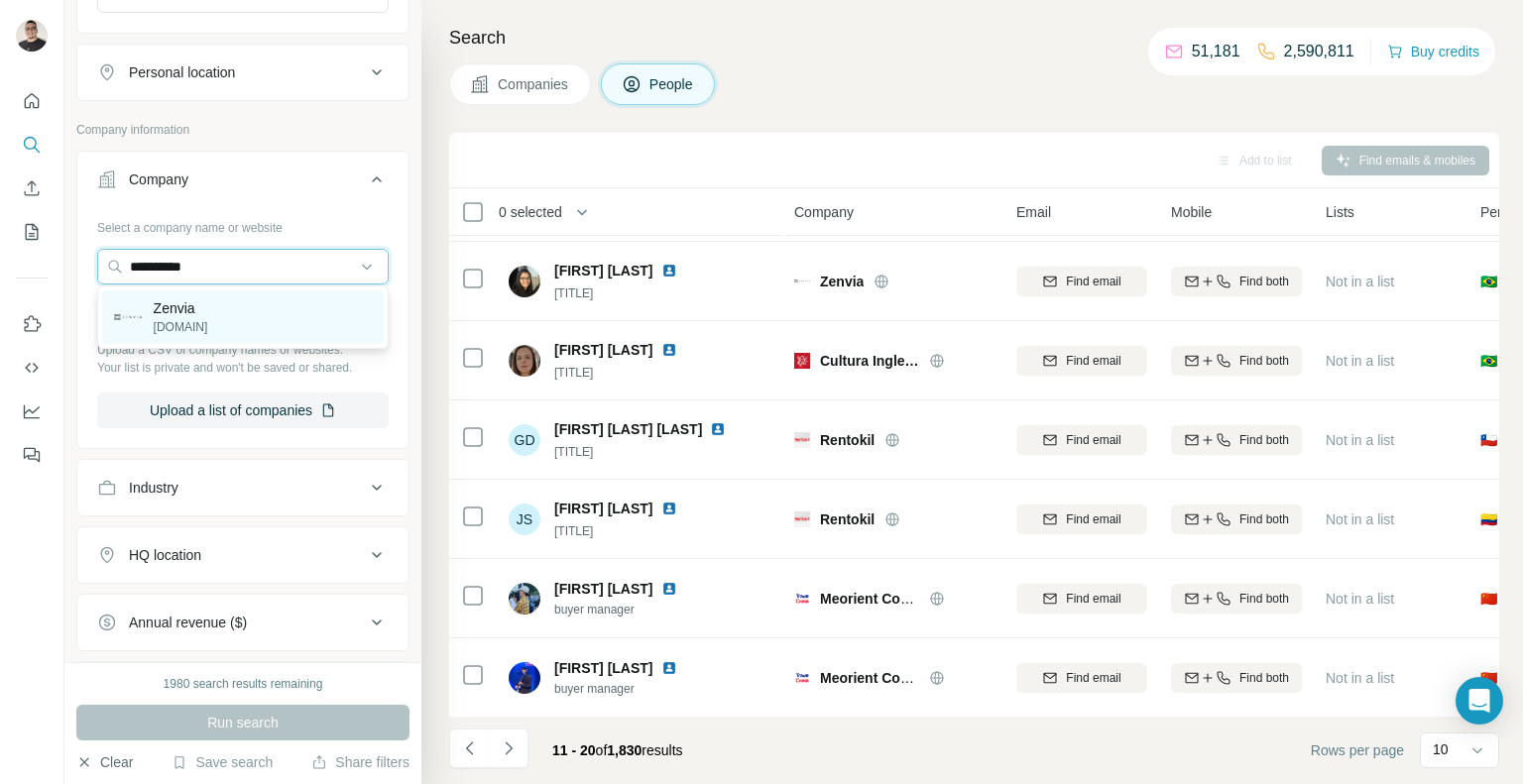 type on "**********" 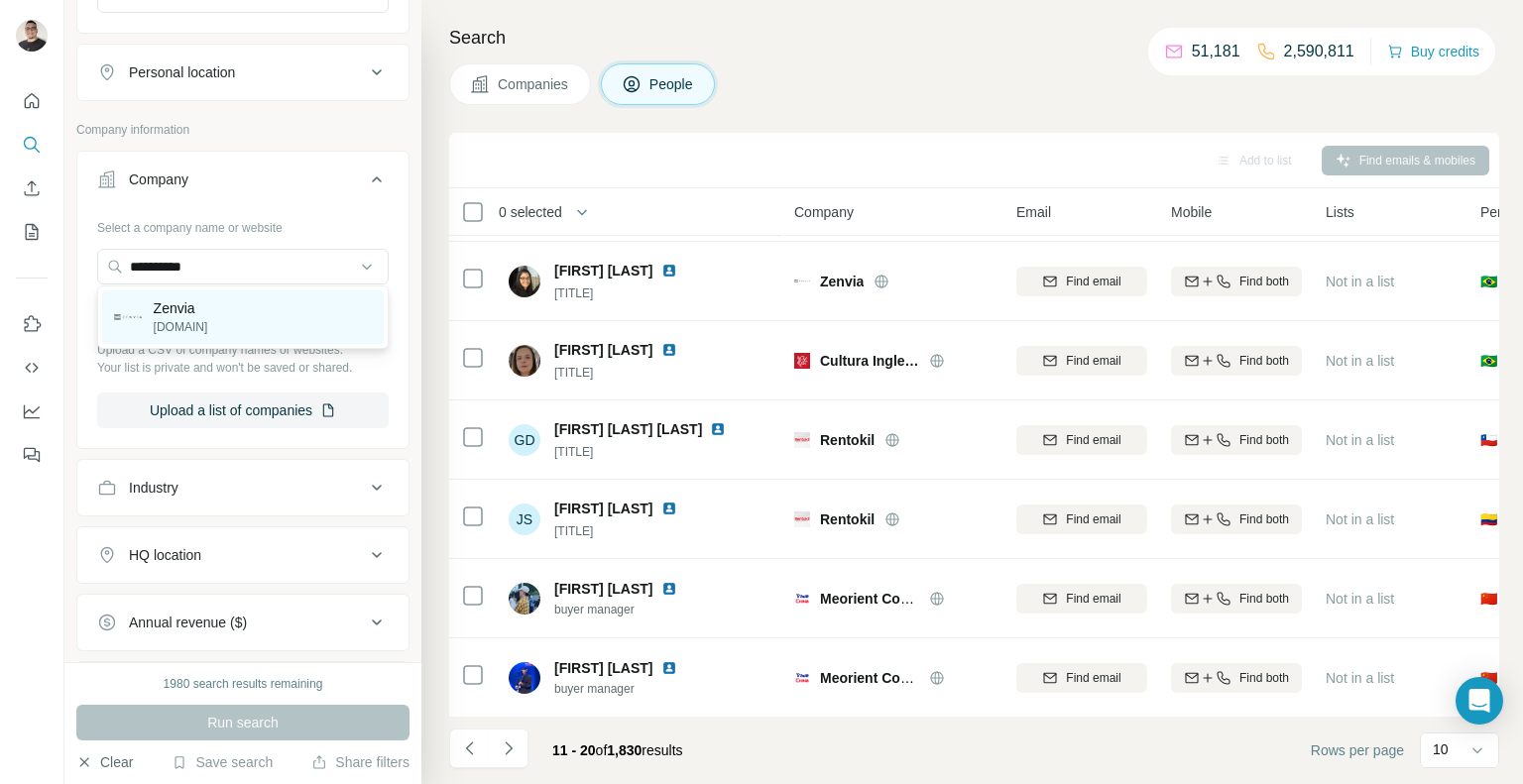 click on "Zenvia zenvia.com" at bounding box center [243, 317] 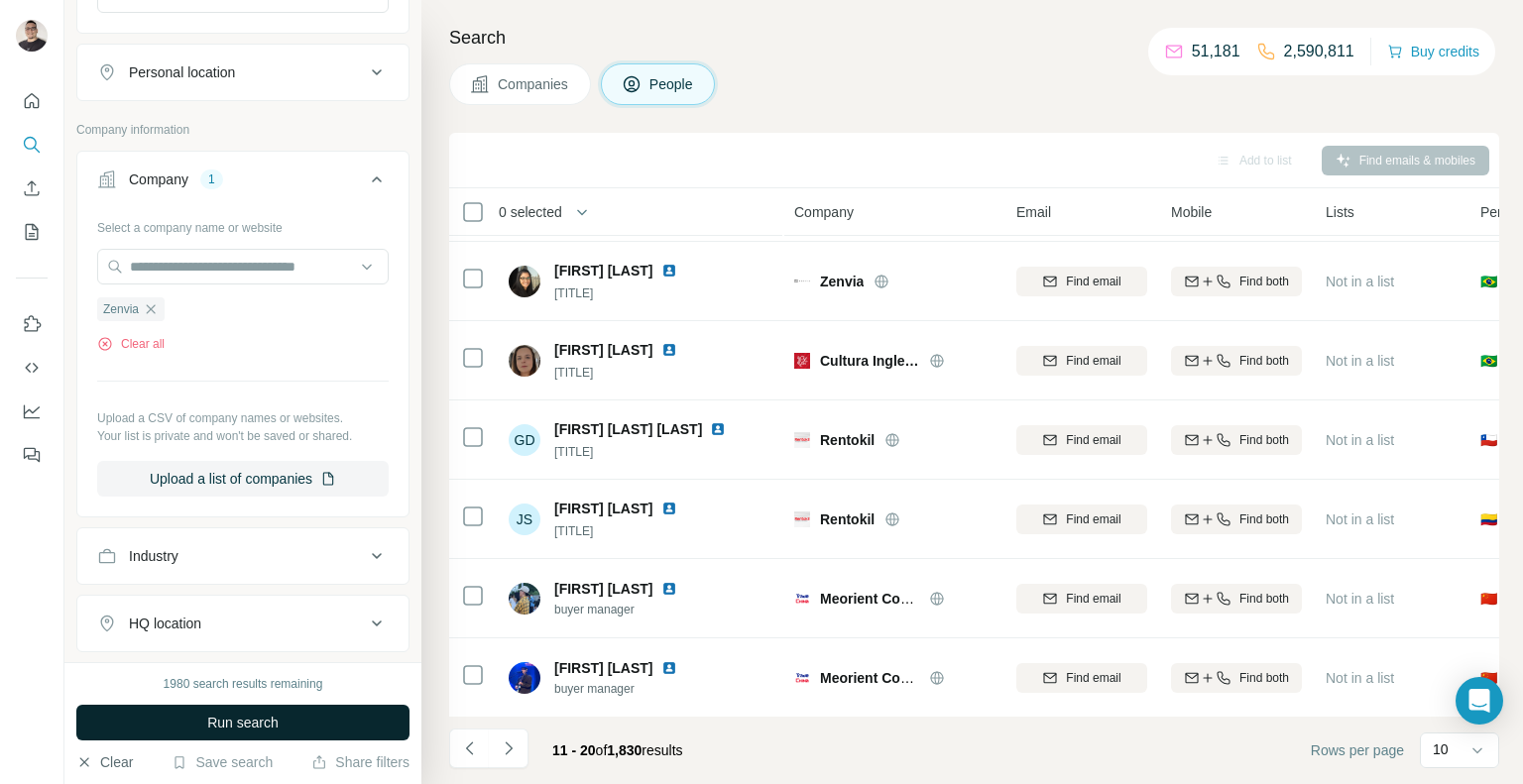 click on "Run search" at bounding box center [243, 723] 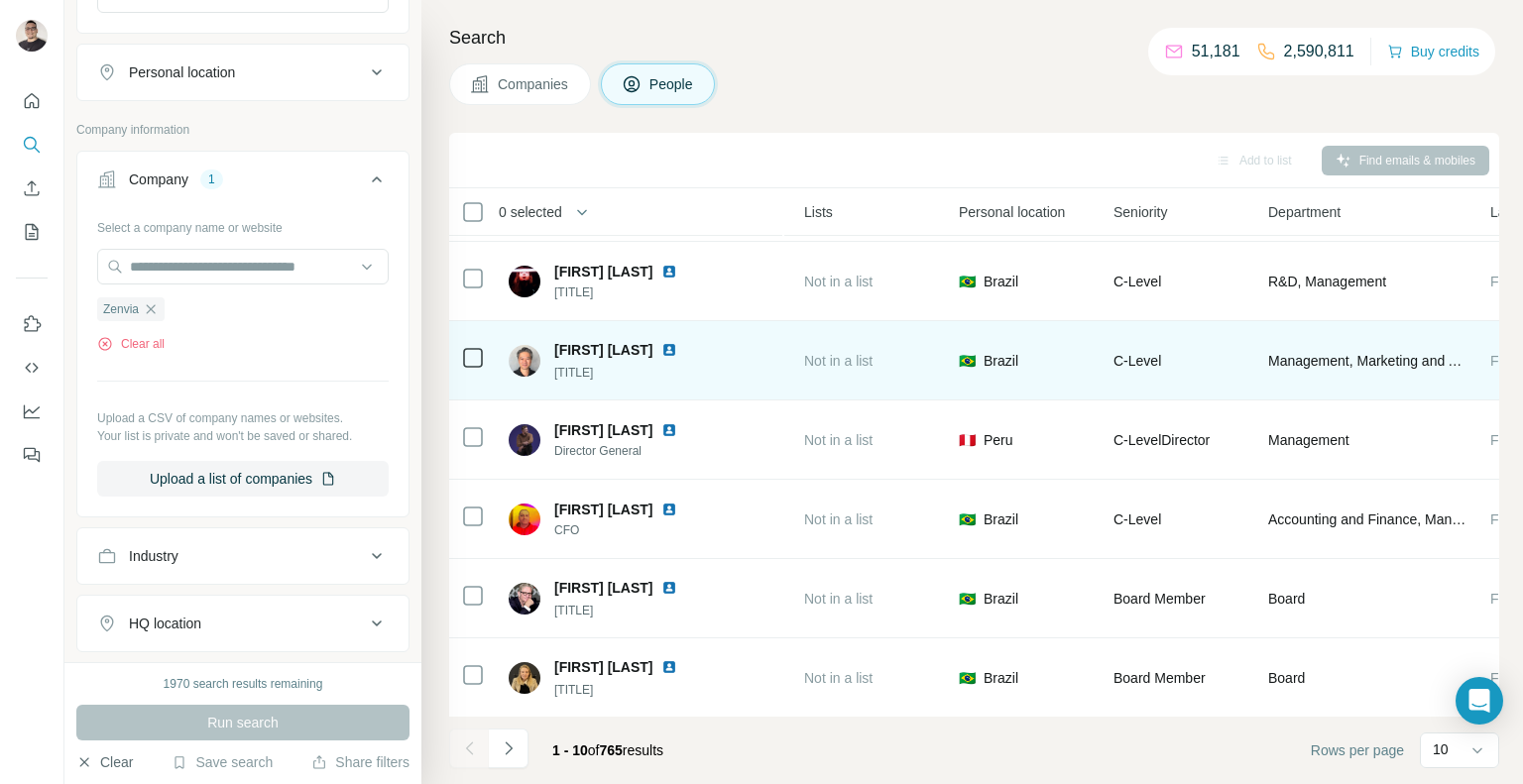 scroll, scrollTop: 311, scrollLeft: 525, axis: both 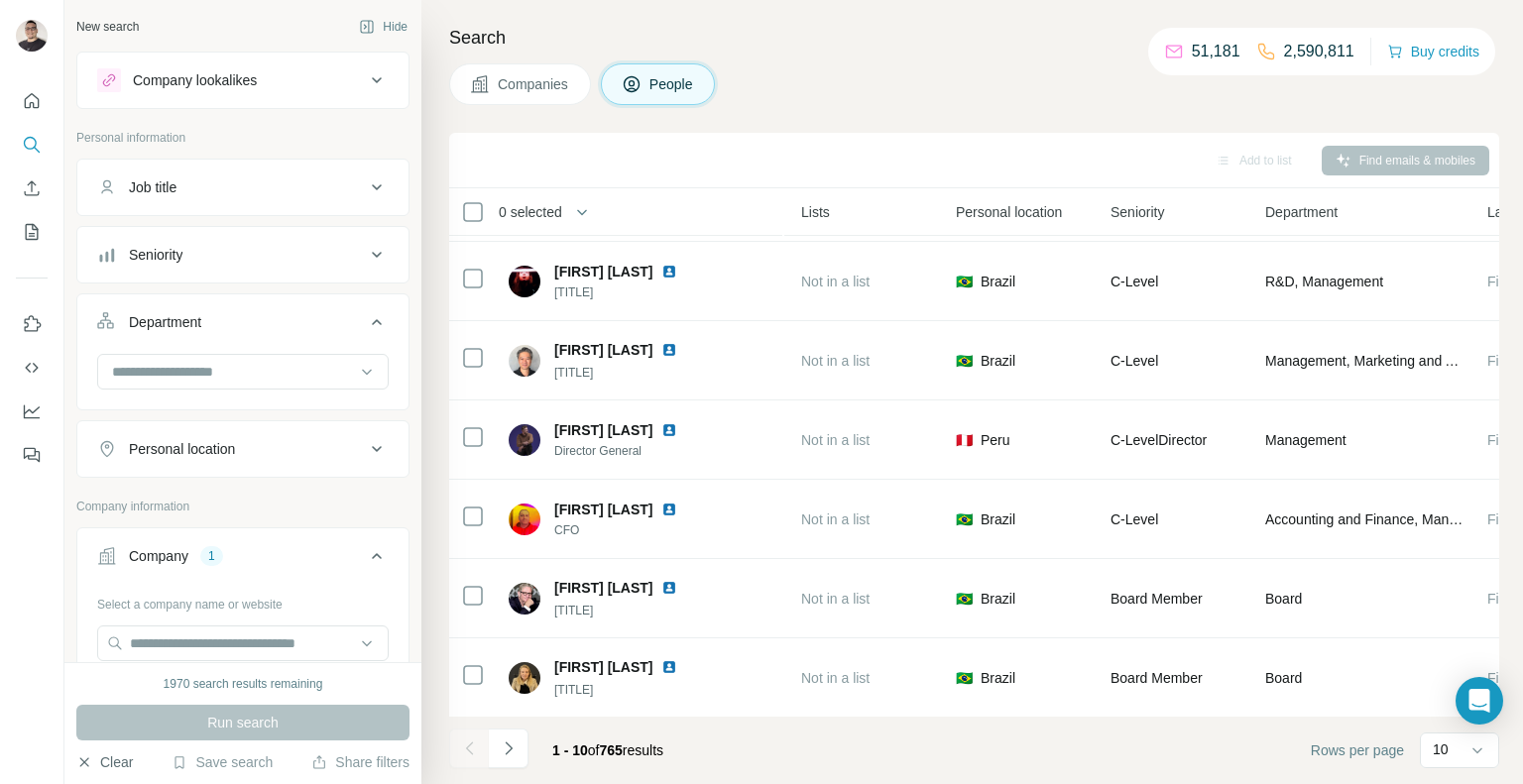 click on "Job title" at bounding box center (243, 187) 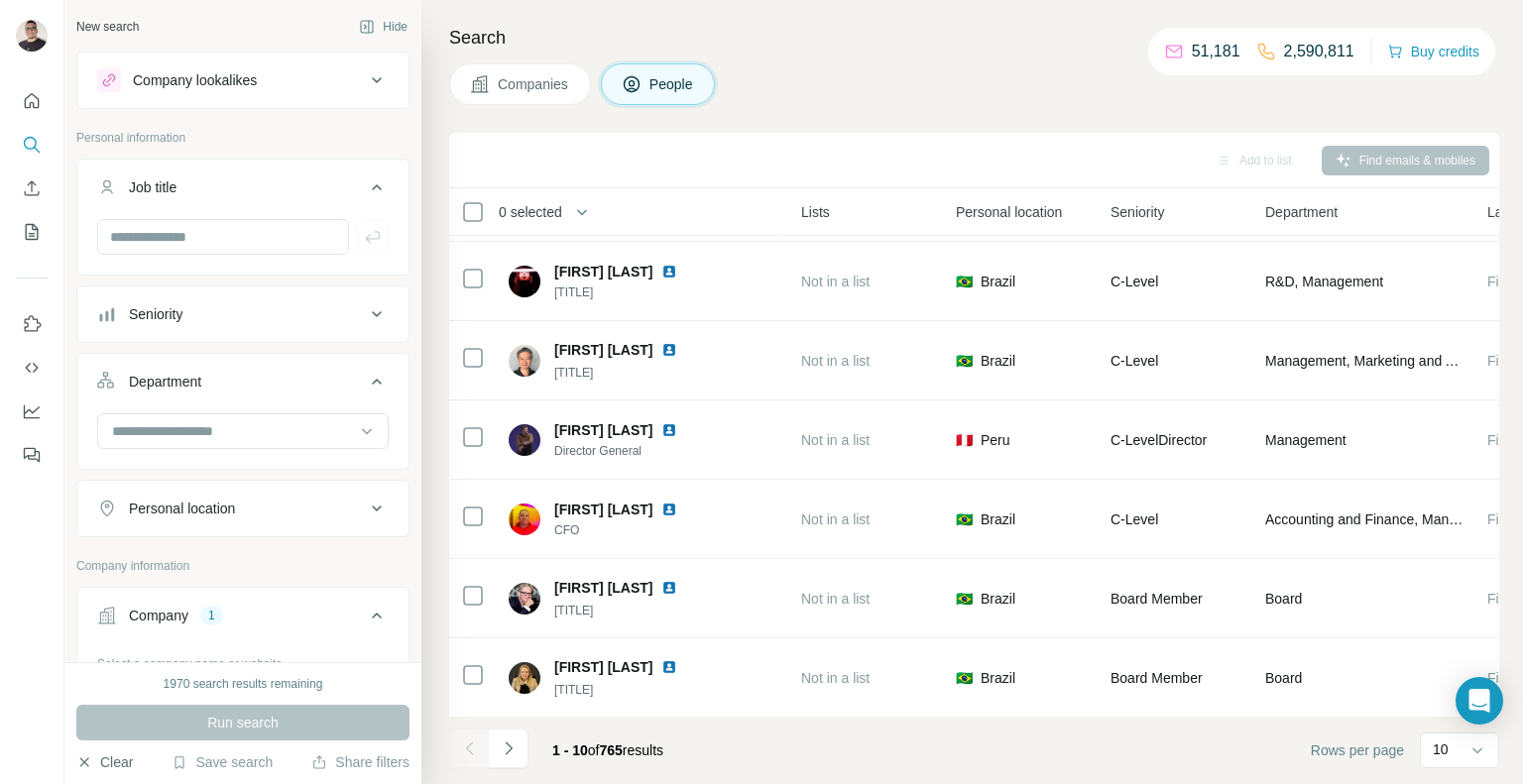 click on "Job title" at bounding box center [231, 187] 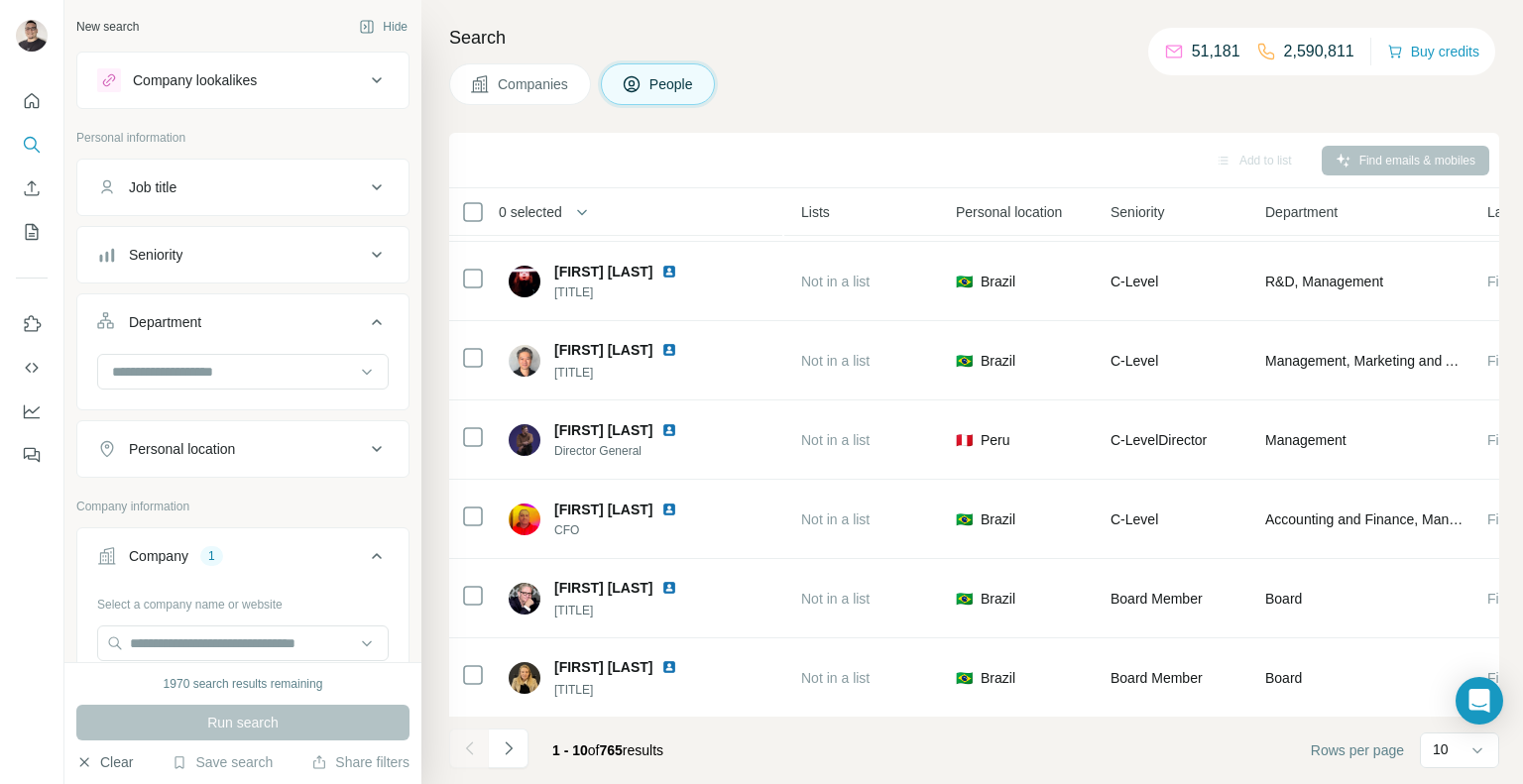 click on "Seniority" at bounding box center [231, 255] 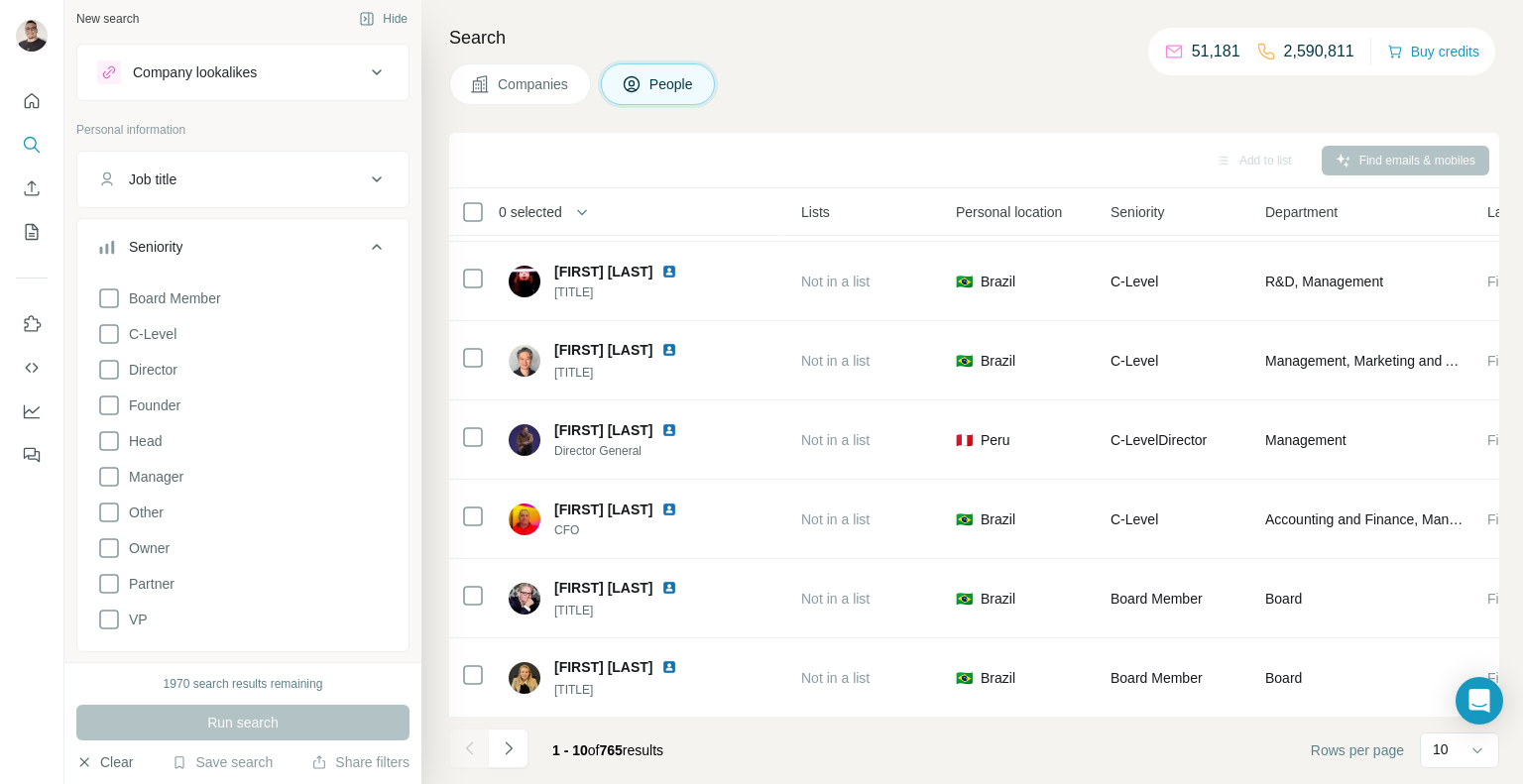 scroll, scrollTop: 20, scrollLeft: 0, axis: vertical 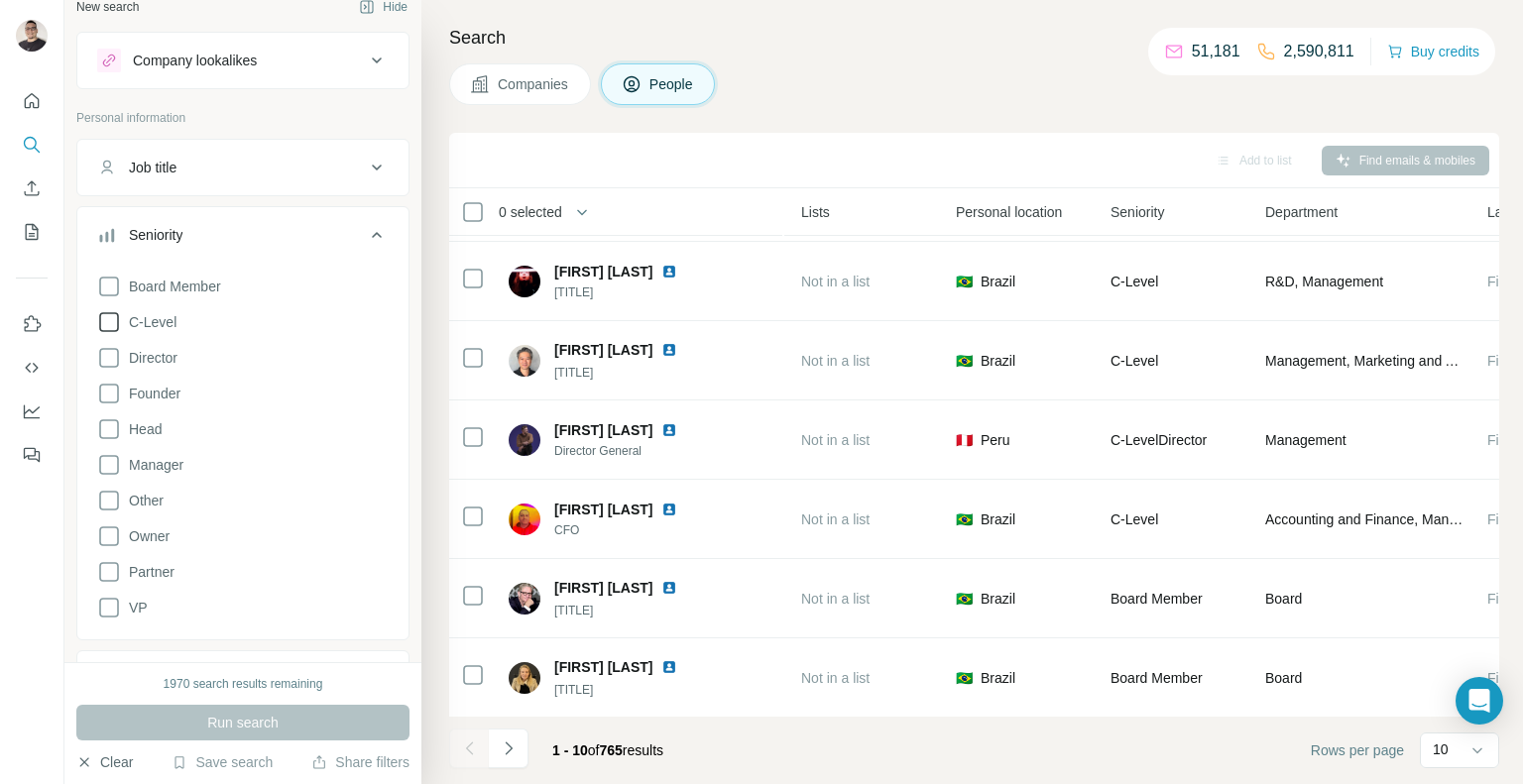 click 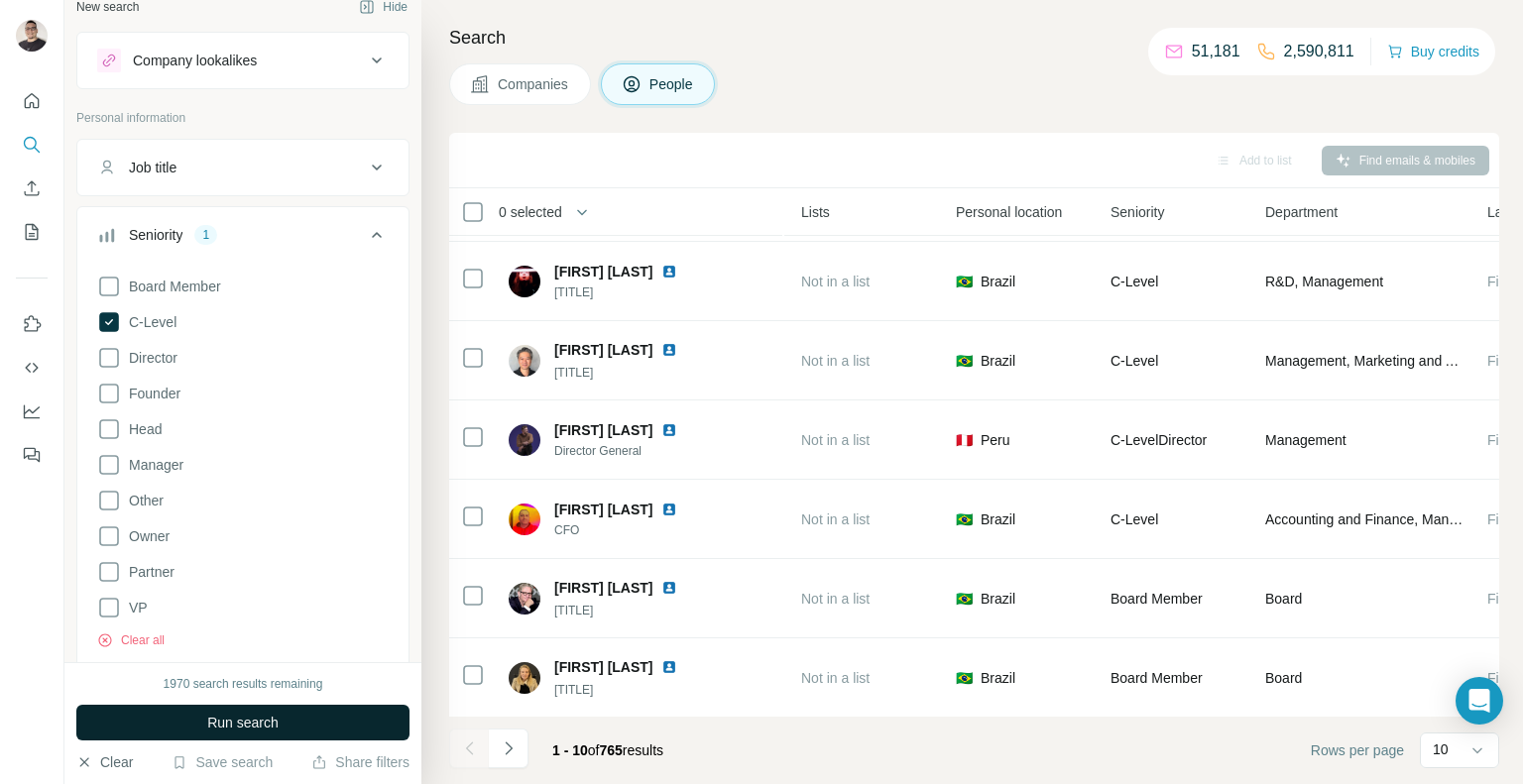 click on "Run search" at bounding box center [243, 723] 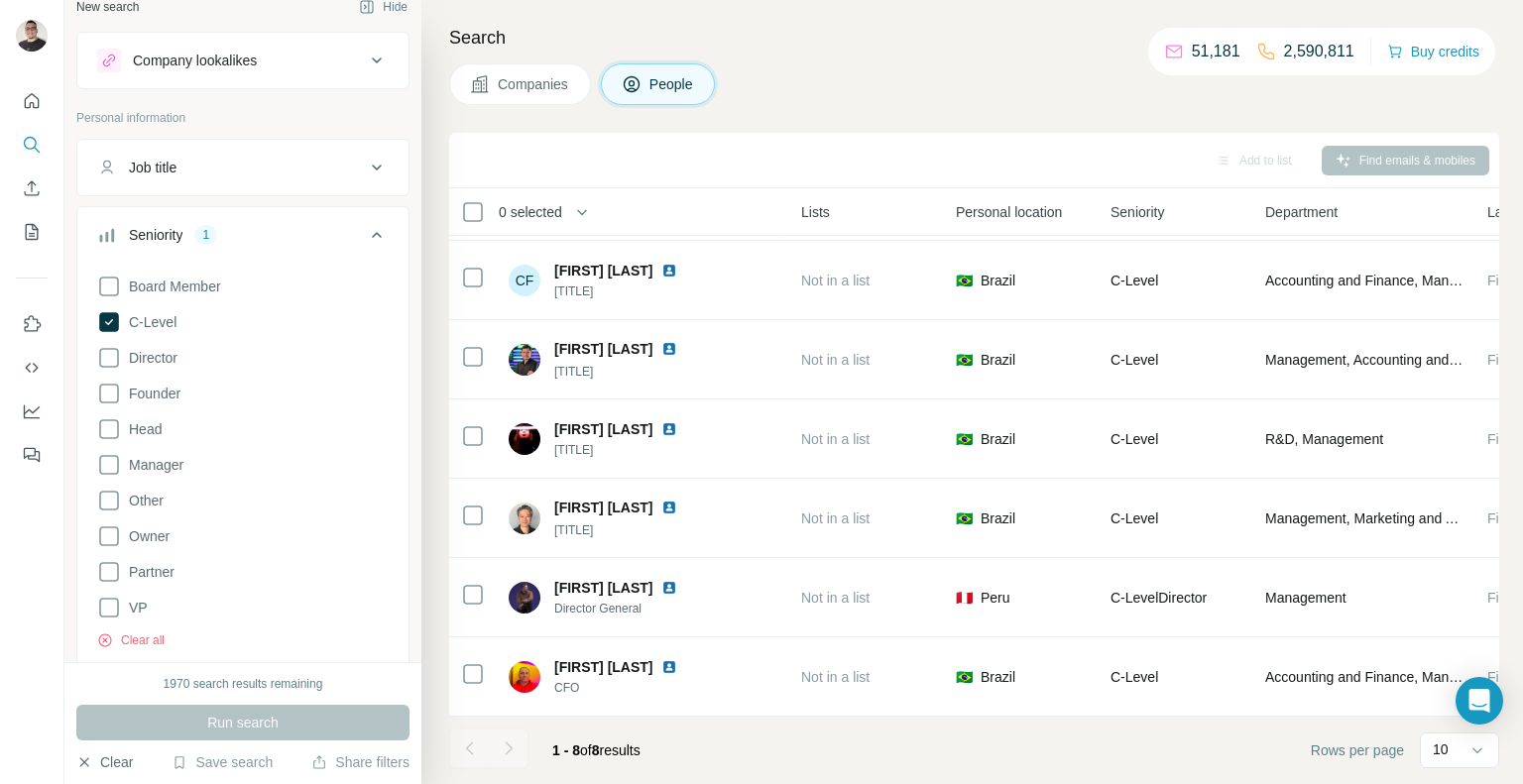 scroll, scrollTop: 153, scrollLeft: 525, axis: both 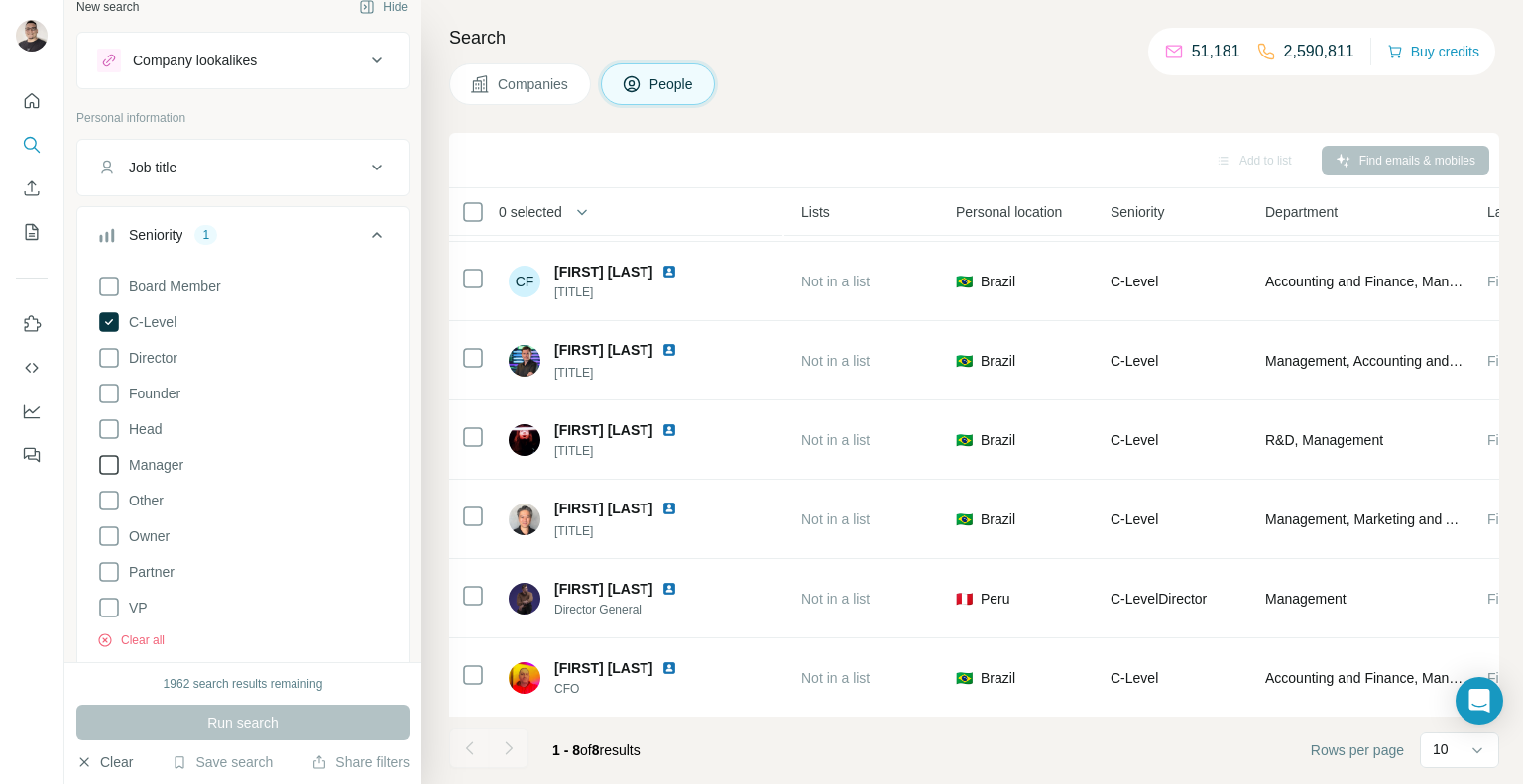 click 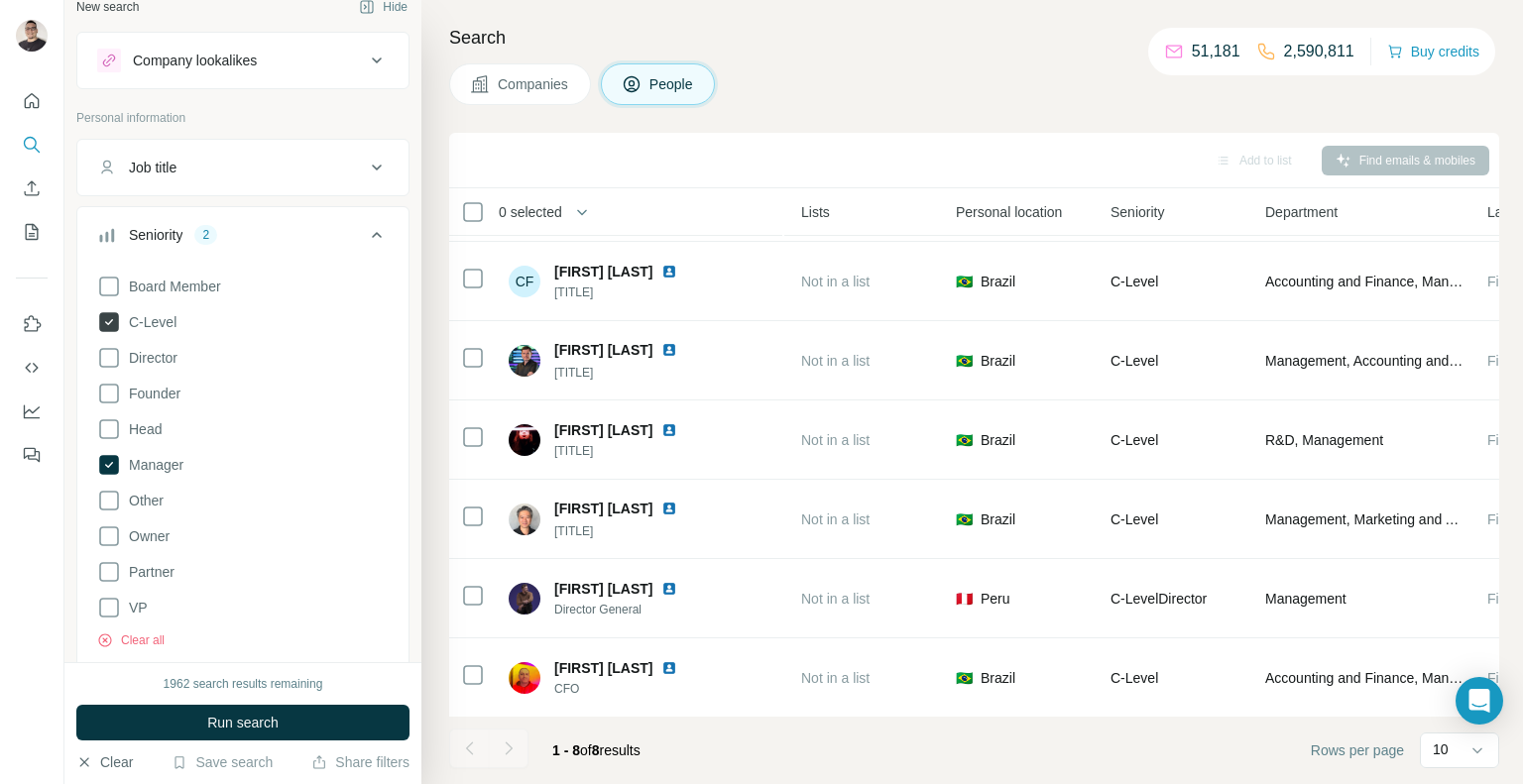 click 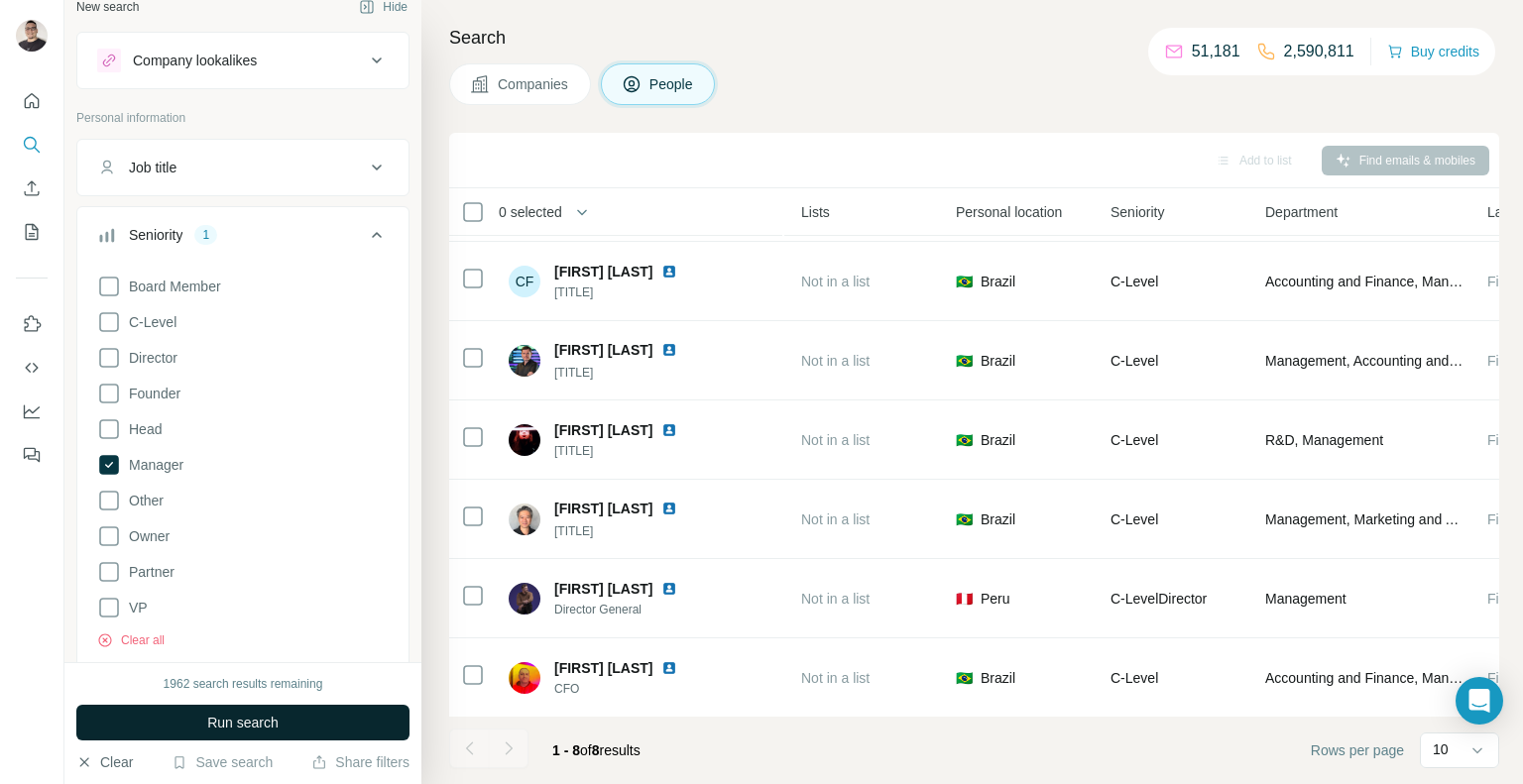 click on "Run search" at bounding box center [243, 723] 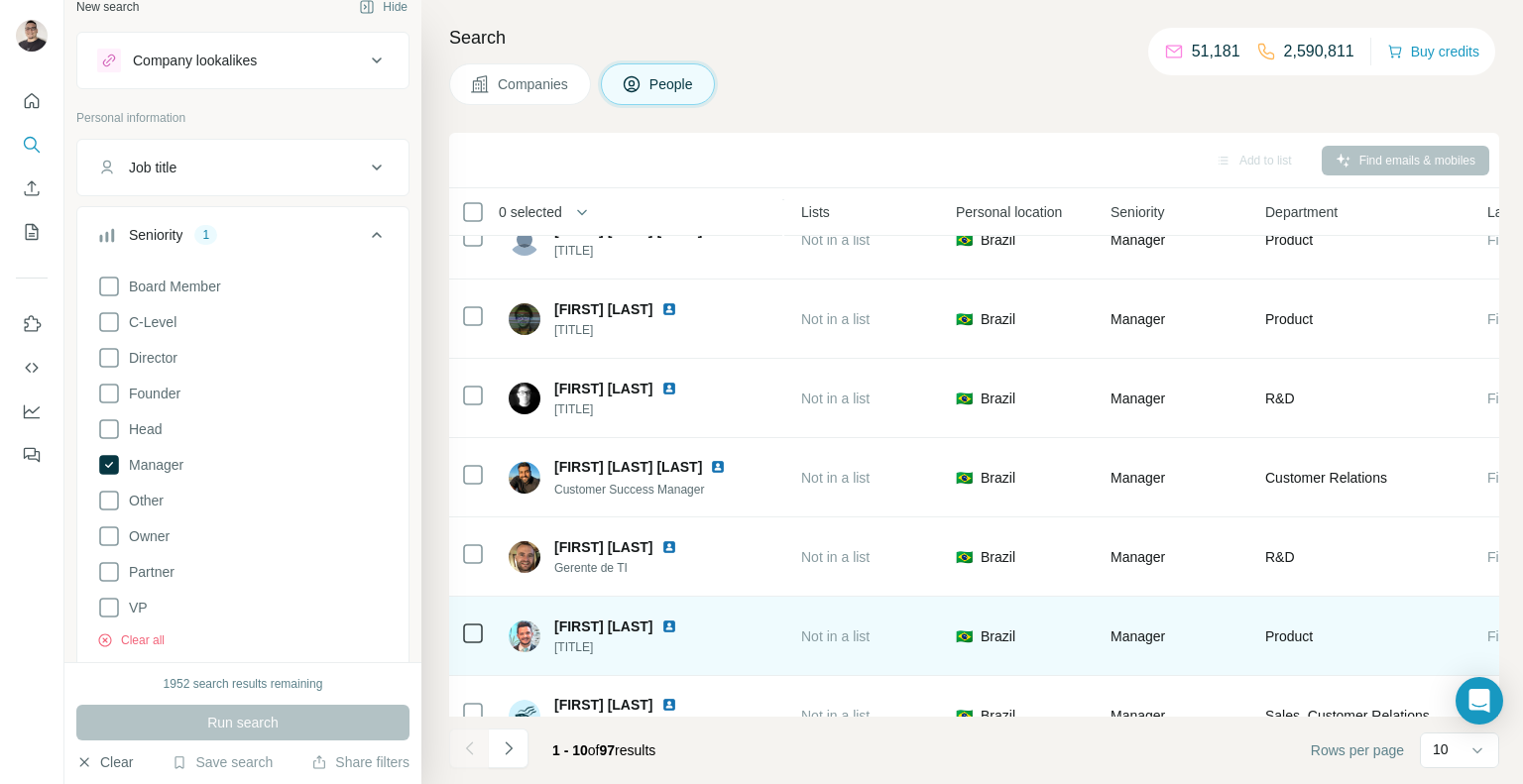 scroll, scrollTop: 311, scrollLeft: 525, axis: both 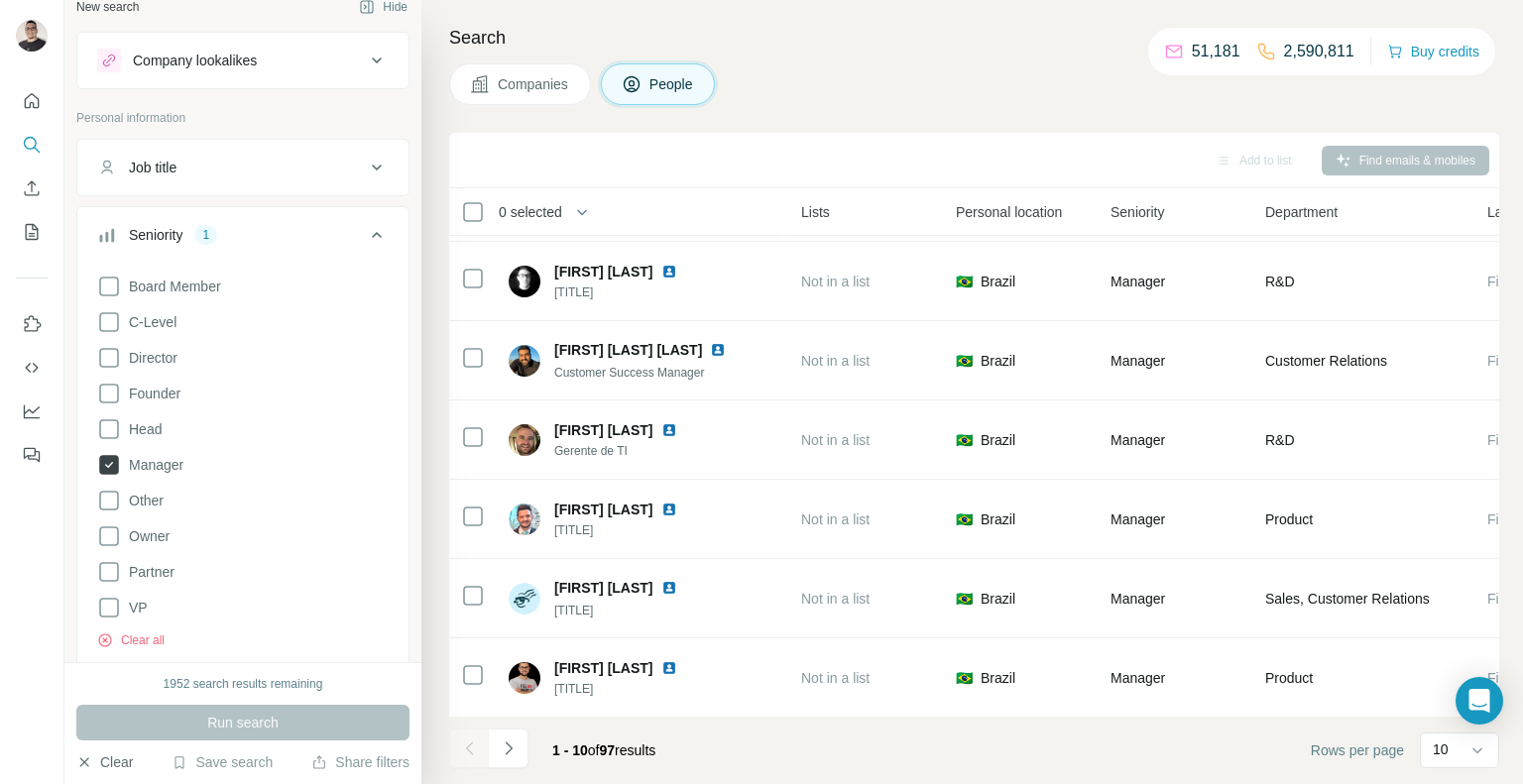 click 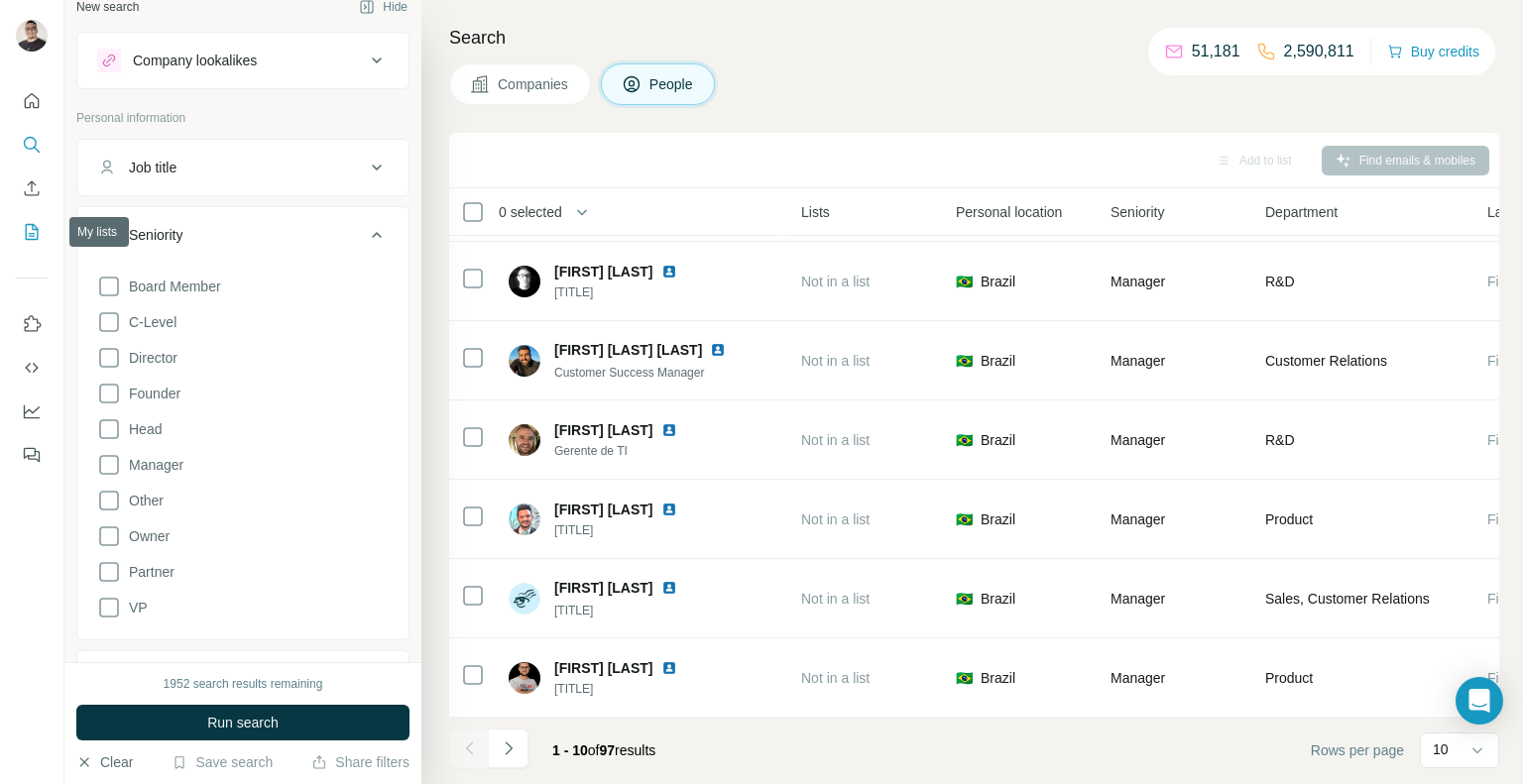 click 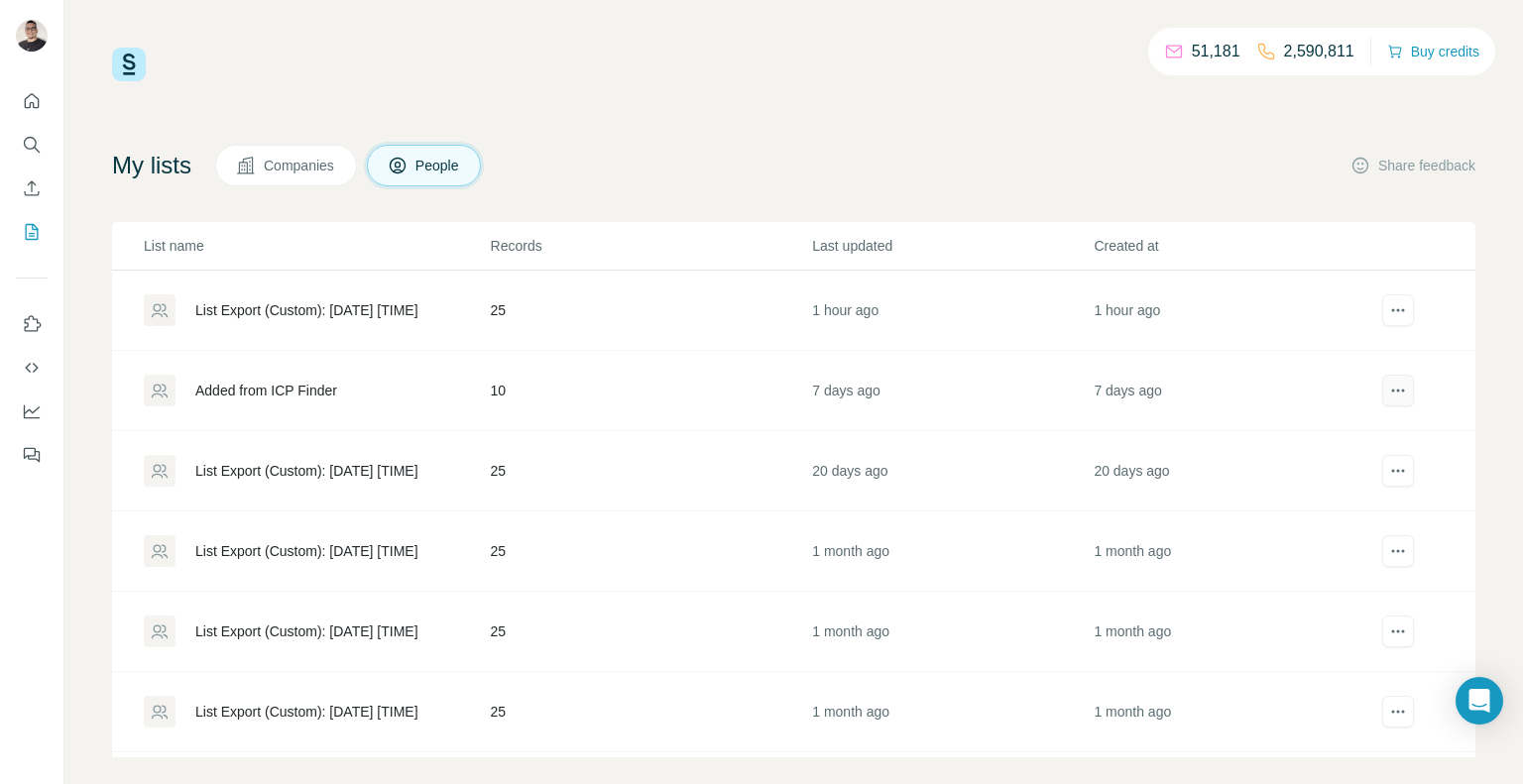 click at bounding box center [1398, 391] 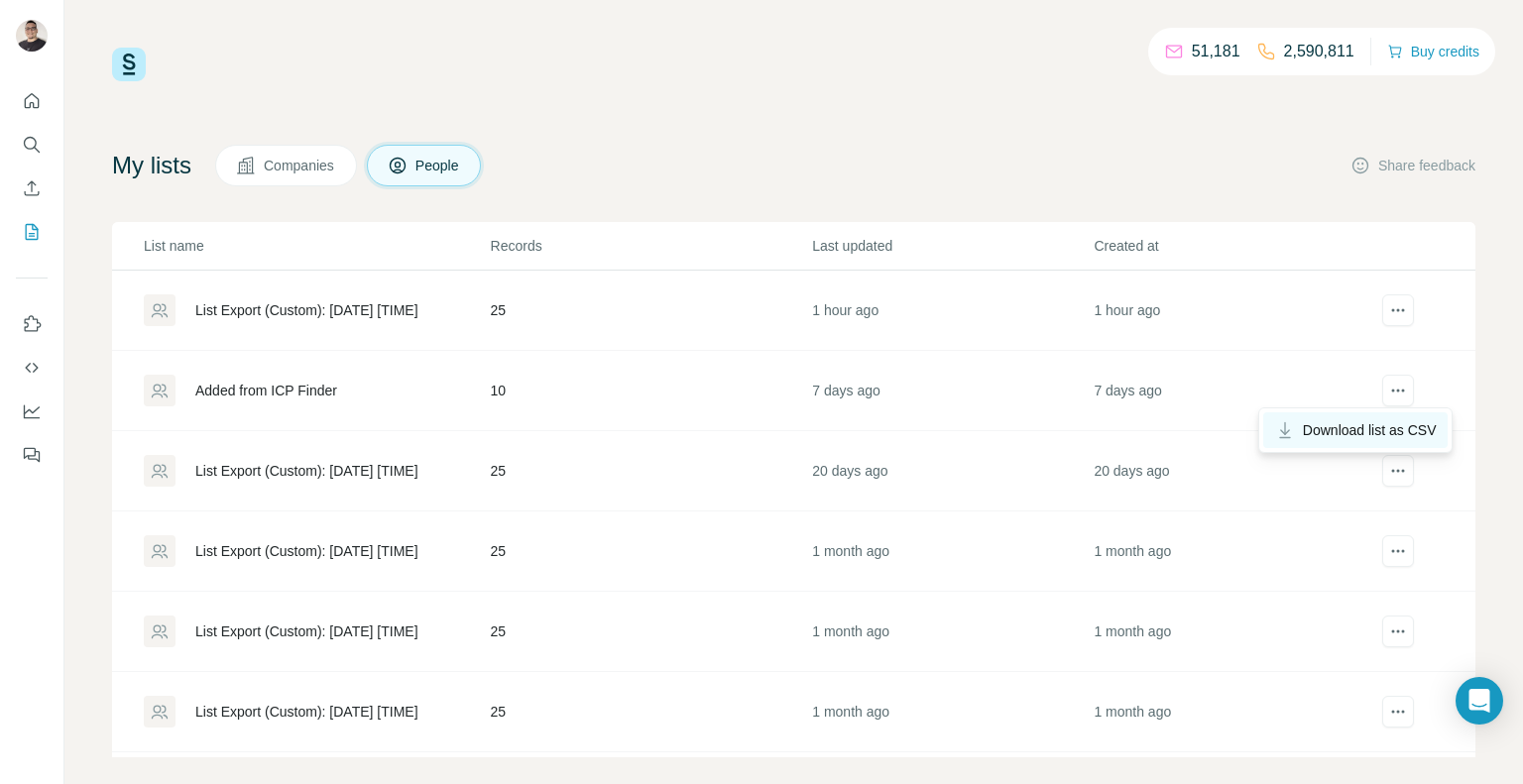 click on "Download list as CSV" at bounding box center [1369, 430] 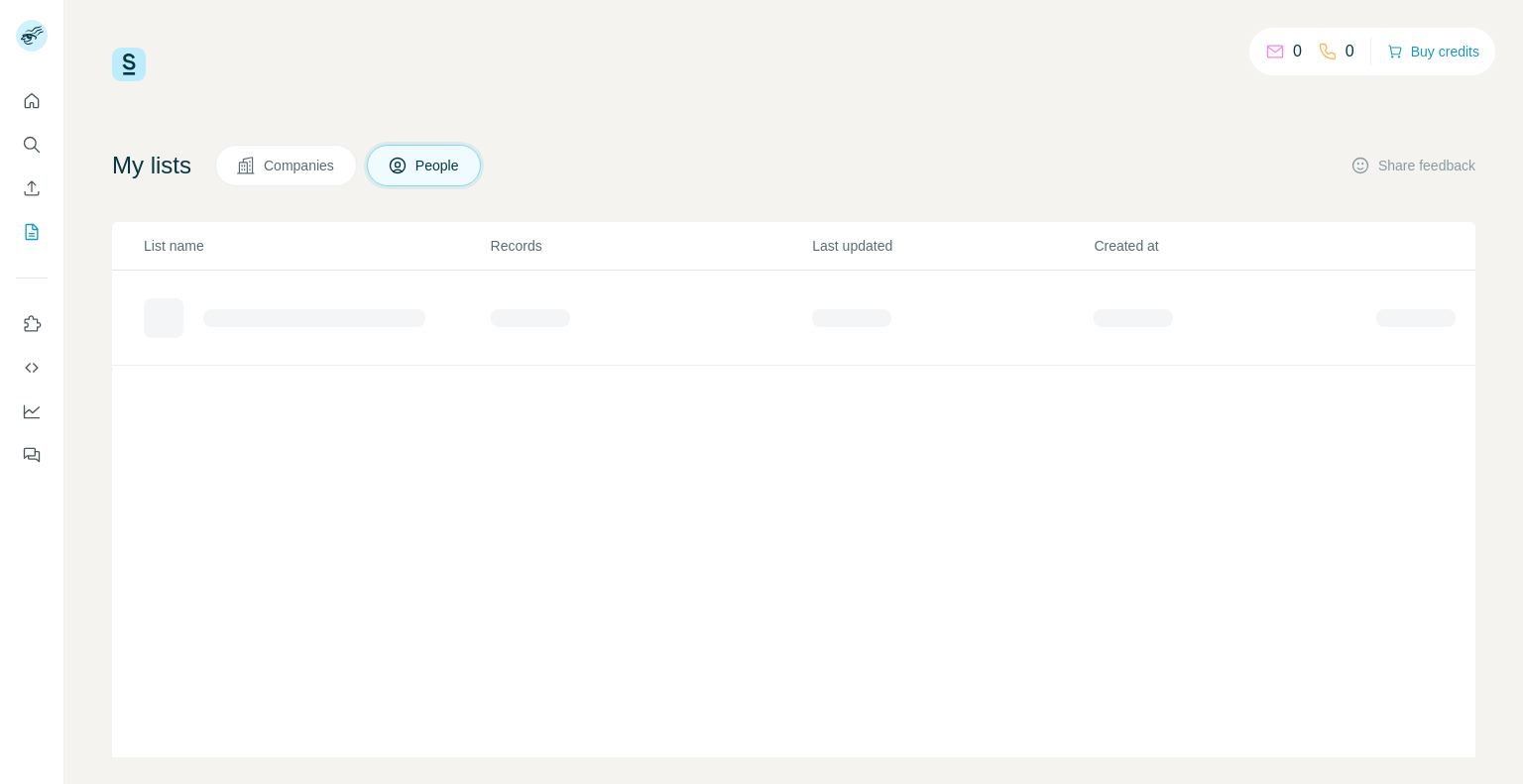 scroll, scrollTop: 0, scrollLeft: 0, axis: both 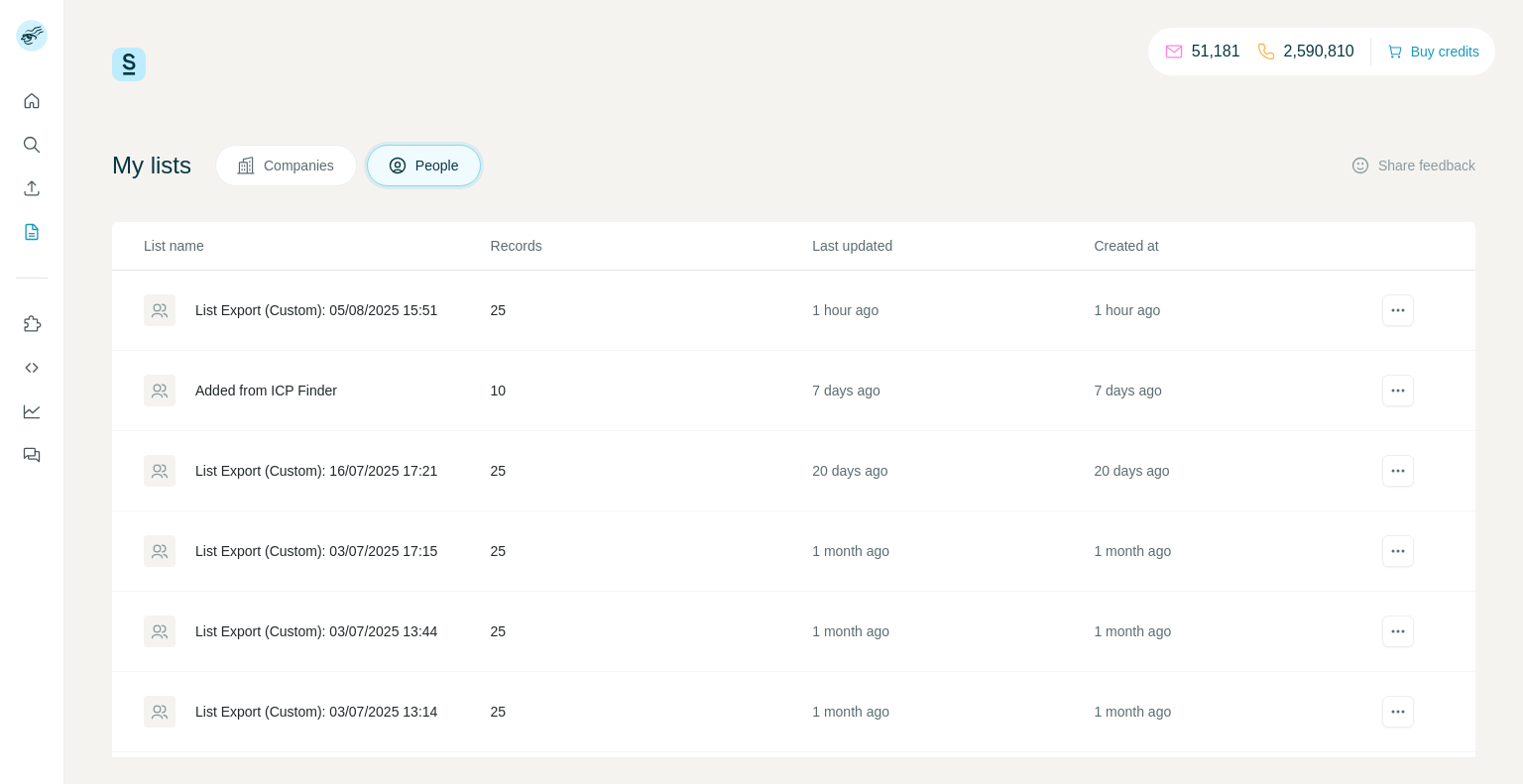 click on "Added from ICP Finder" at bounding box center [316, 391] 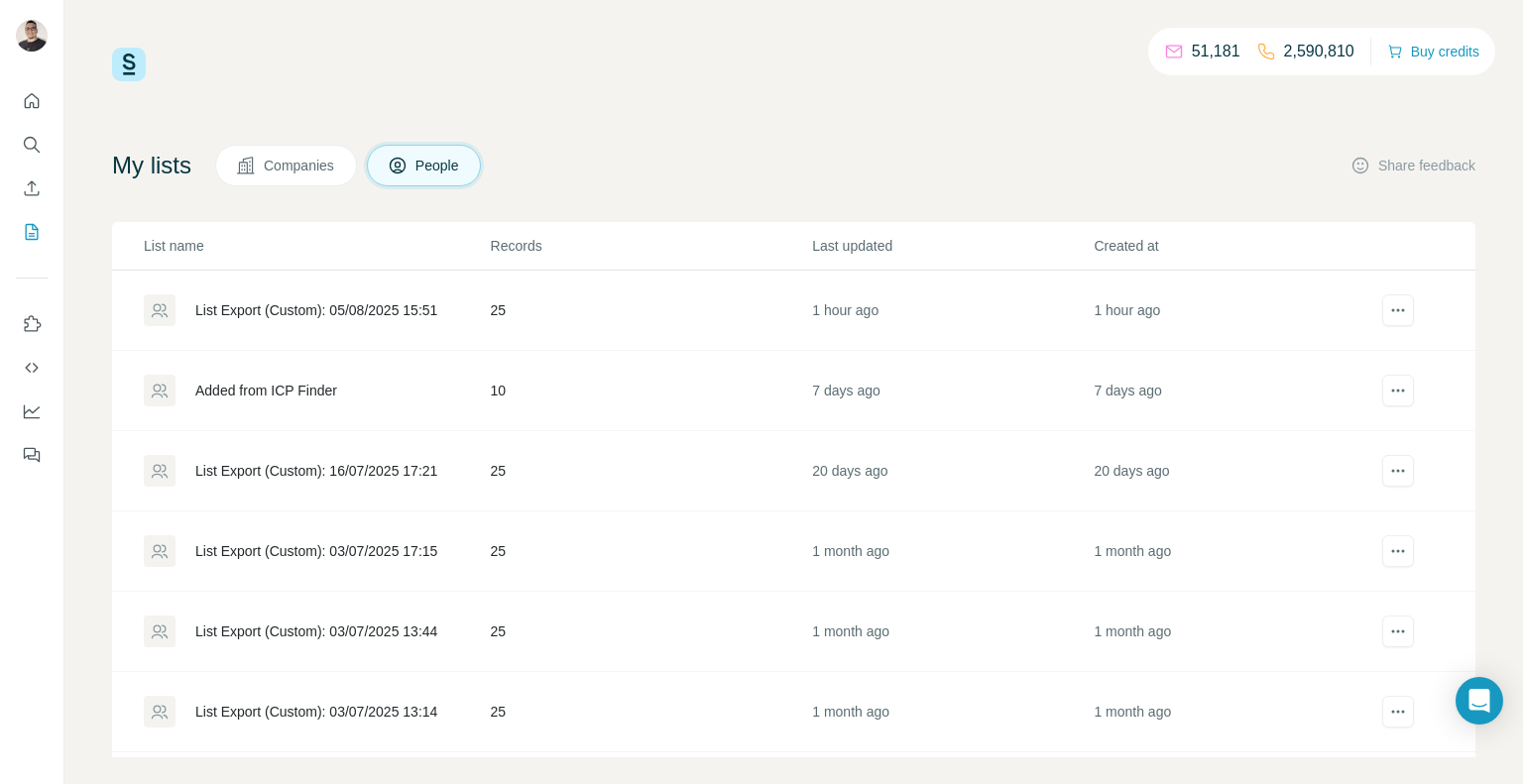 click on "List Export (Custom): [DATE] [TIME]" at bounding box center (316, 310) 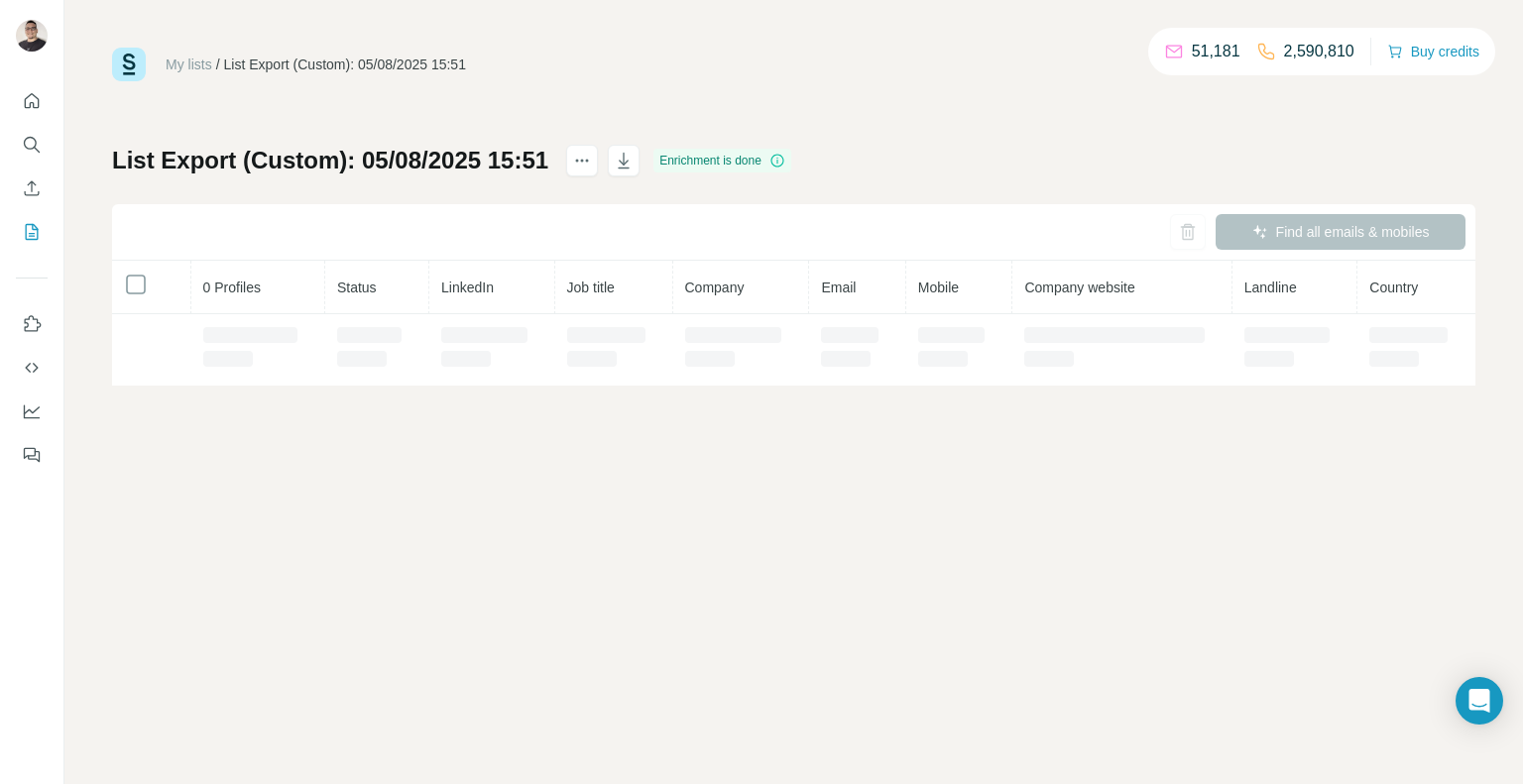 click on "0 Profiles" at bounding box center [258, 287] 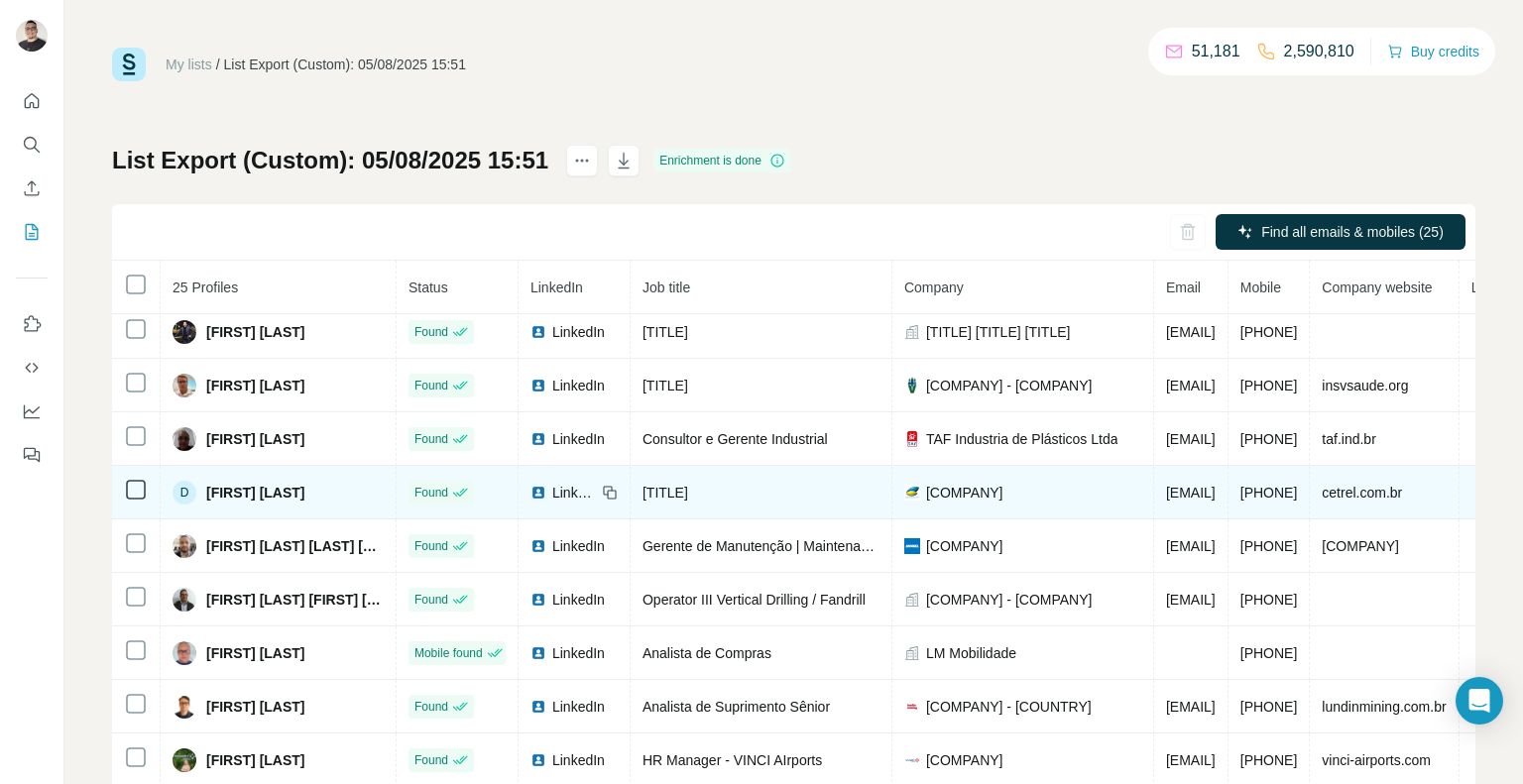 scroll, scrollTop: 69, scrollLeft: 0, axis: vertical 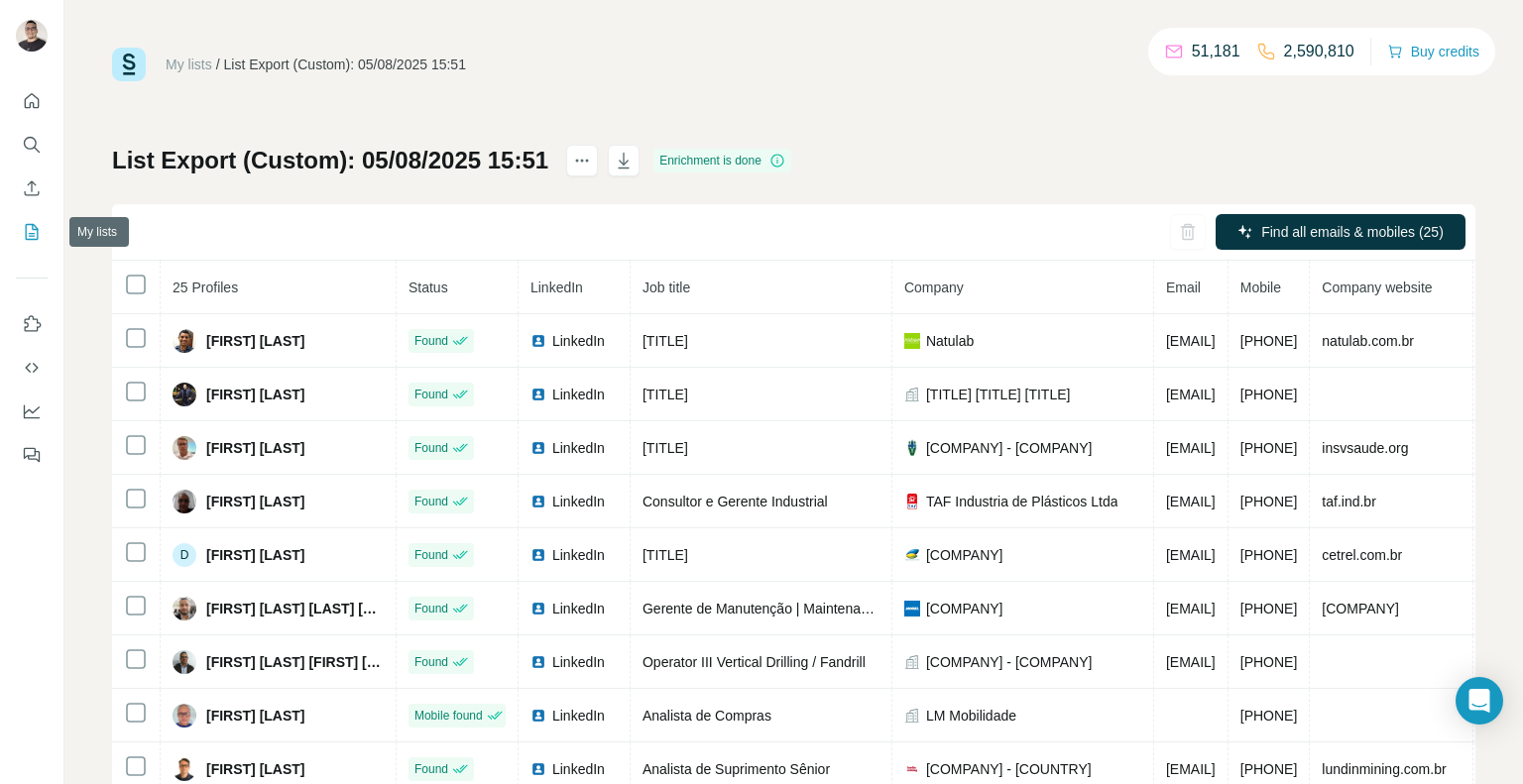 click 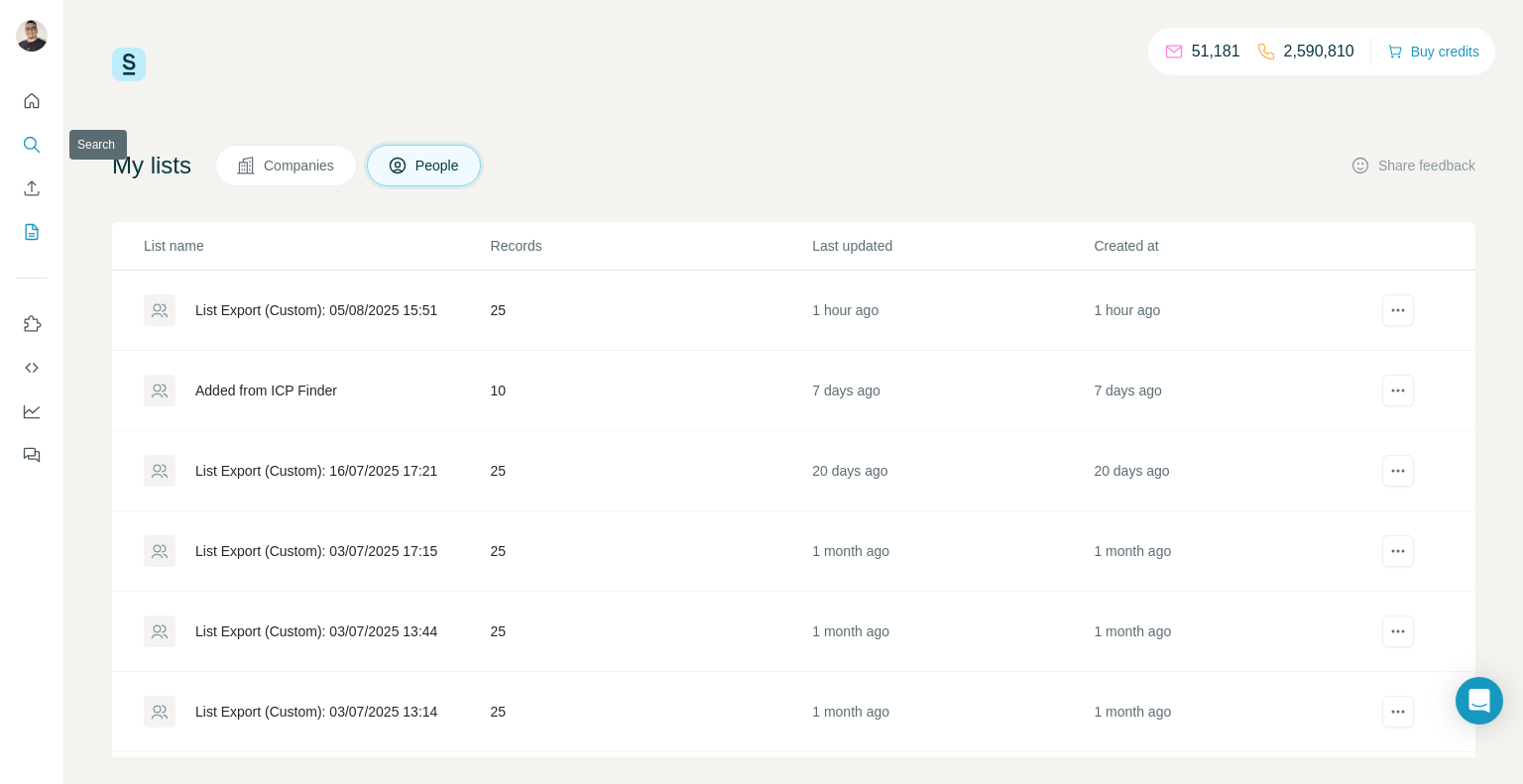 click 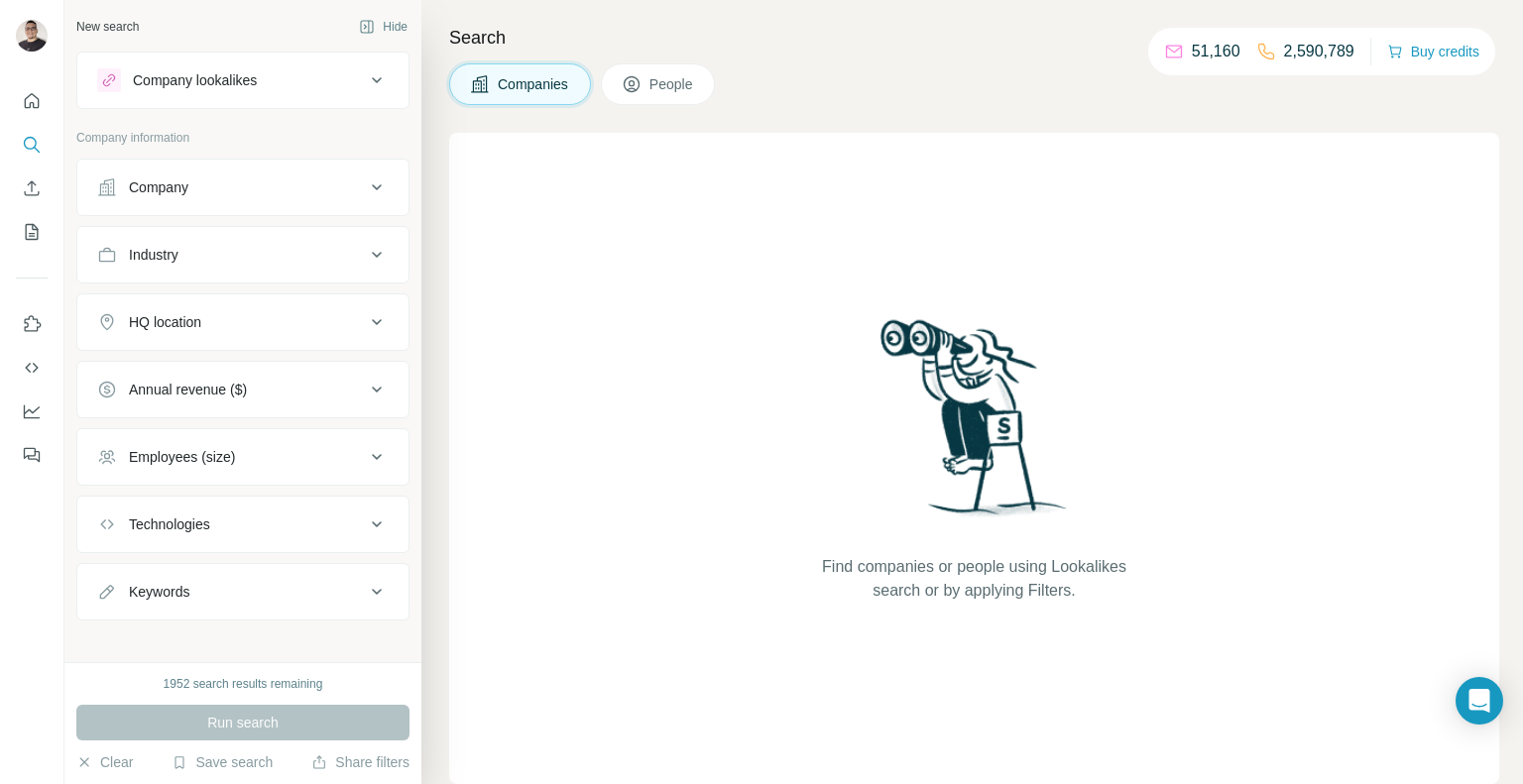 click on "Company" at bounding box center [243, 187] 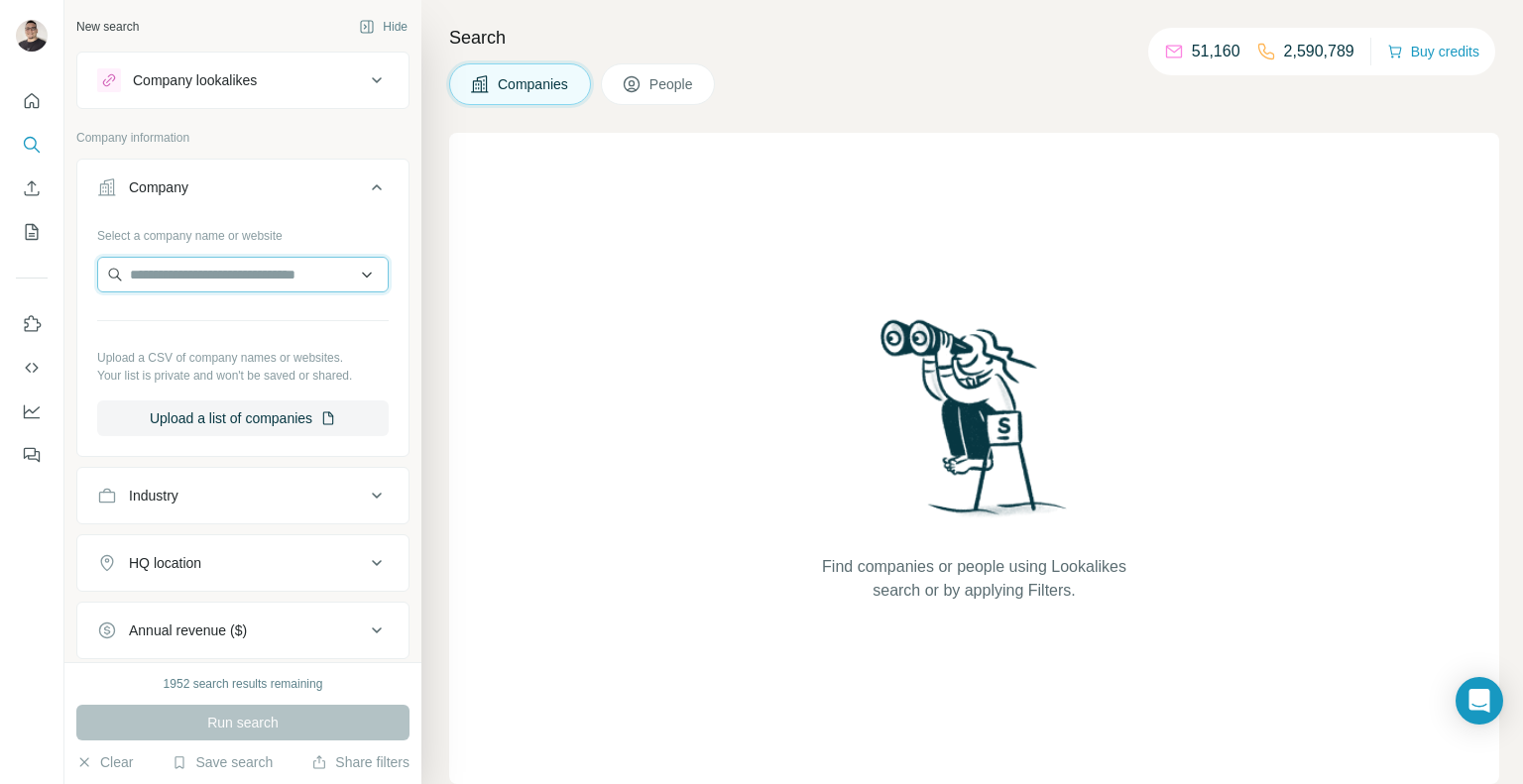 click at bounding box center (243, 275) 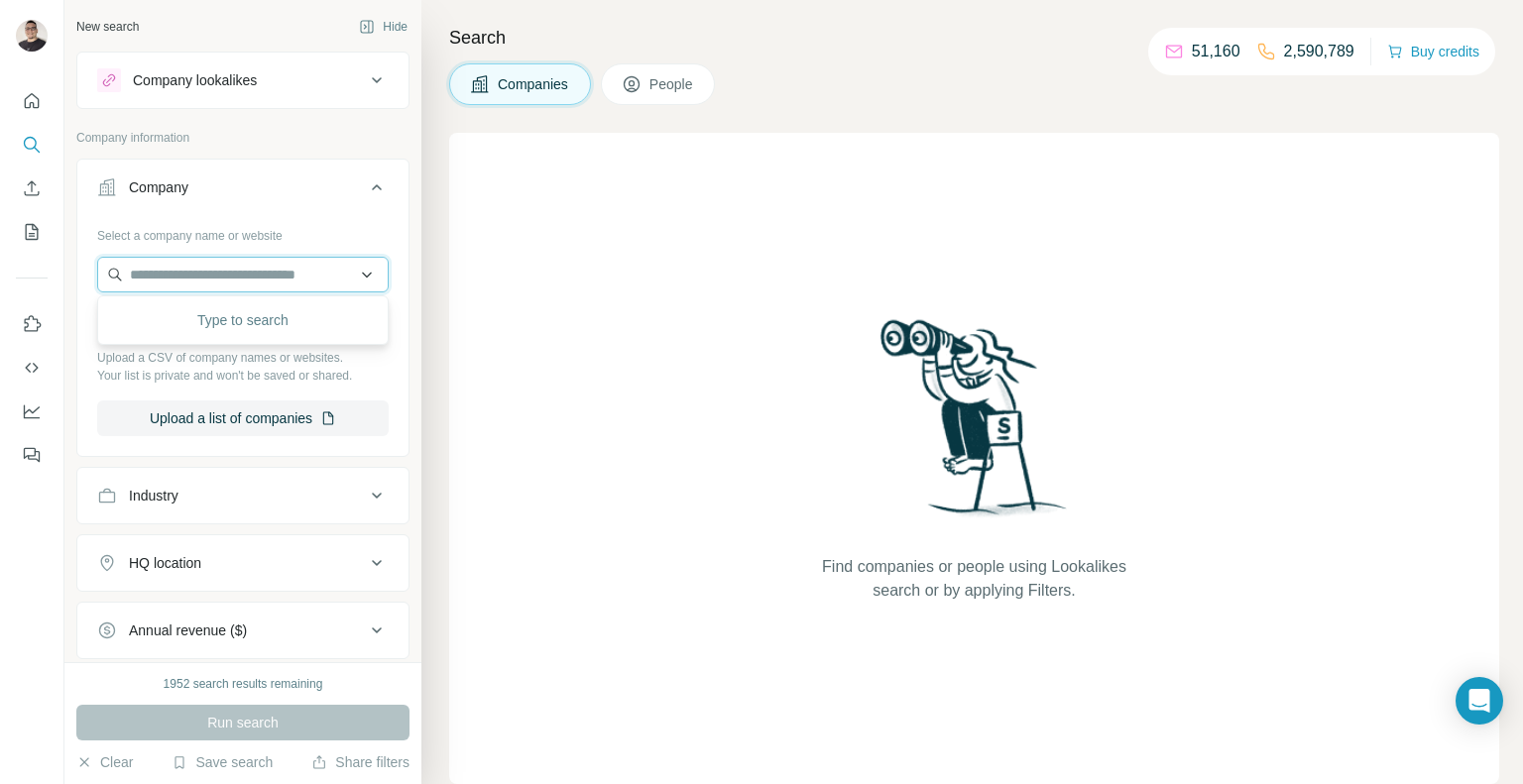 paste on "**********" 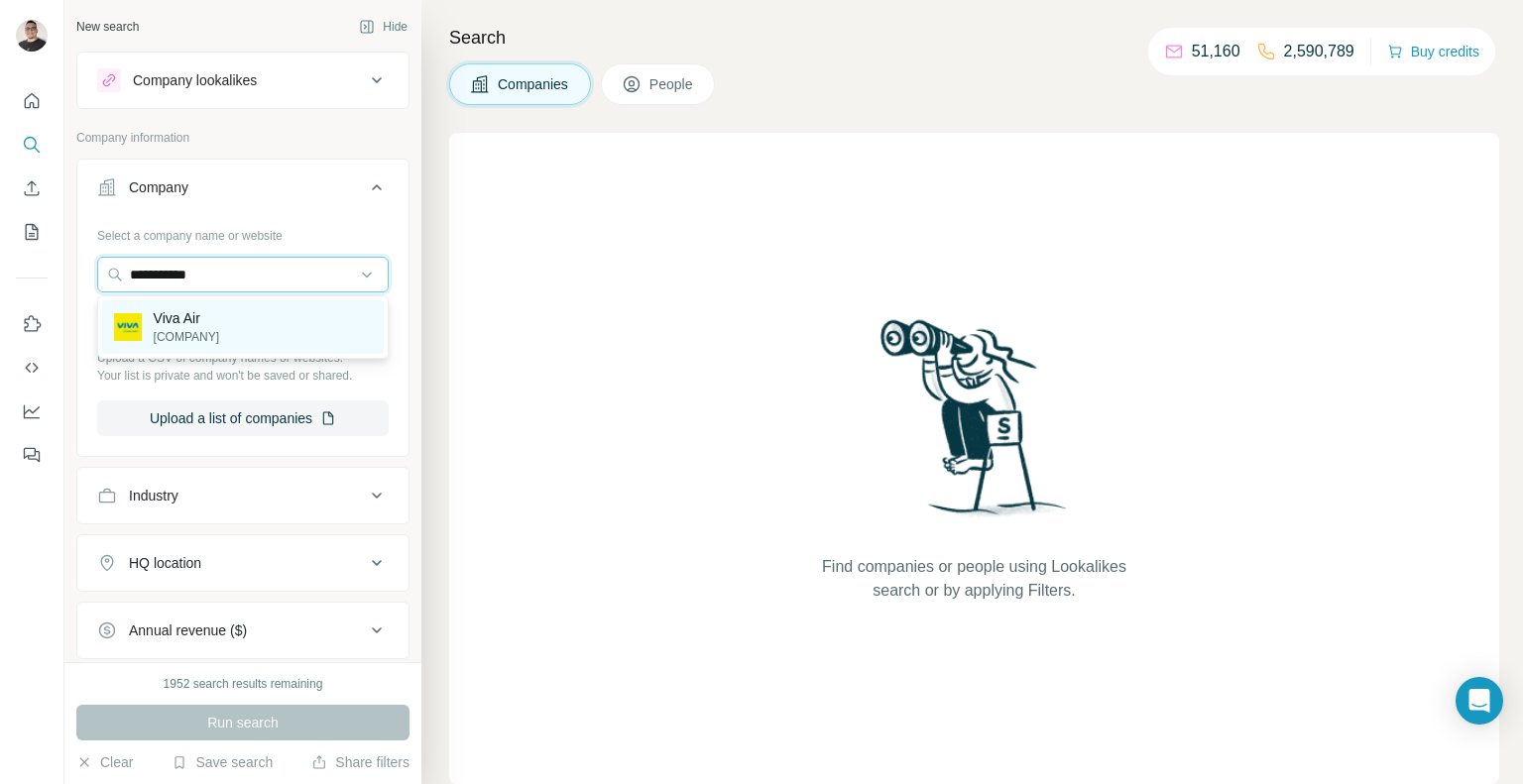 type on "**********" 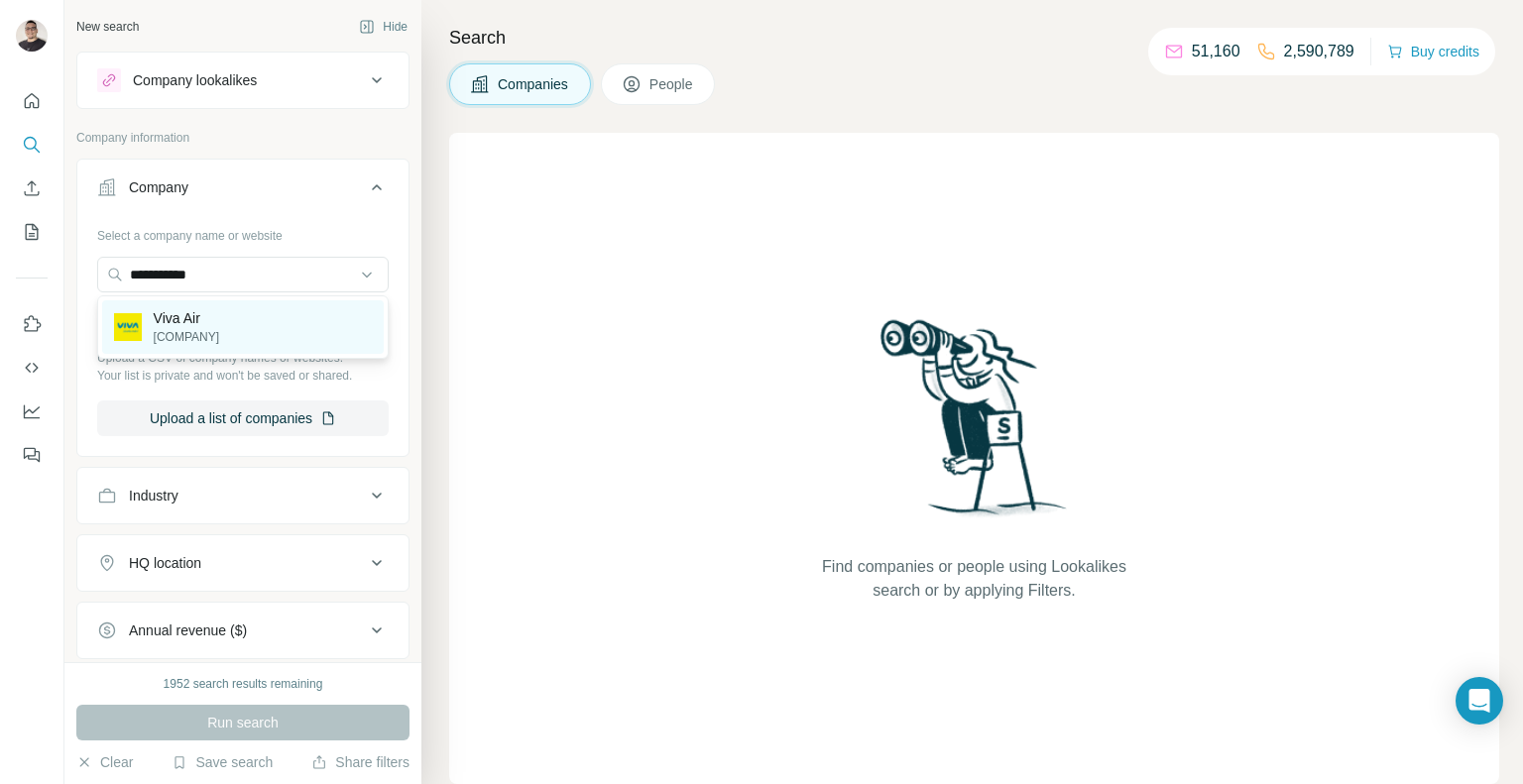 click on "vivaair.com" at bounding box center (186, 337) 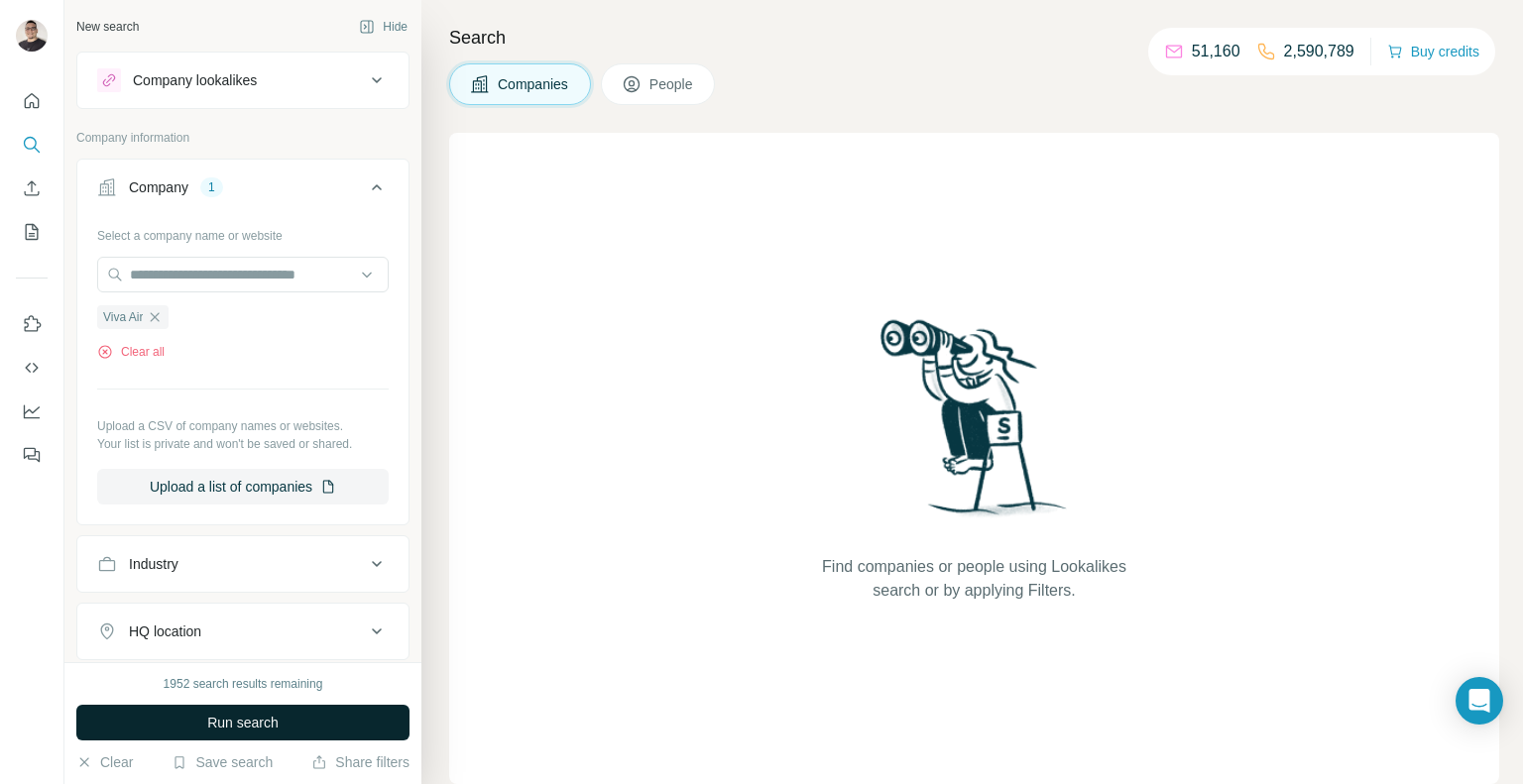 click on "Run search" at bounding box center [243, 723] 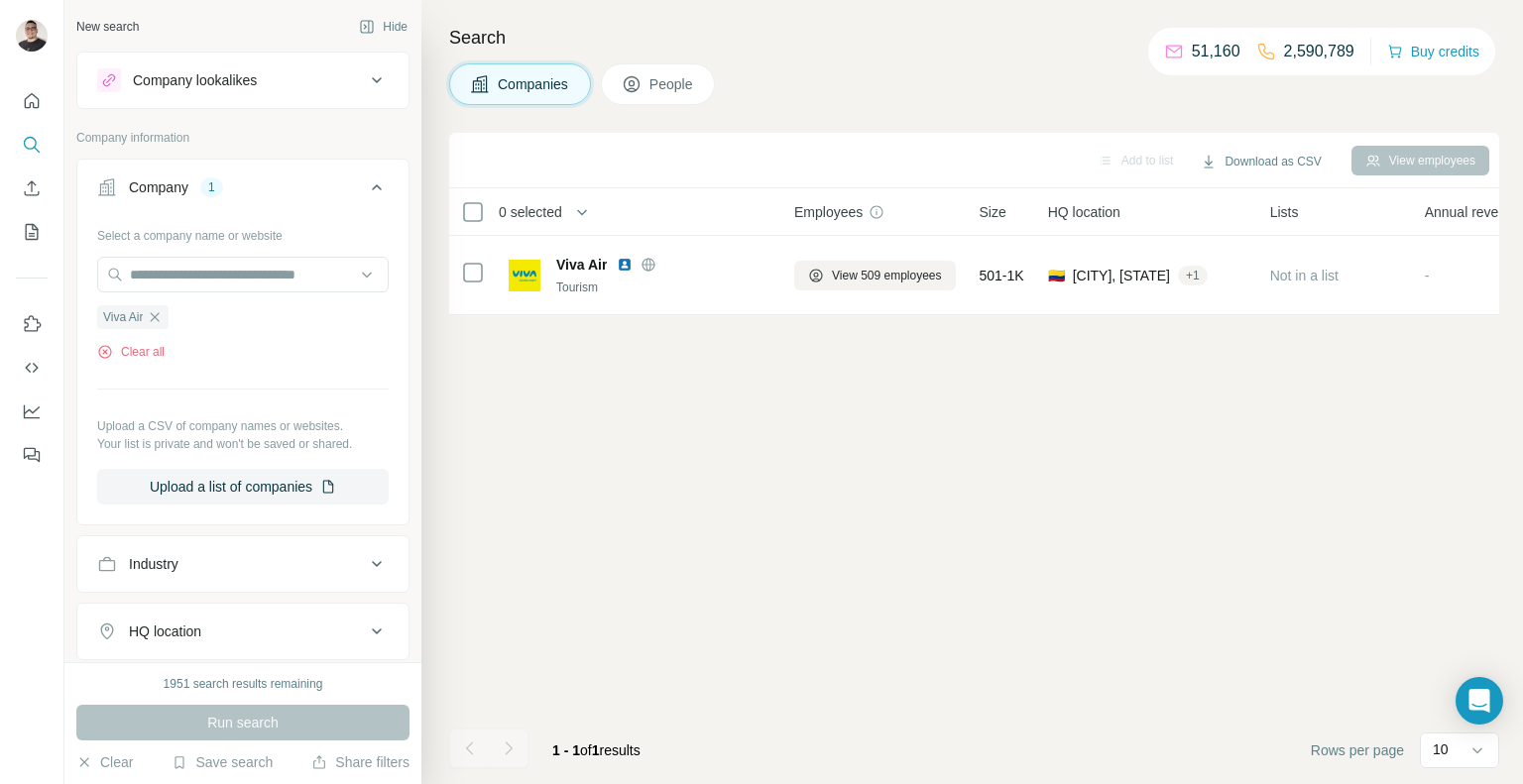 click on "People" at bounding box center [658, 84] 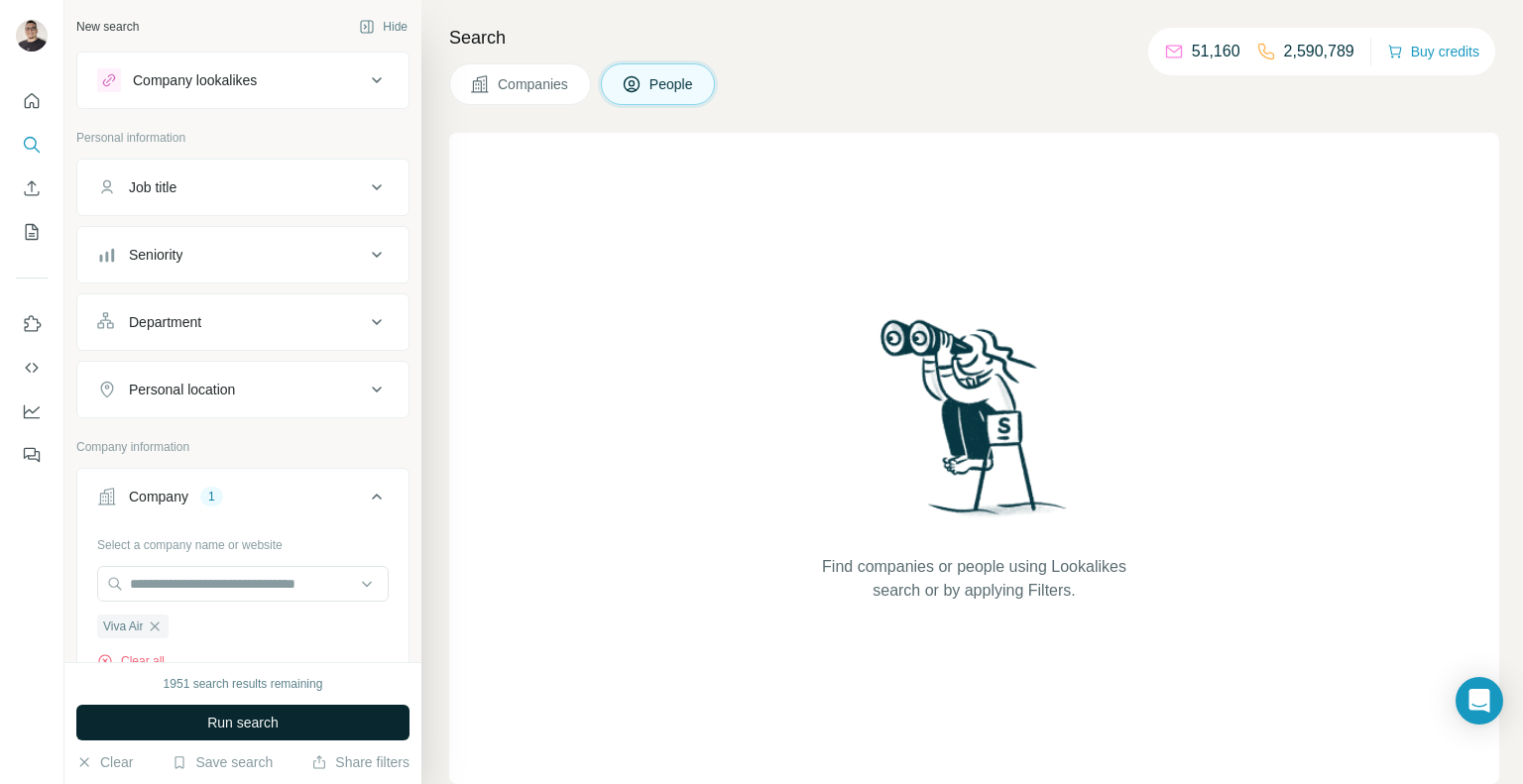 click on "Run search" at bounding box center [243, 723] 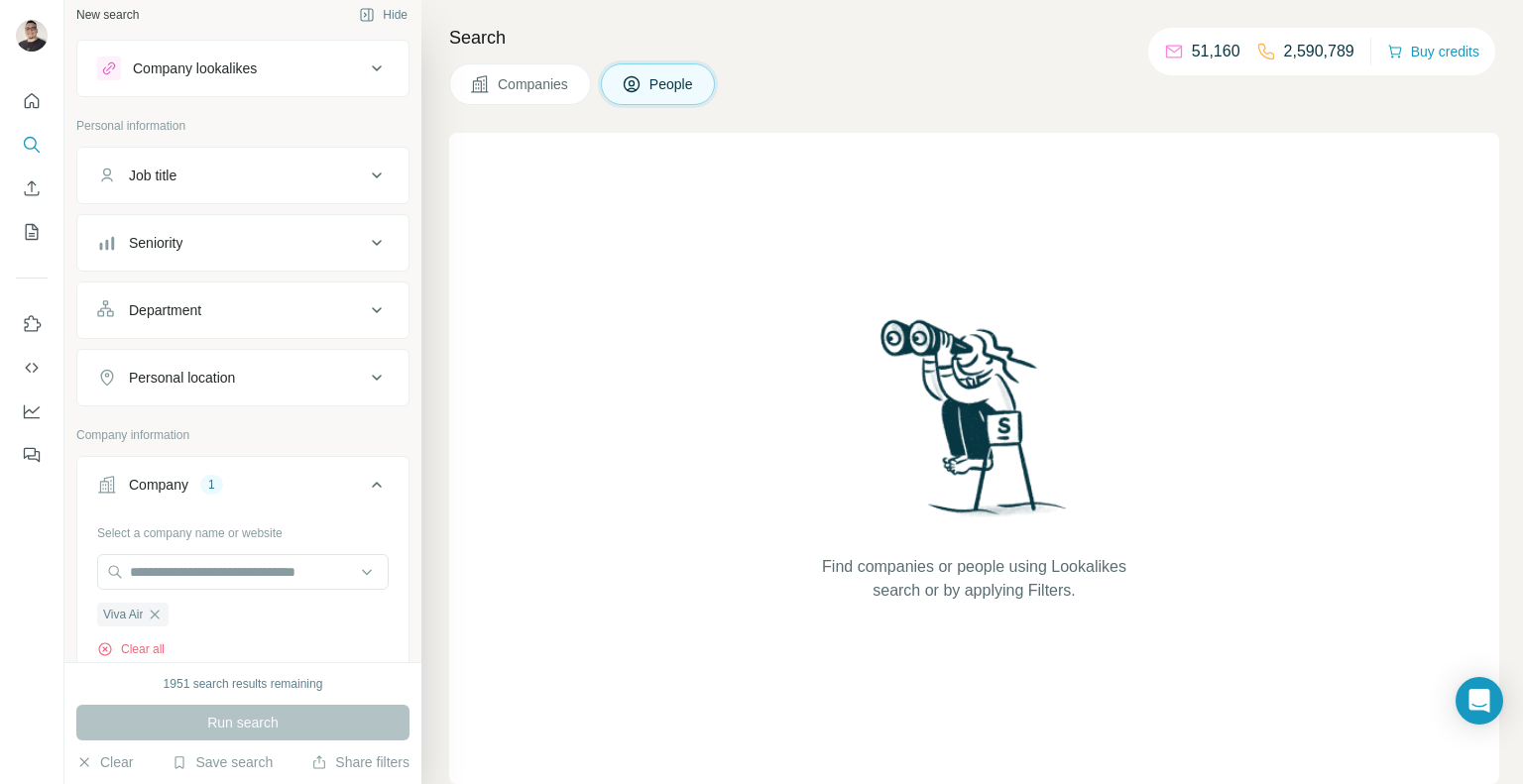 scroll, scrollTop: 32, scrollLeft: 0, axis: vertical 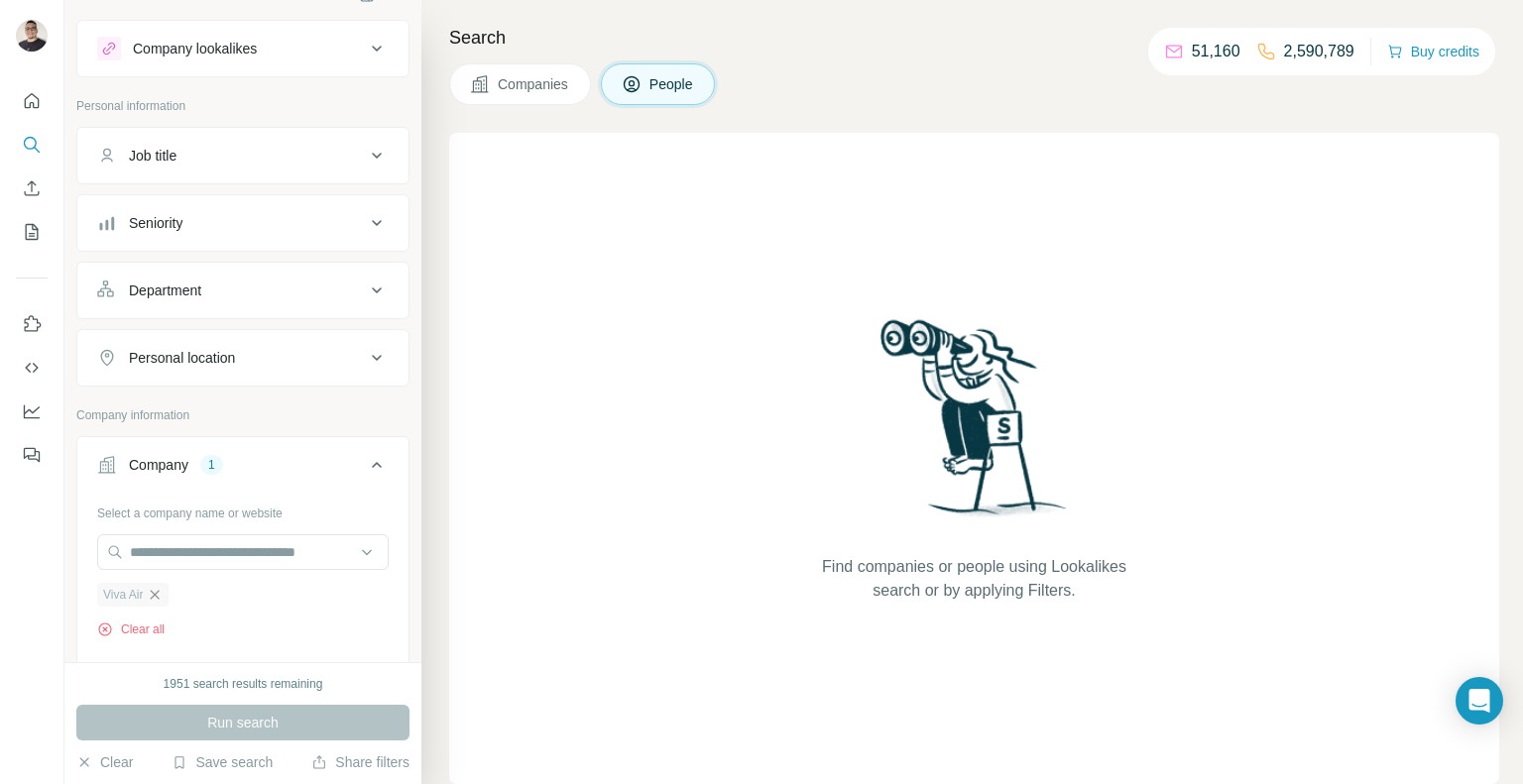 click 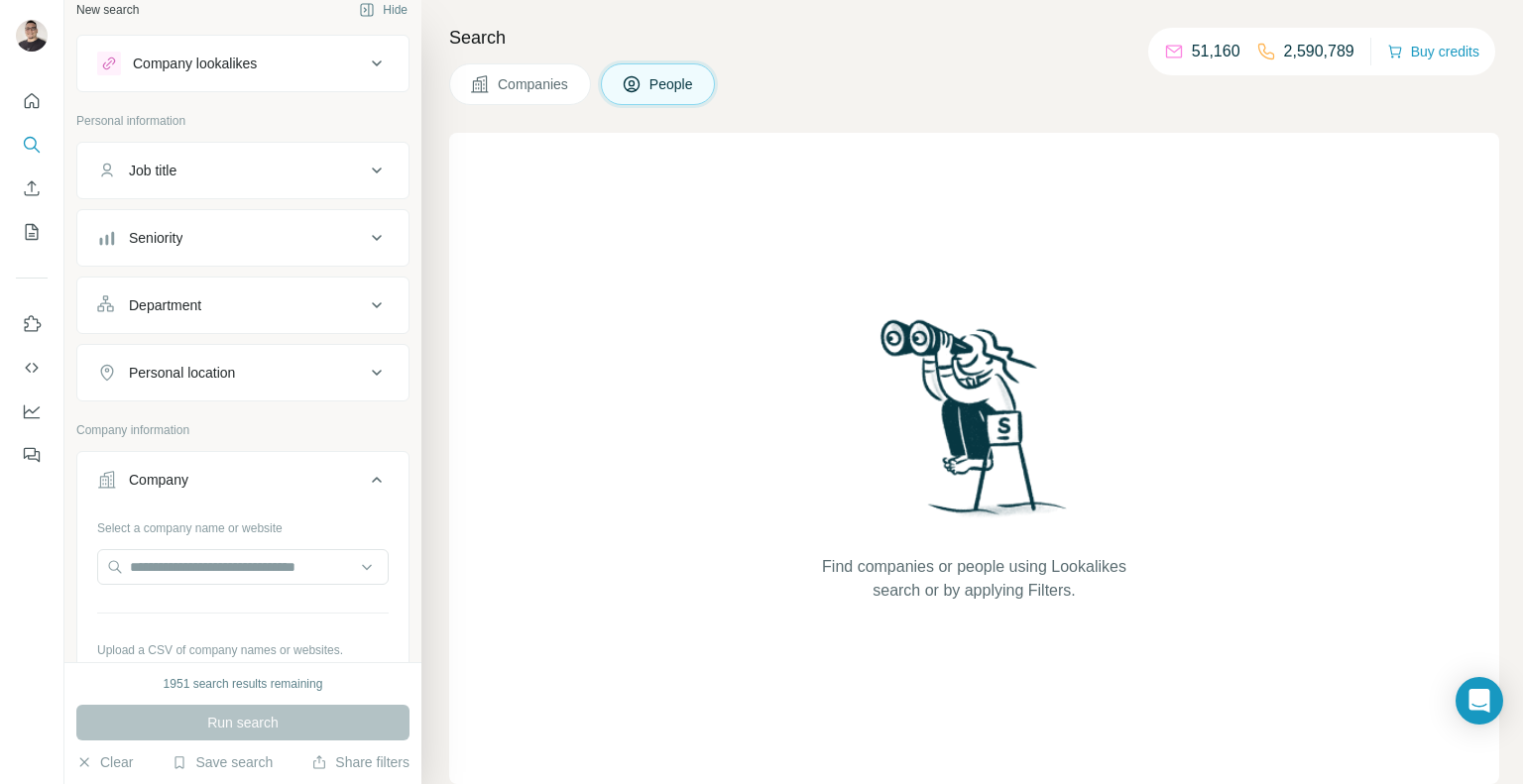 scroll, scrollTop: 0, scrollLeft: 0, axis: both 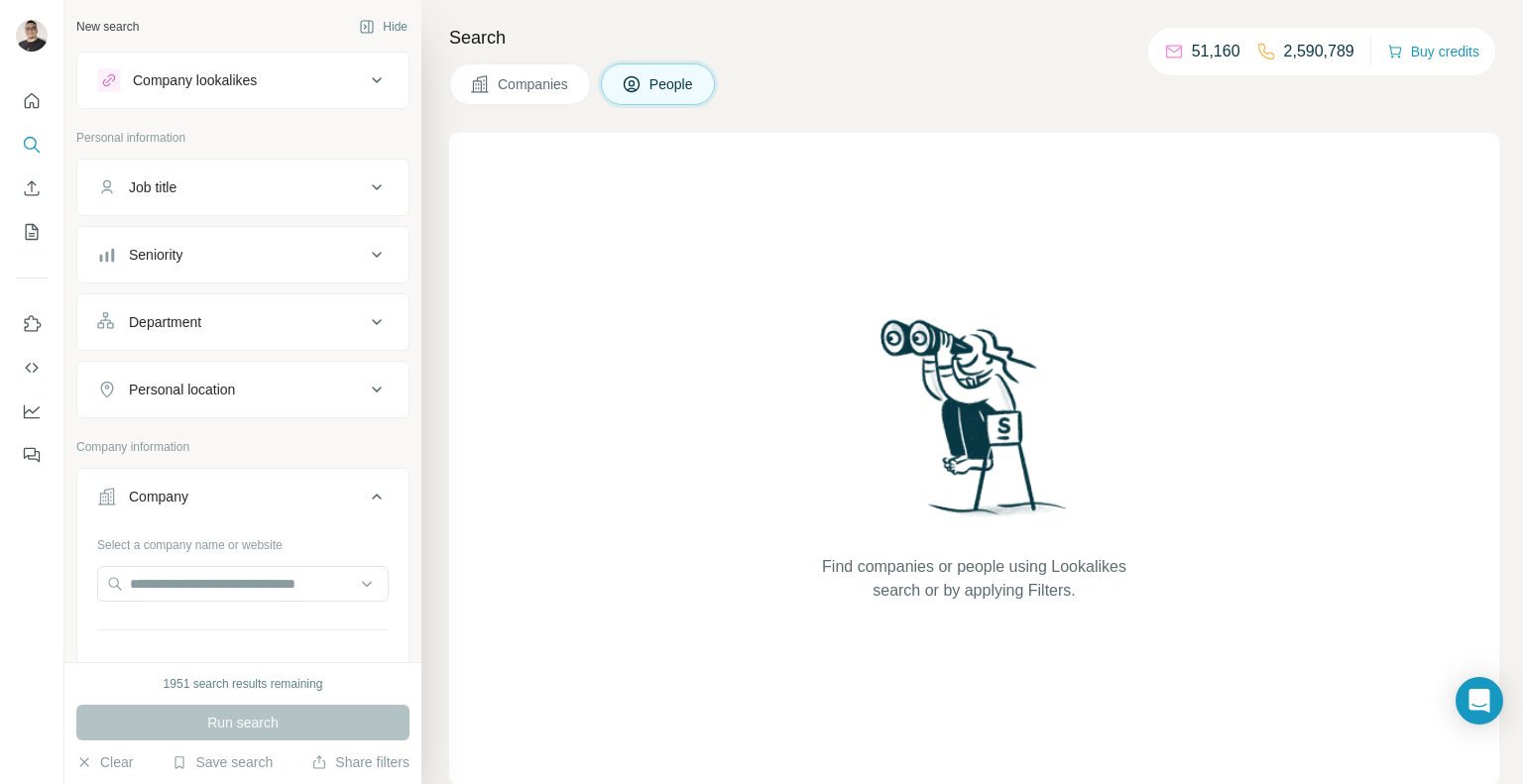 click on "Company" at bounding box center (231, 497) 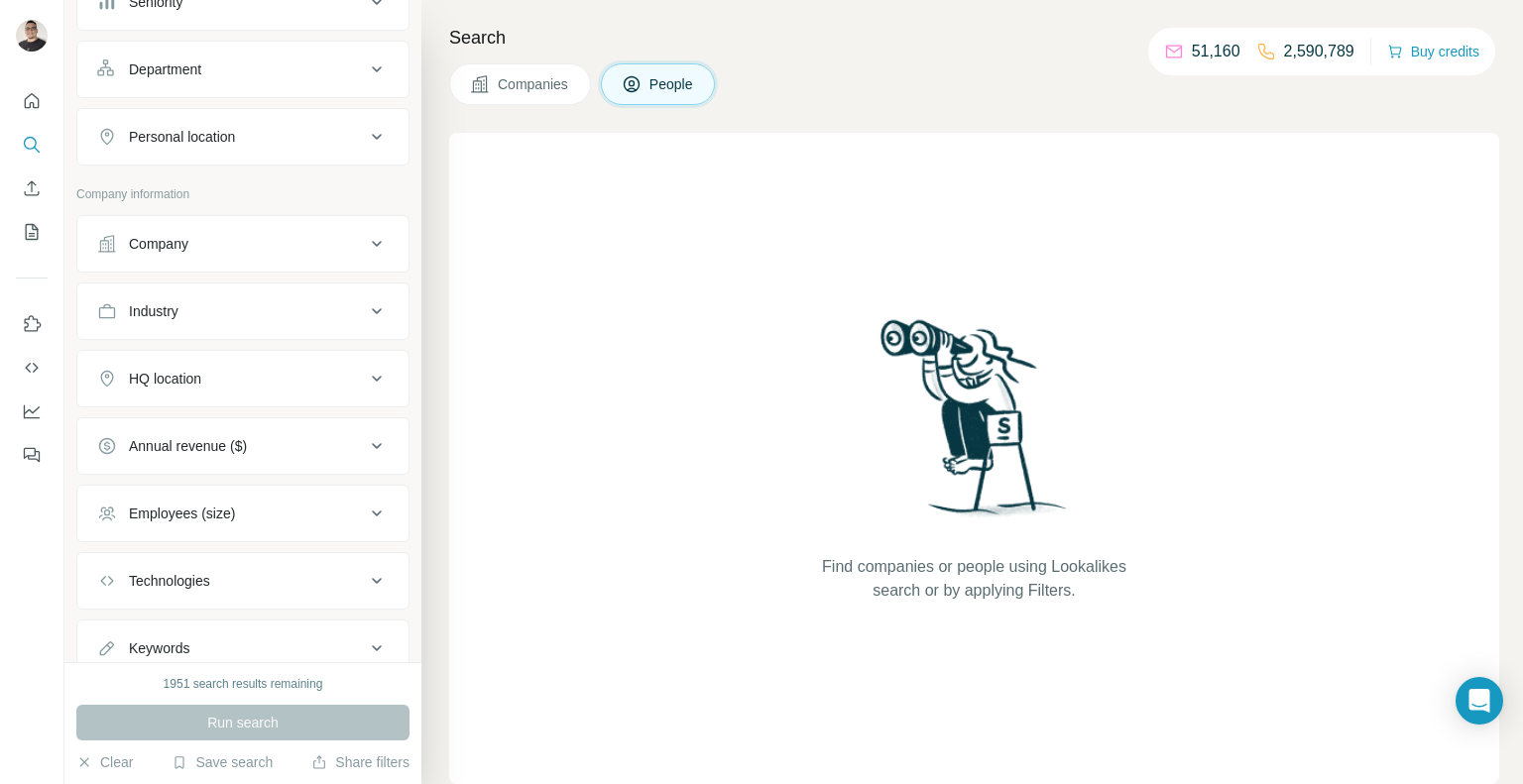 scroll, scrollTop: 289, scrollLeft: 0, axis: vertical 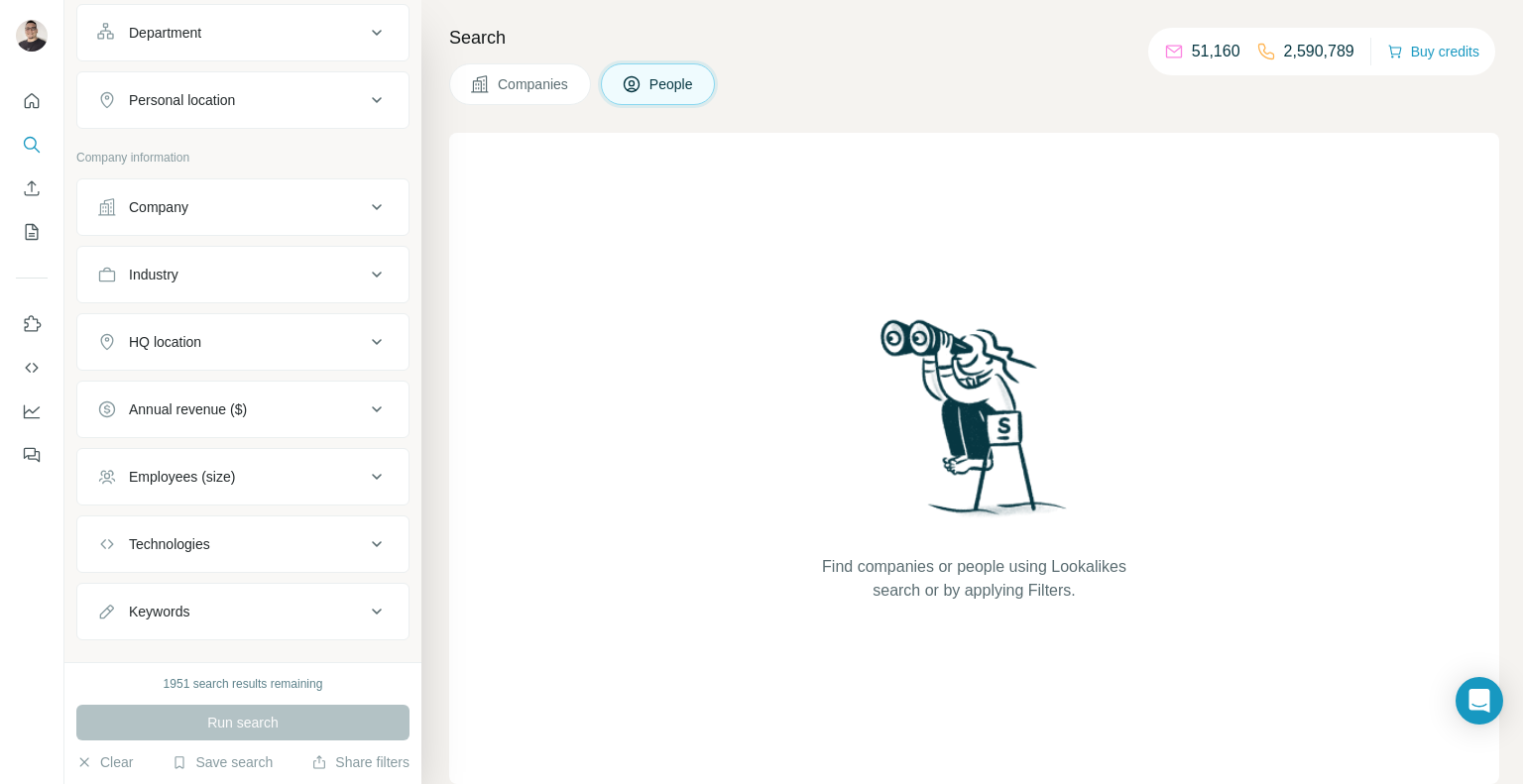 click 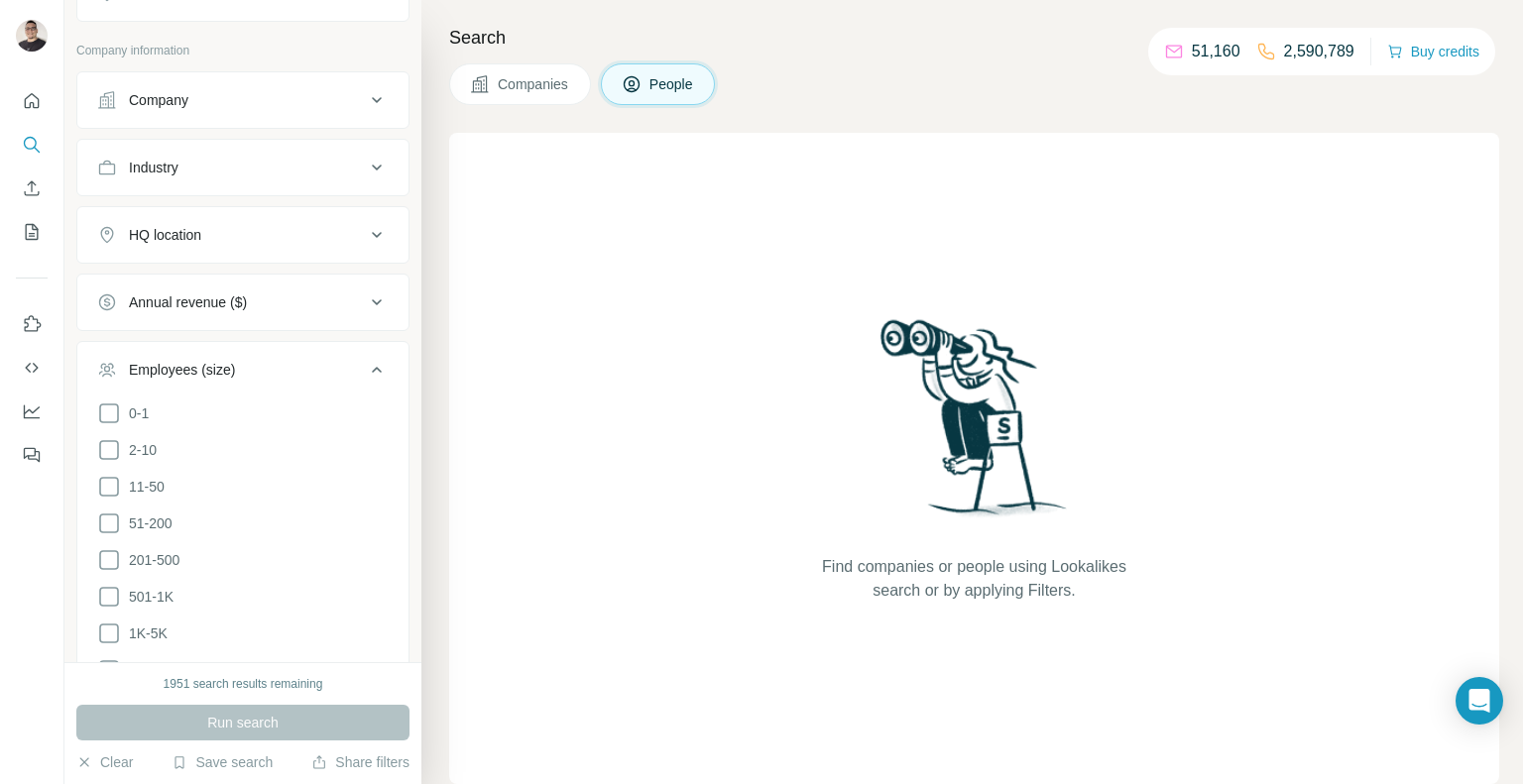 scroll, scrollTop: 398, scrollLeft: 0, axis: vertical 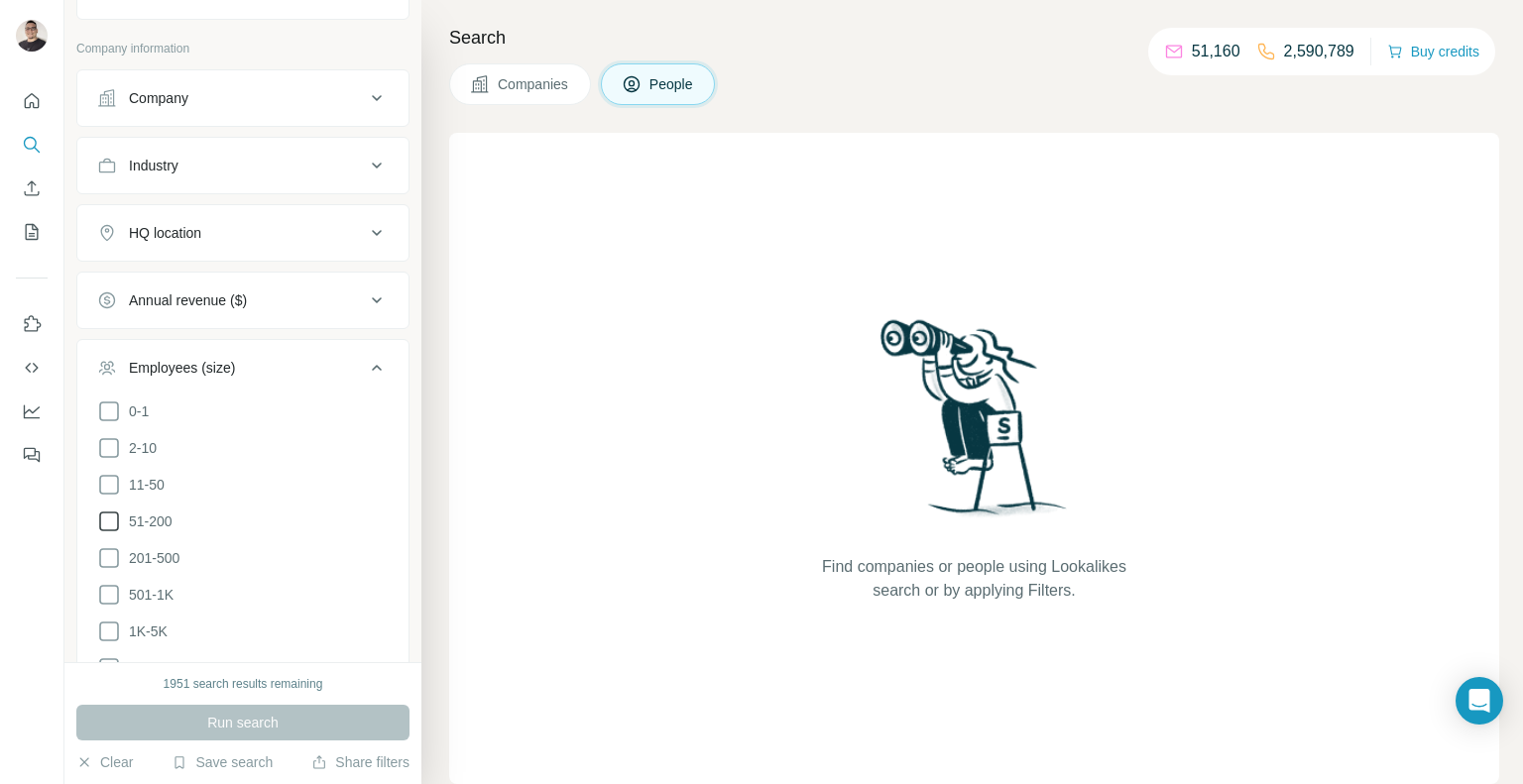 click 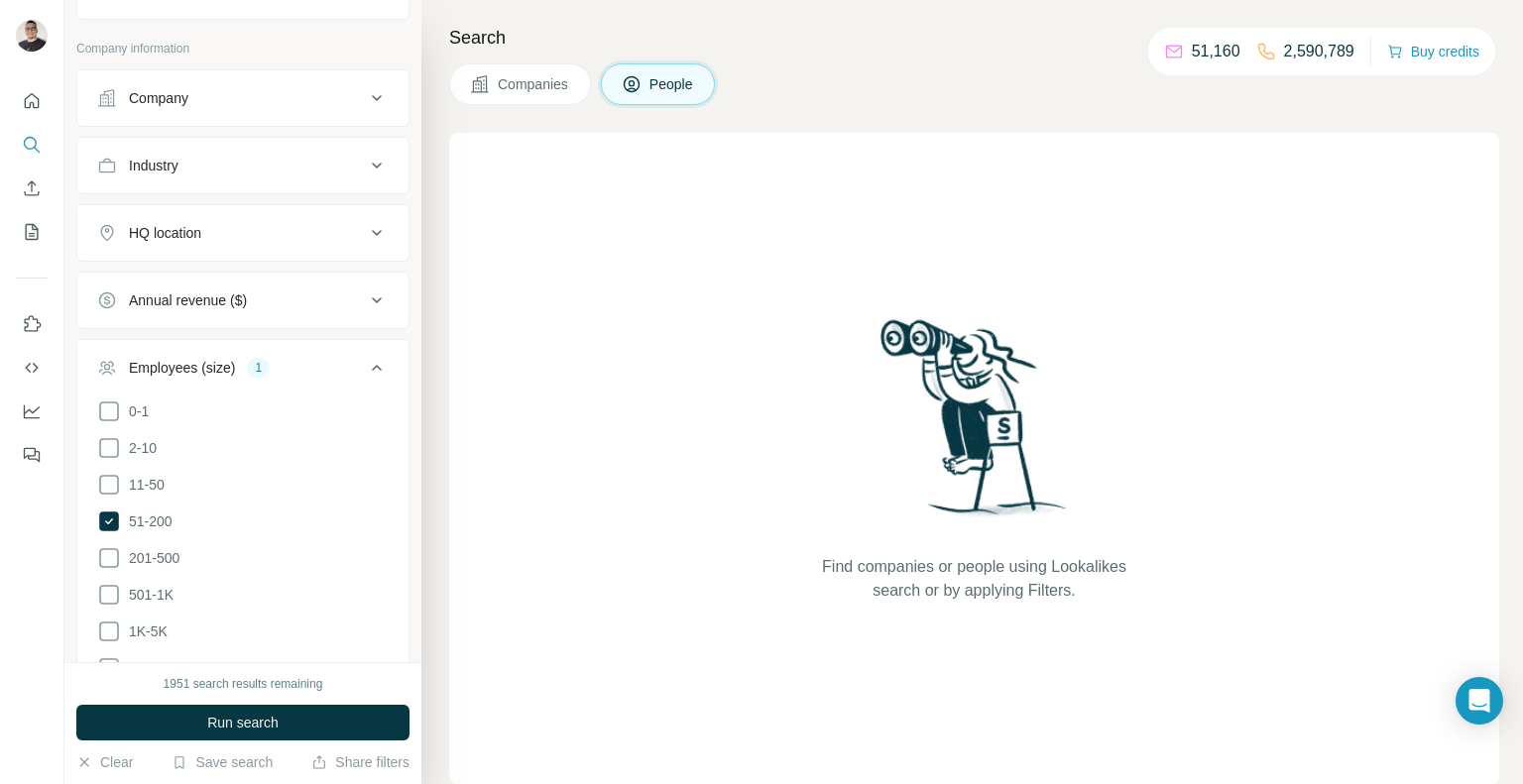 click 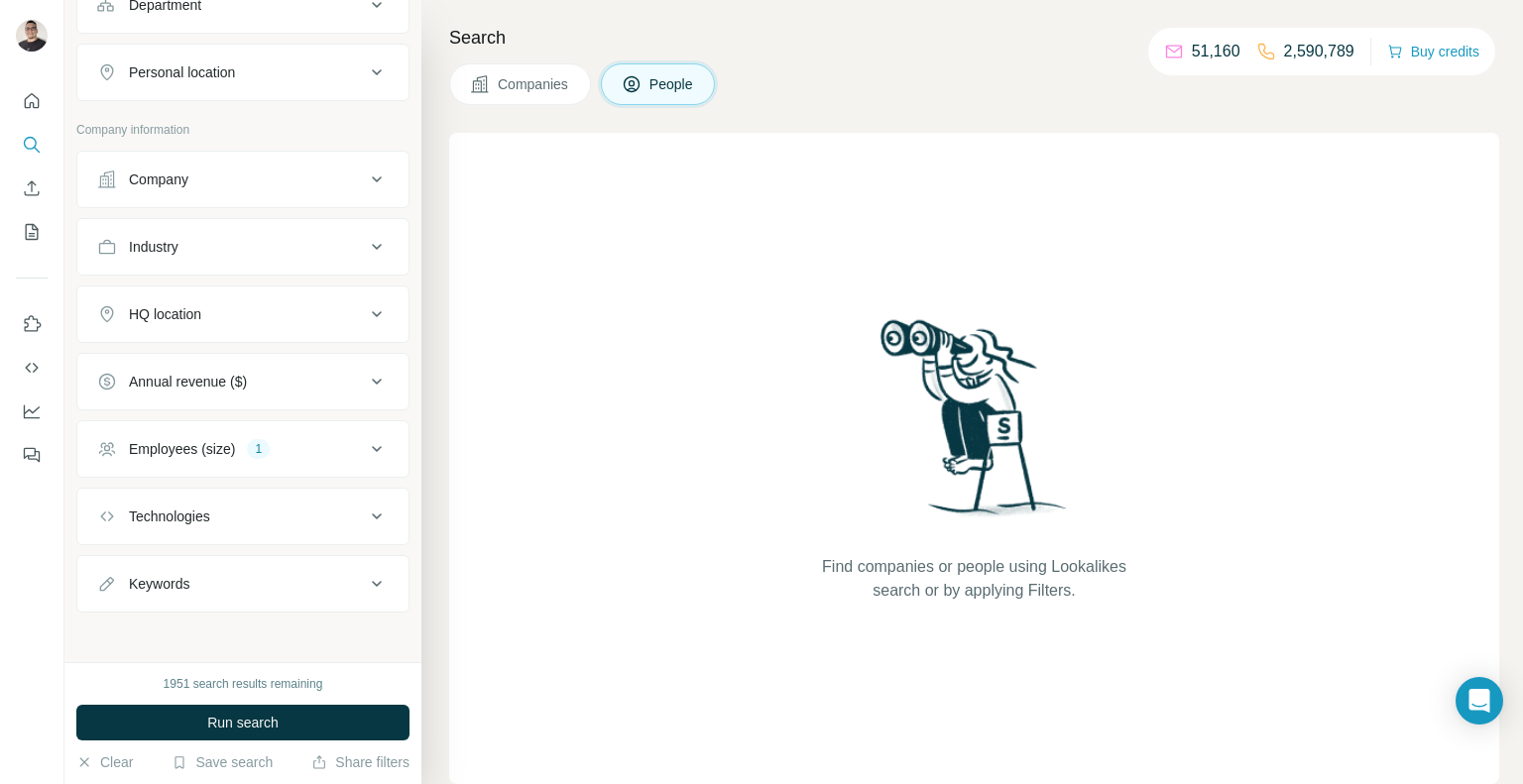 scroll, scrollTop: 0, scrollLeft: 0, axis: both 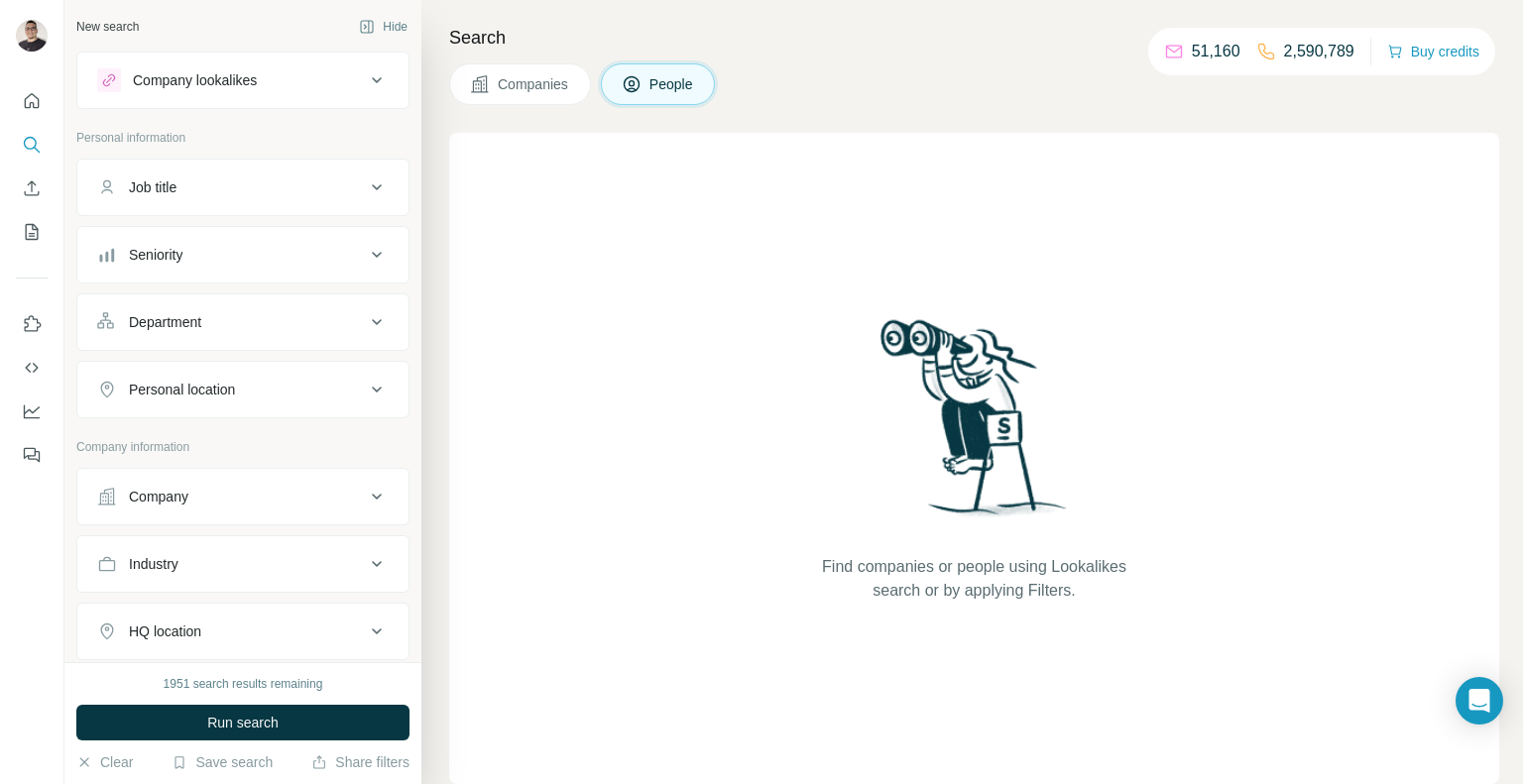 click on "Department" at bounding box center (243, 322) 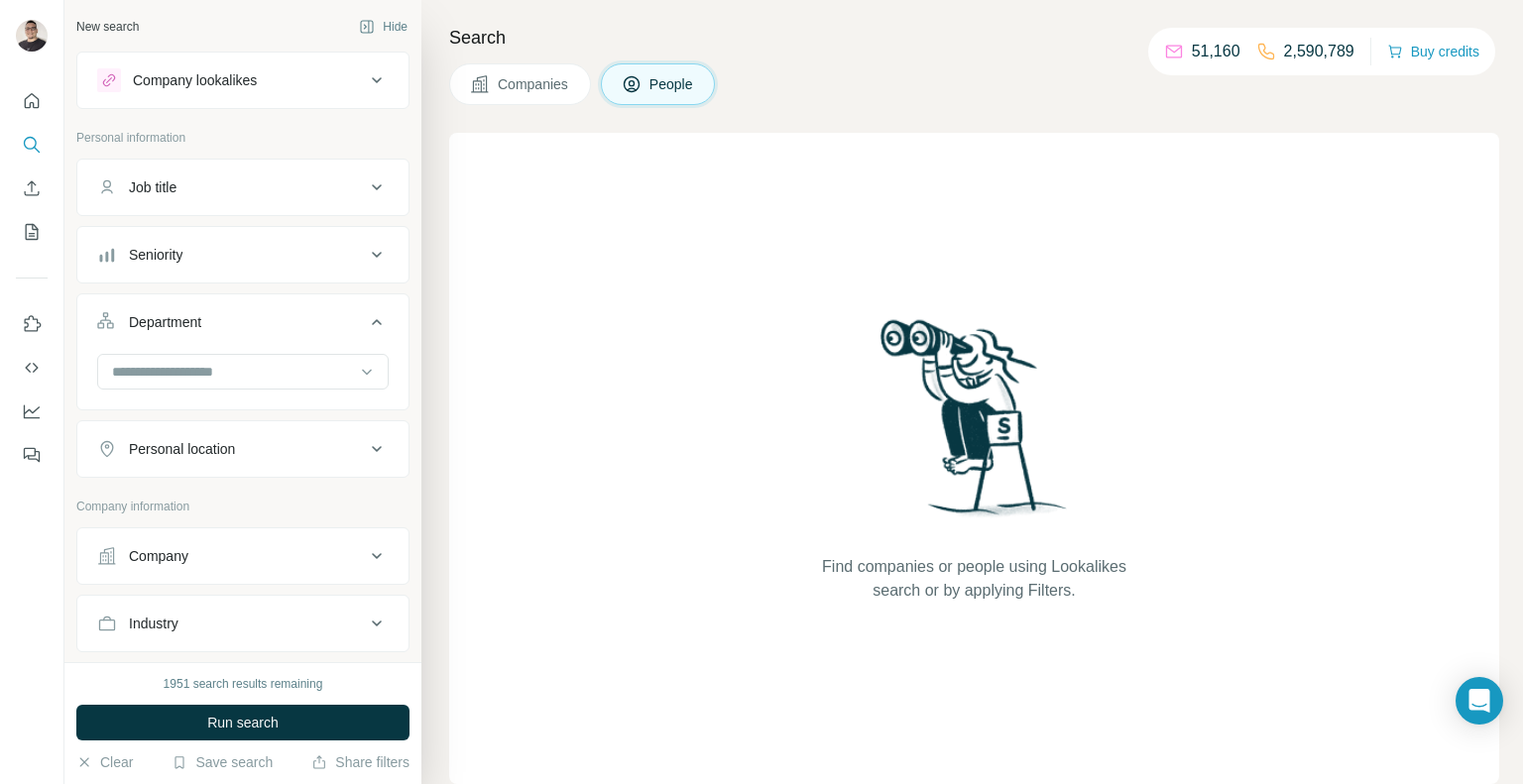 click 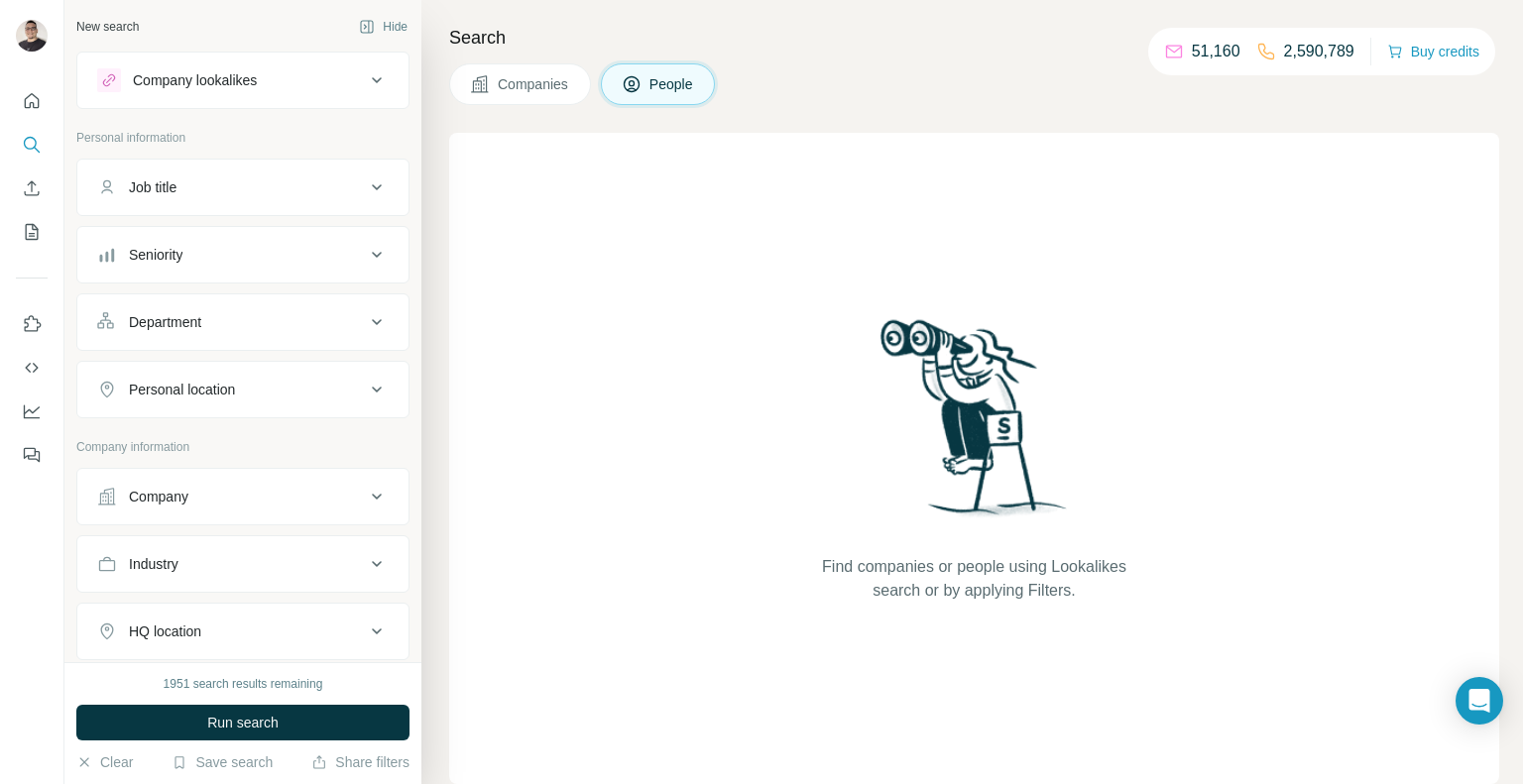 click 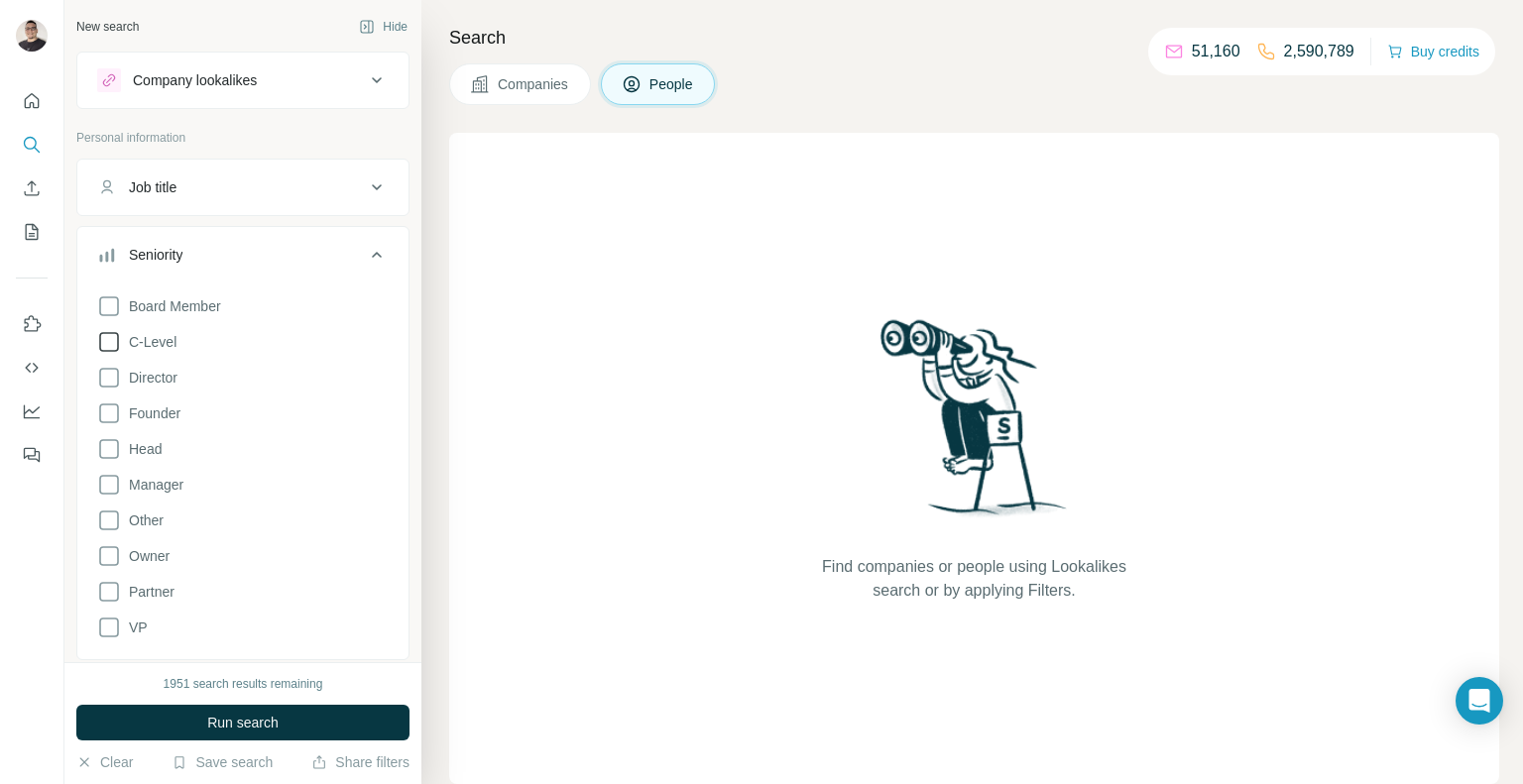 click 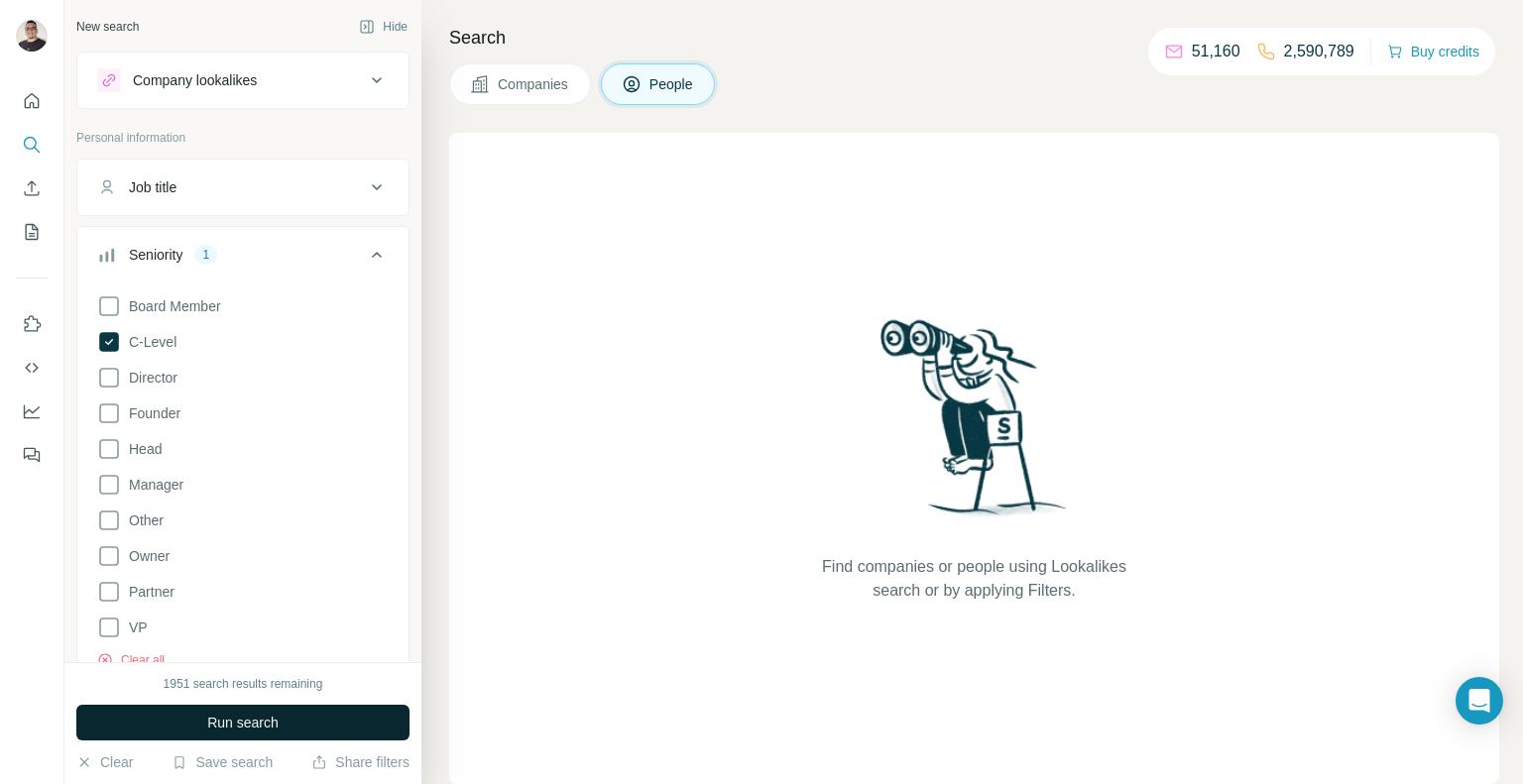 click on "Run search" at bounding box center [243, 723] 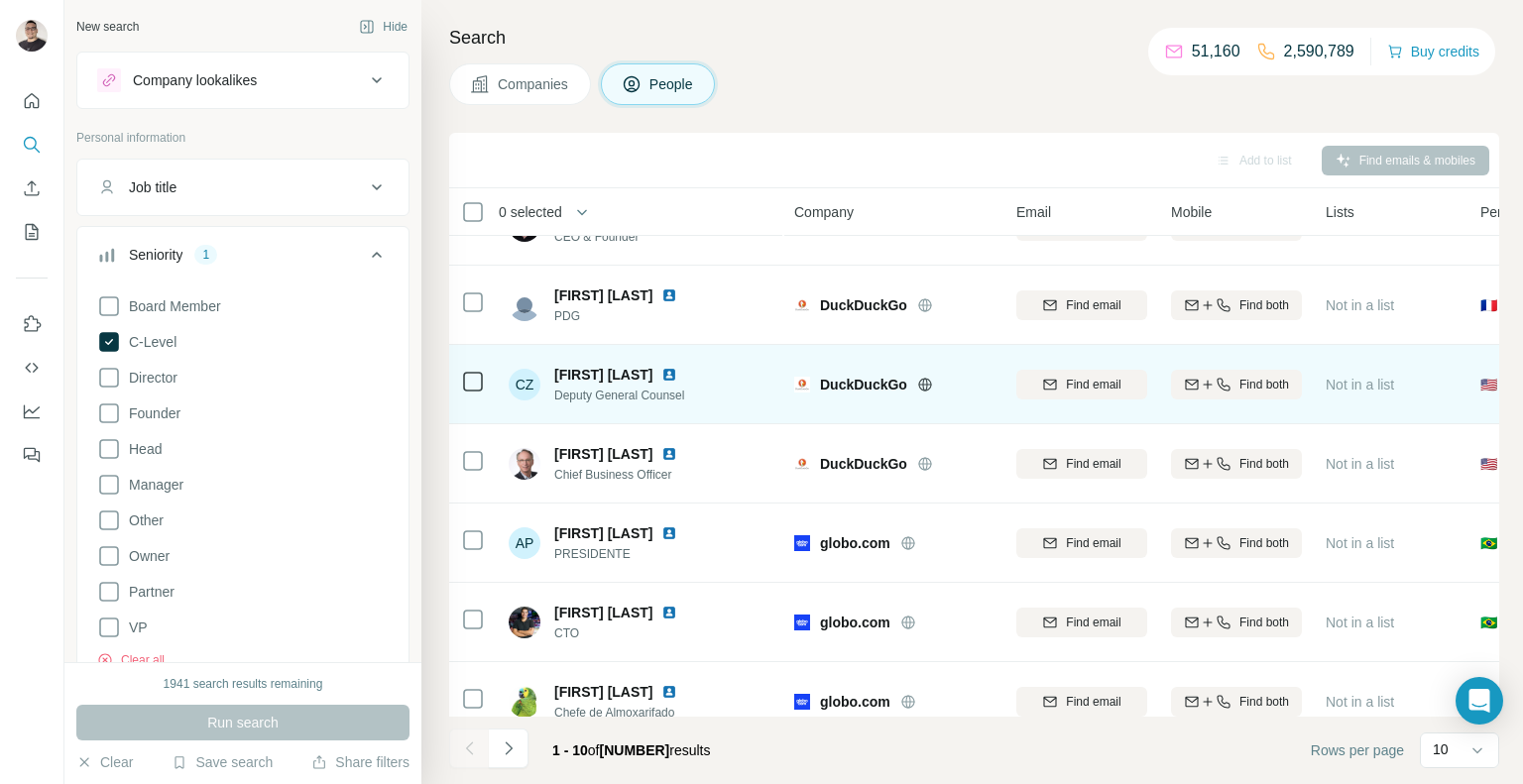 scroll, scrollTop: 0, scrollLeft: 0, axis: both 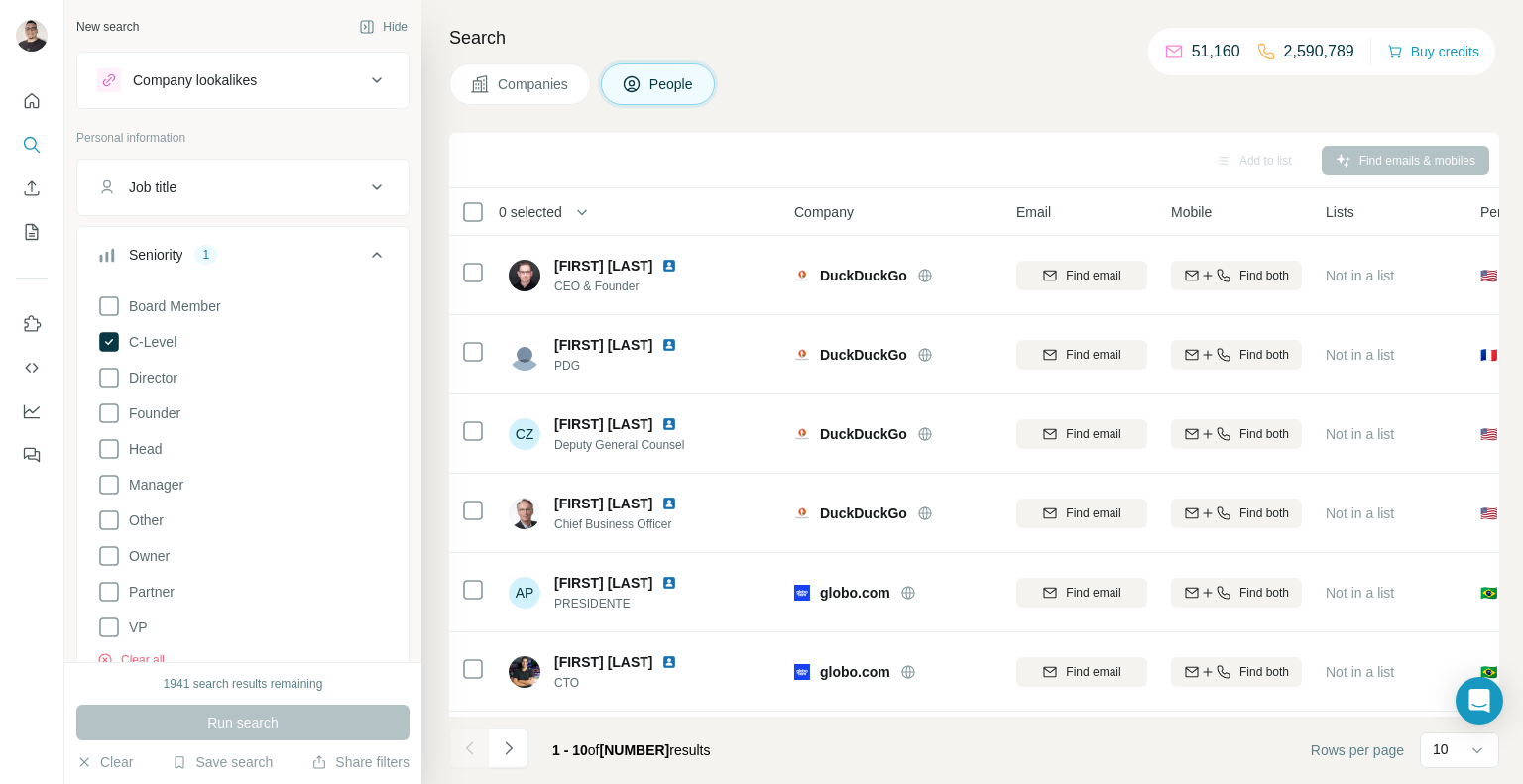 click 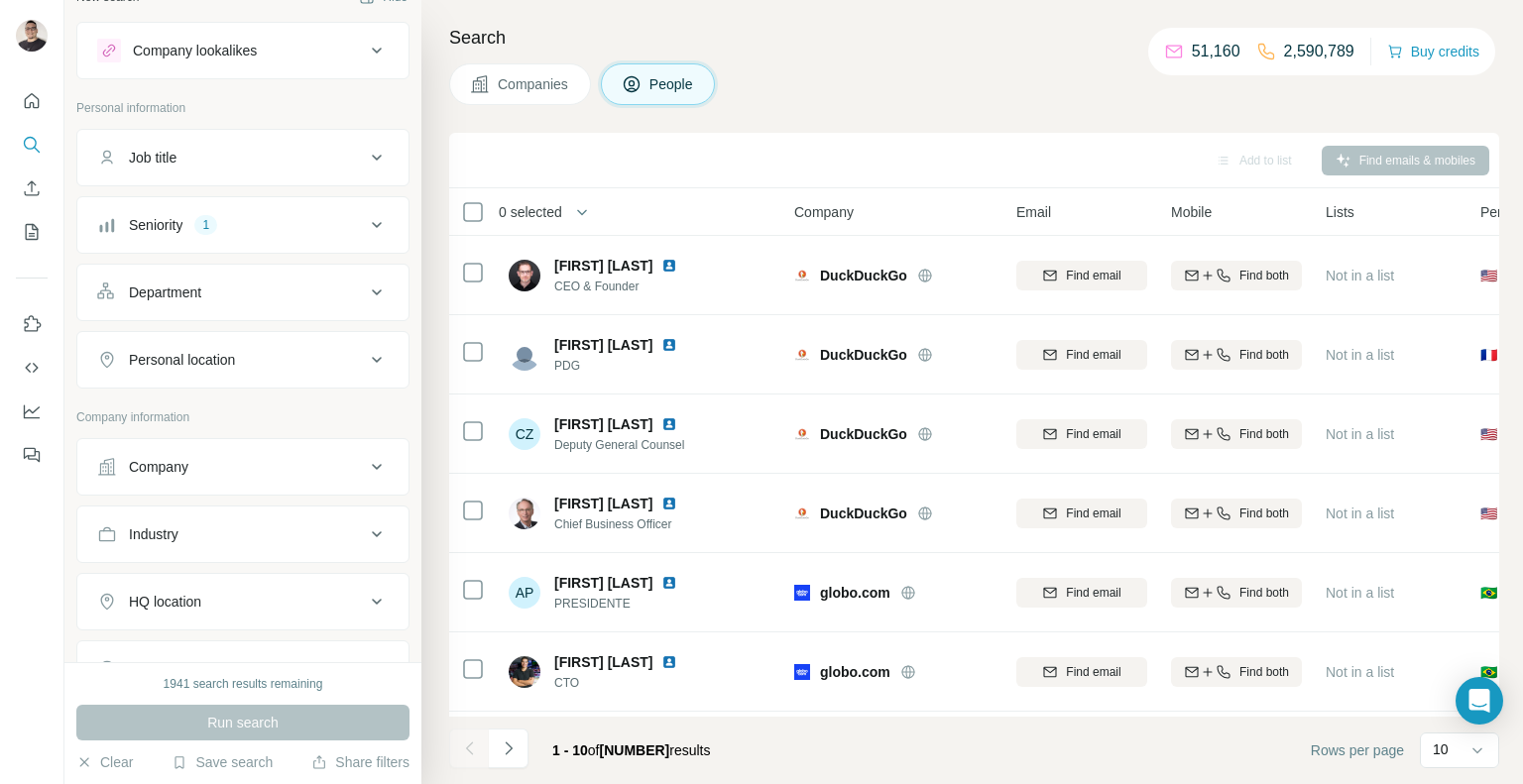 scroll, scrollTop: 31, scrollLeft: 0, axis: vertical 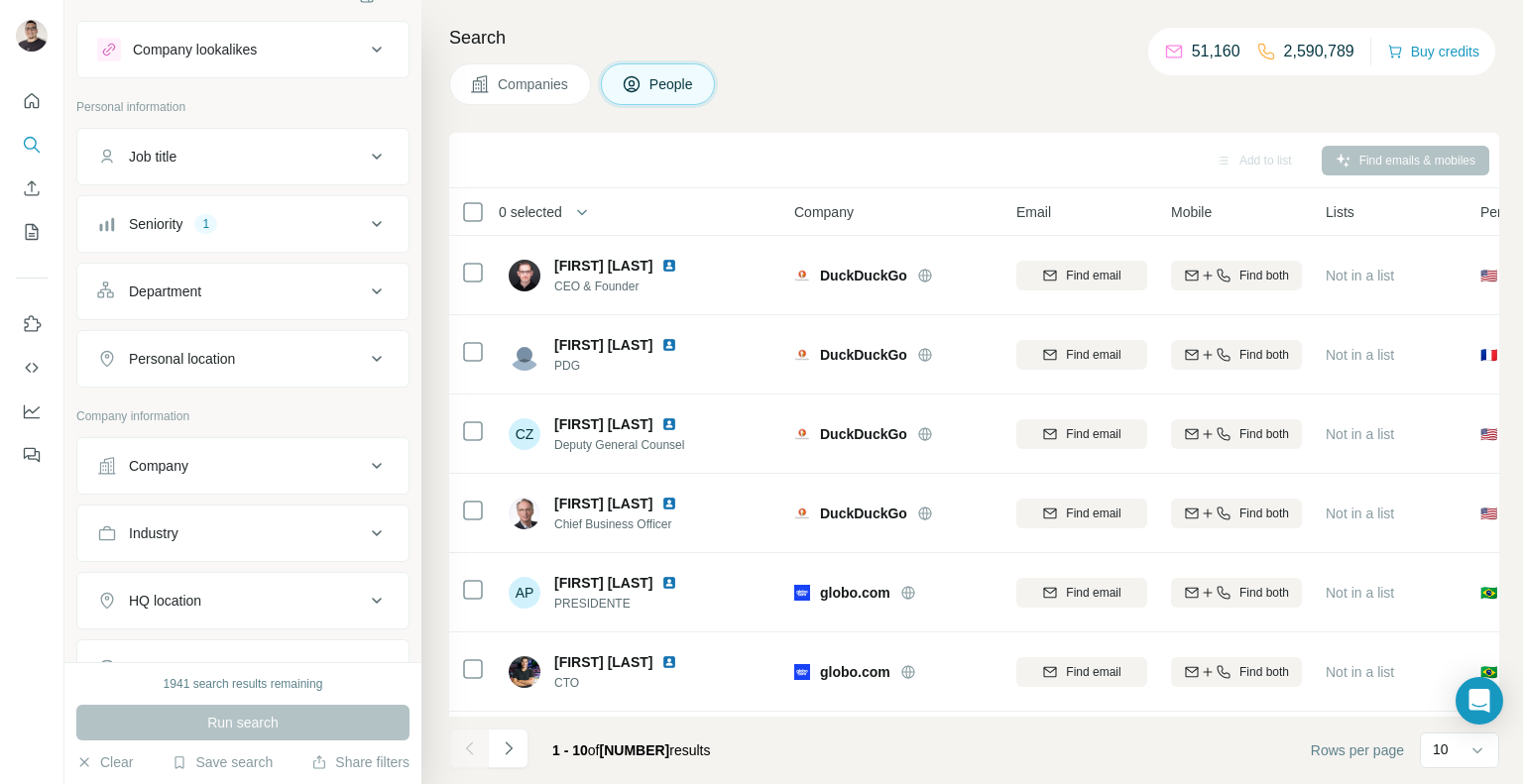 click 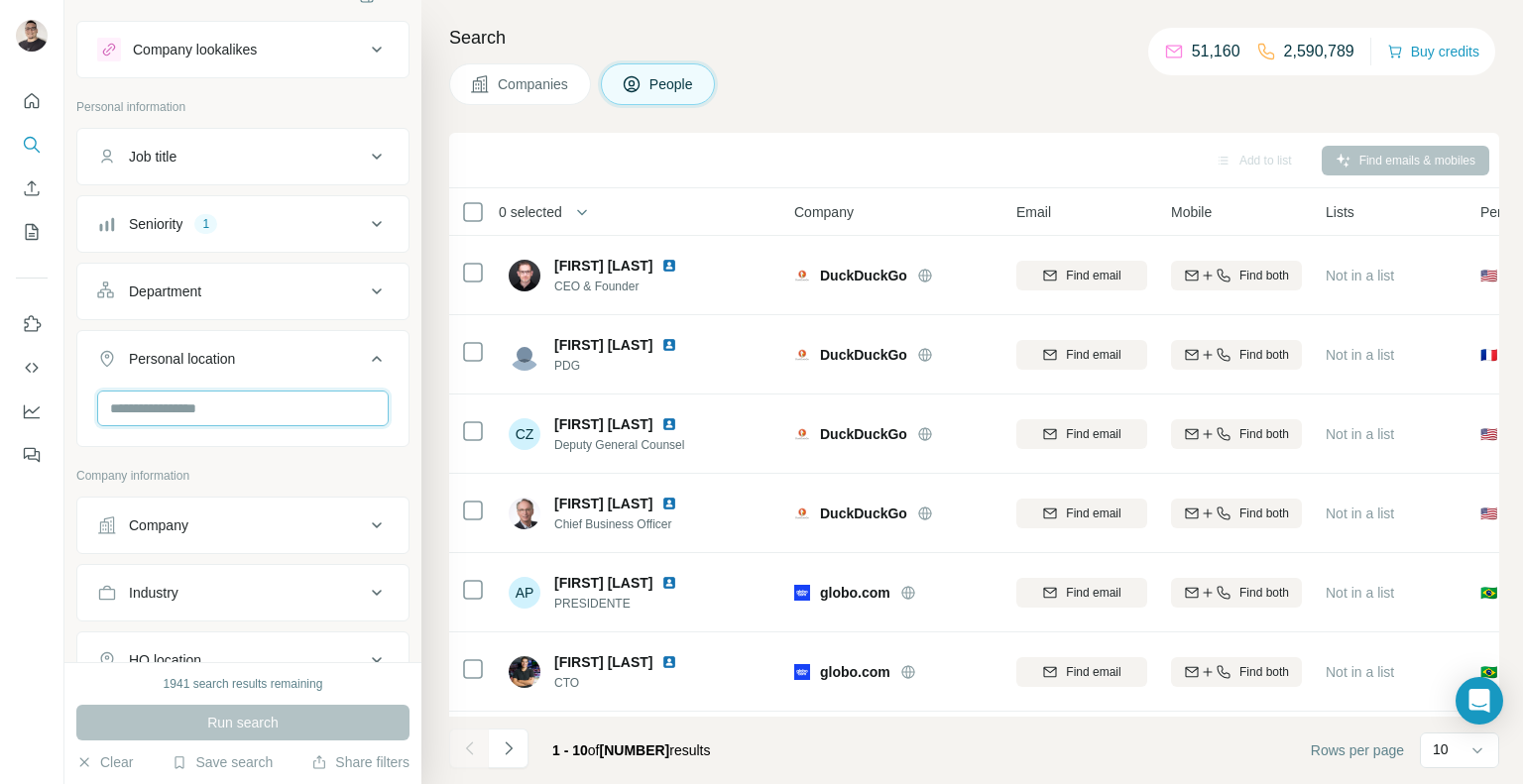 click at bounding box center [243, 408] 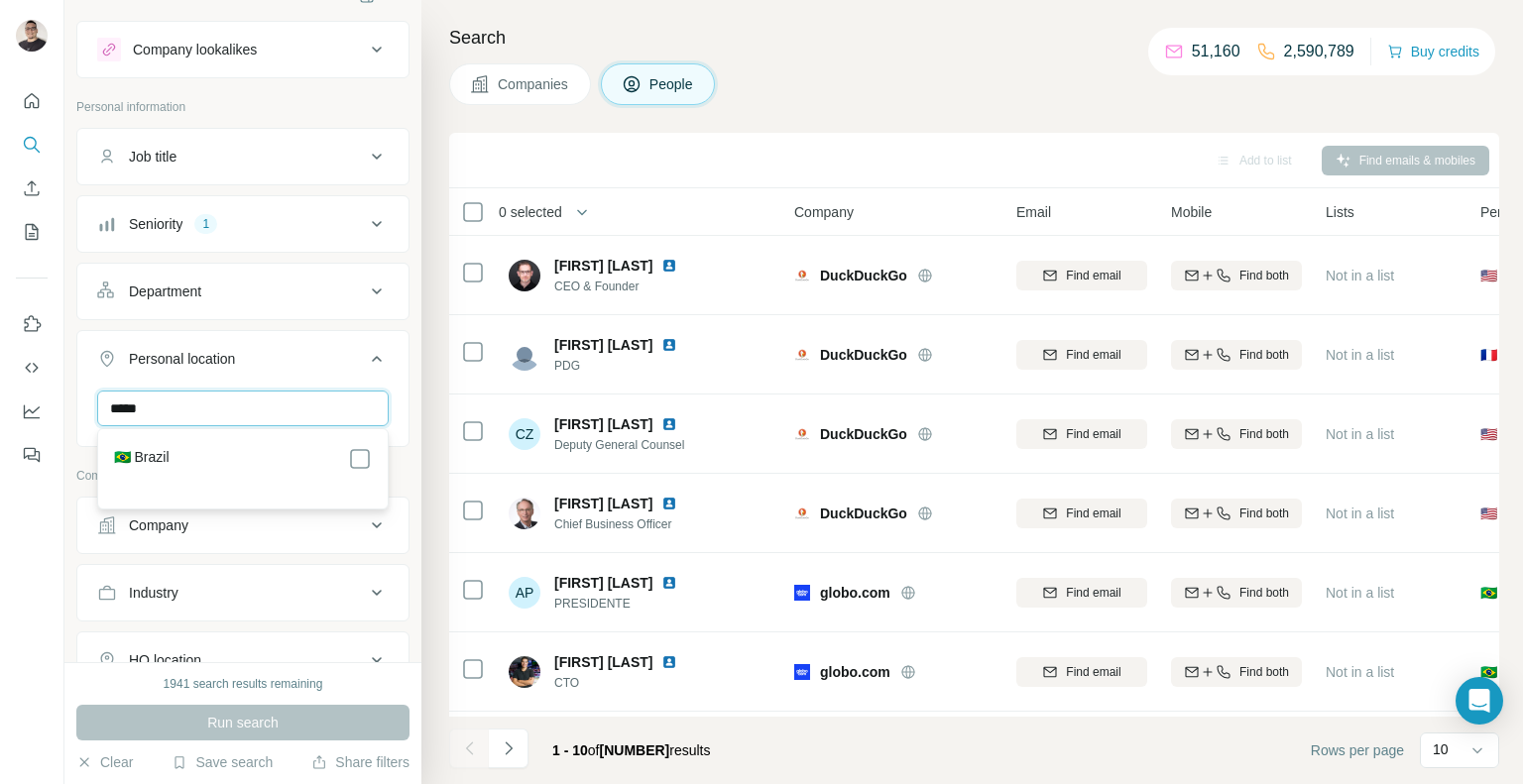 type on "*****" 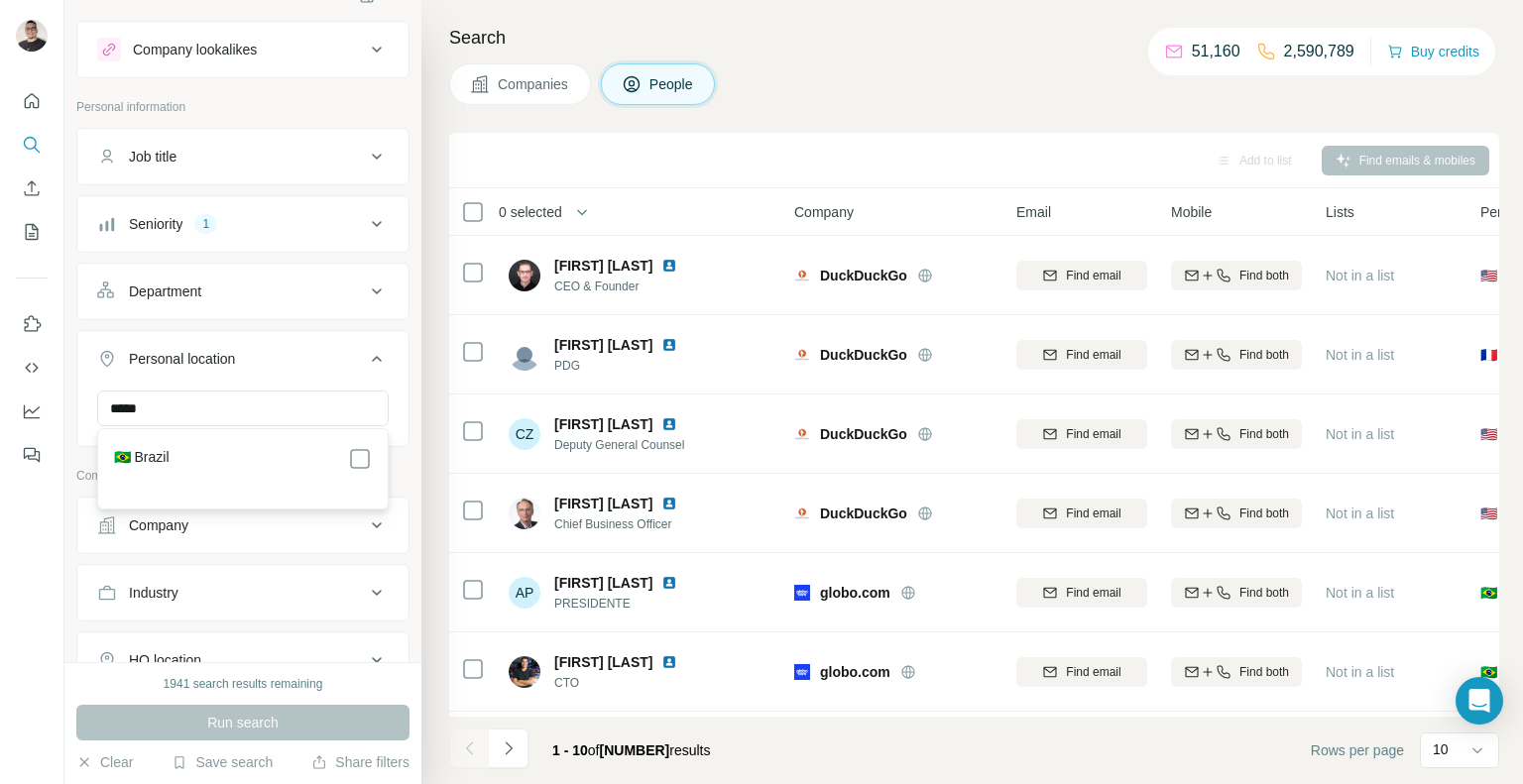 click on "🇧🇷 Brazil" at bounding box center (243, 459) 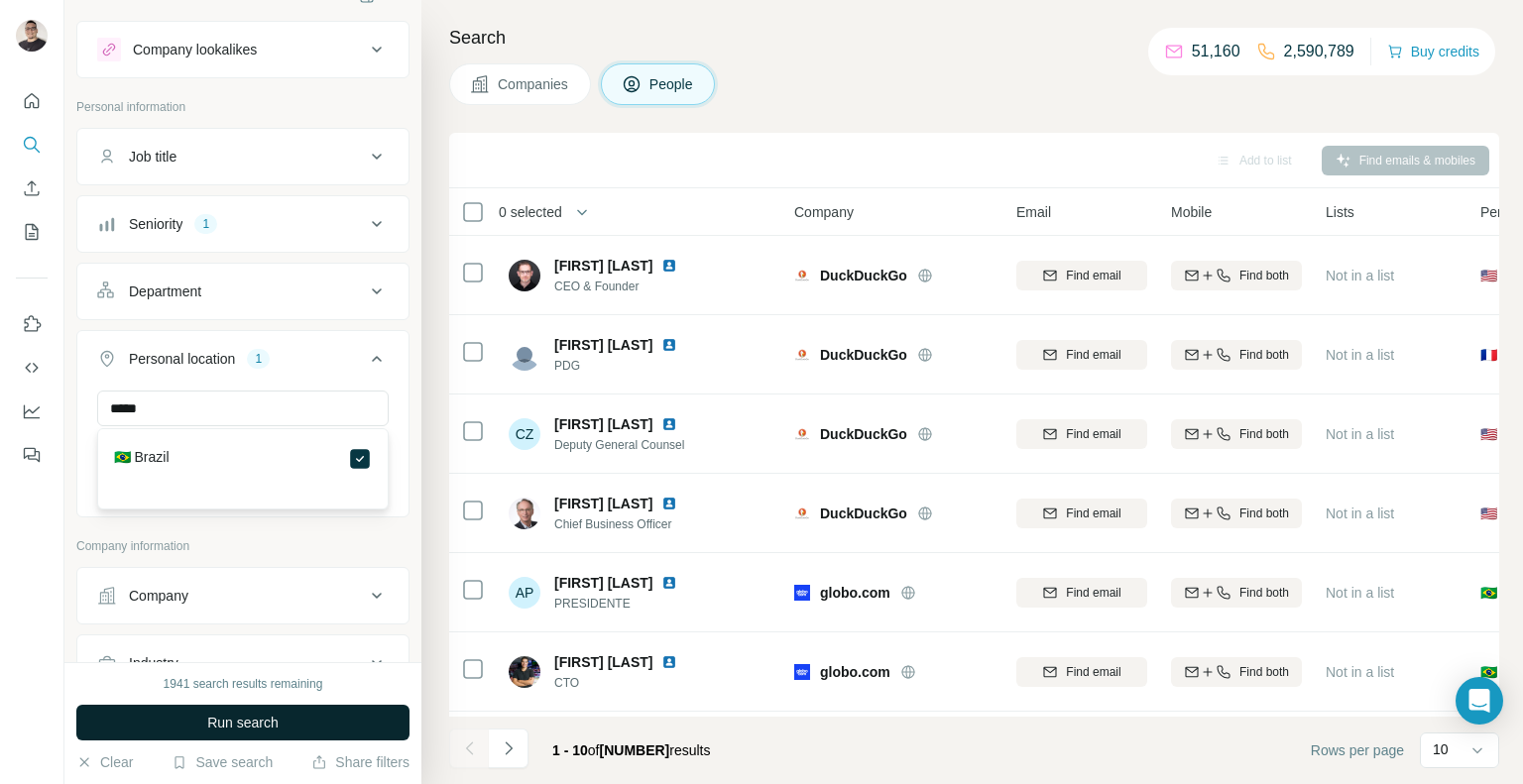 click on "Run search" at bounding box center (243, 723) 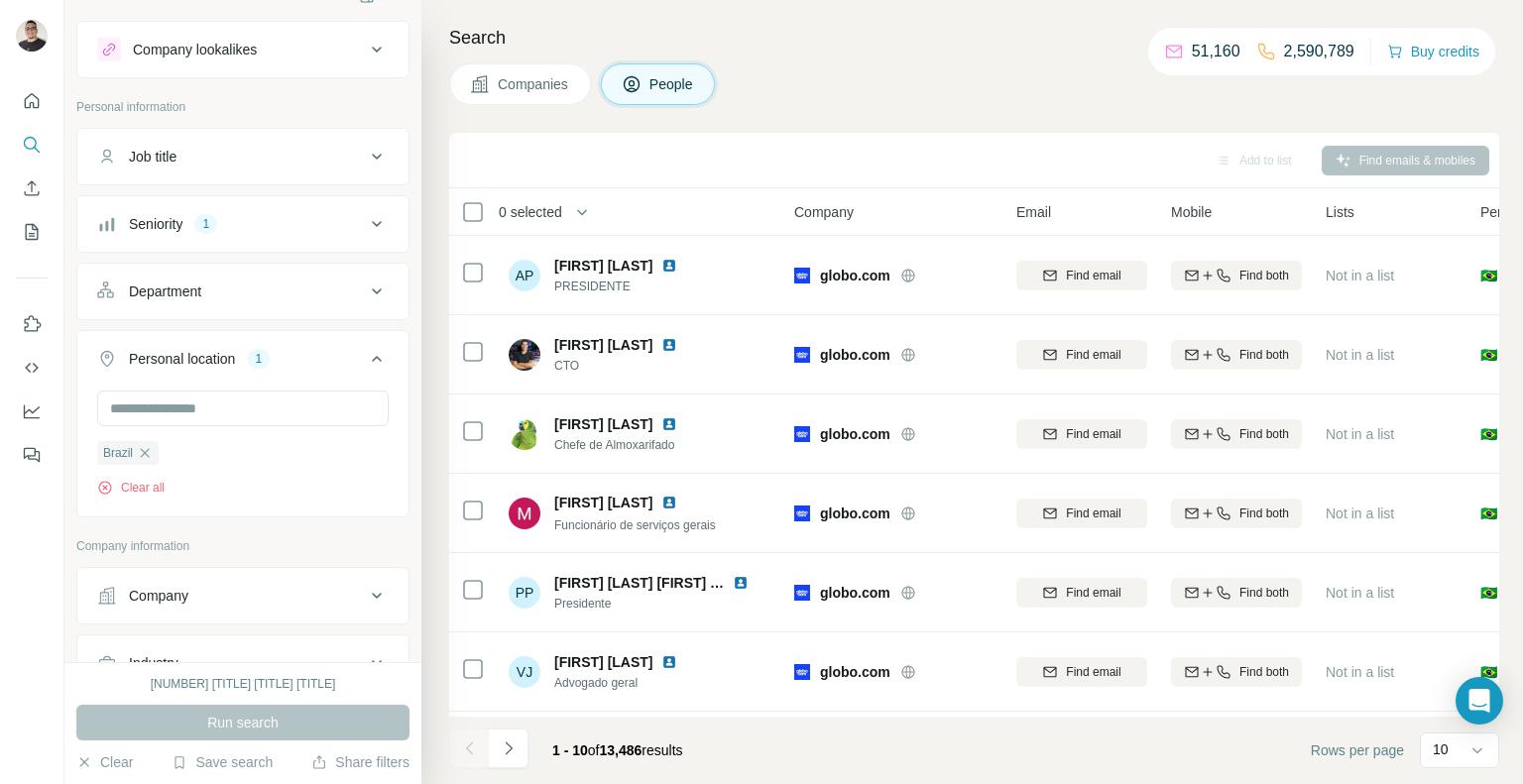 click 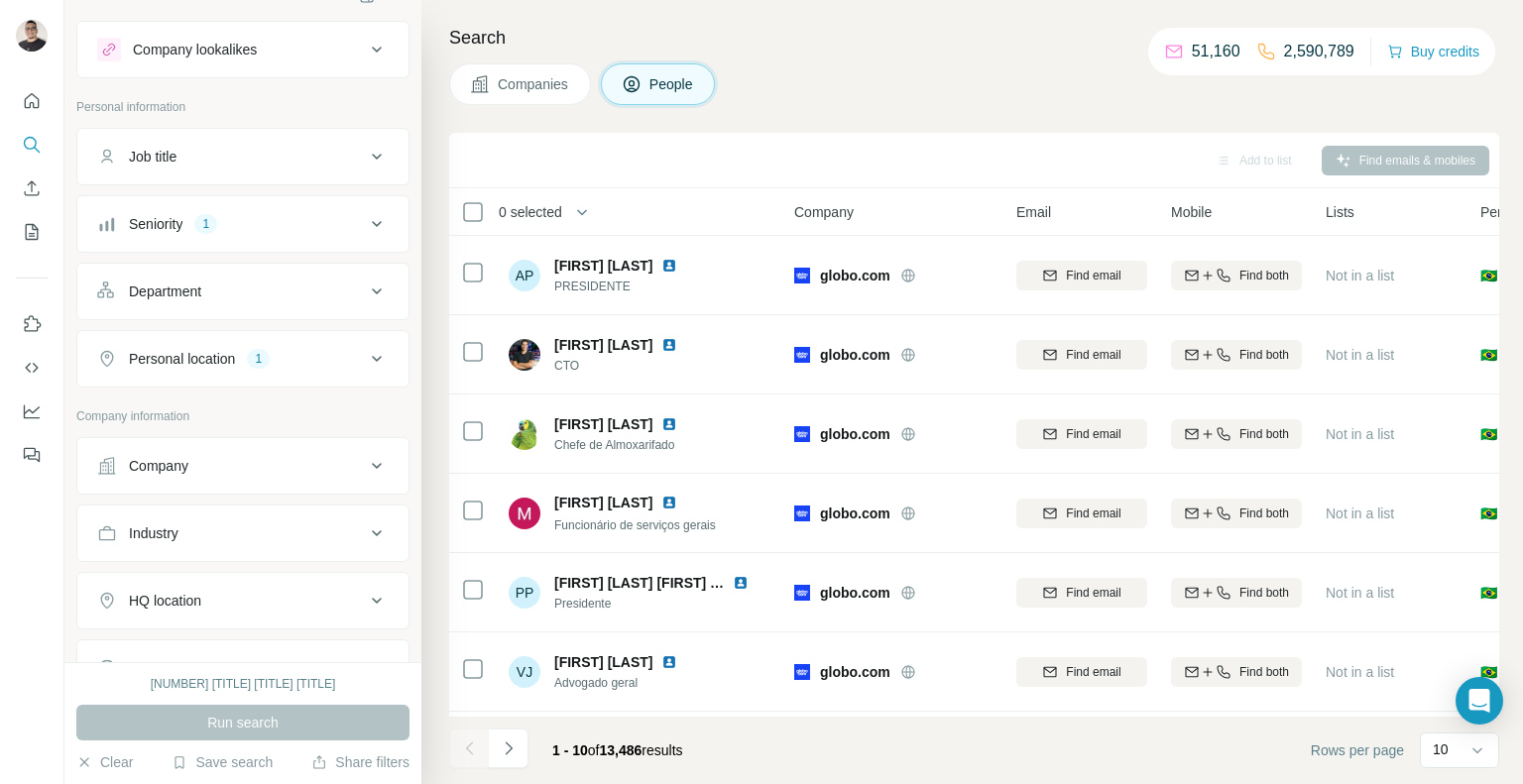 click 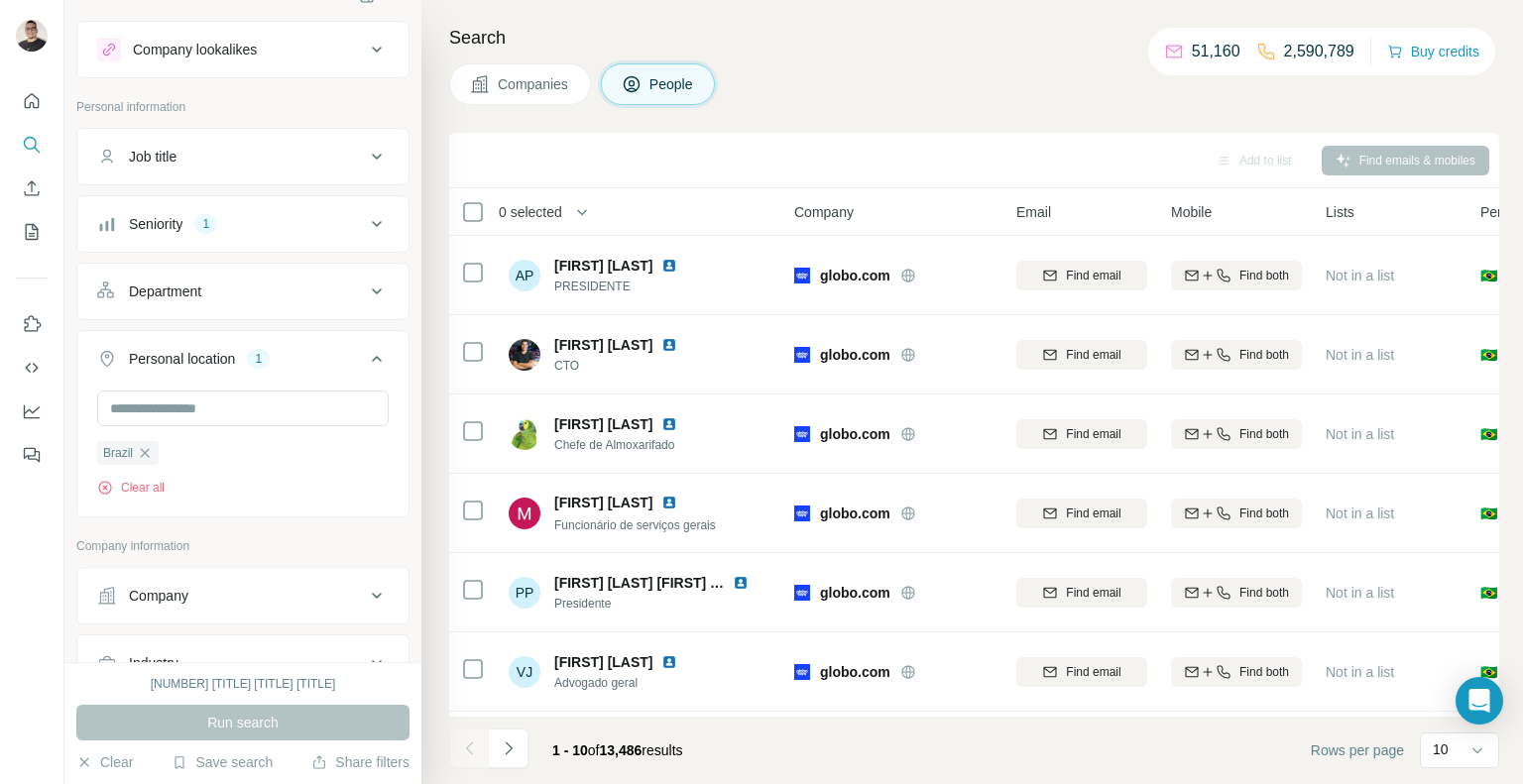 click 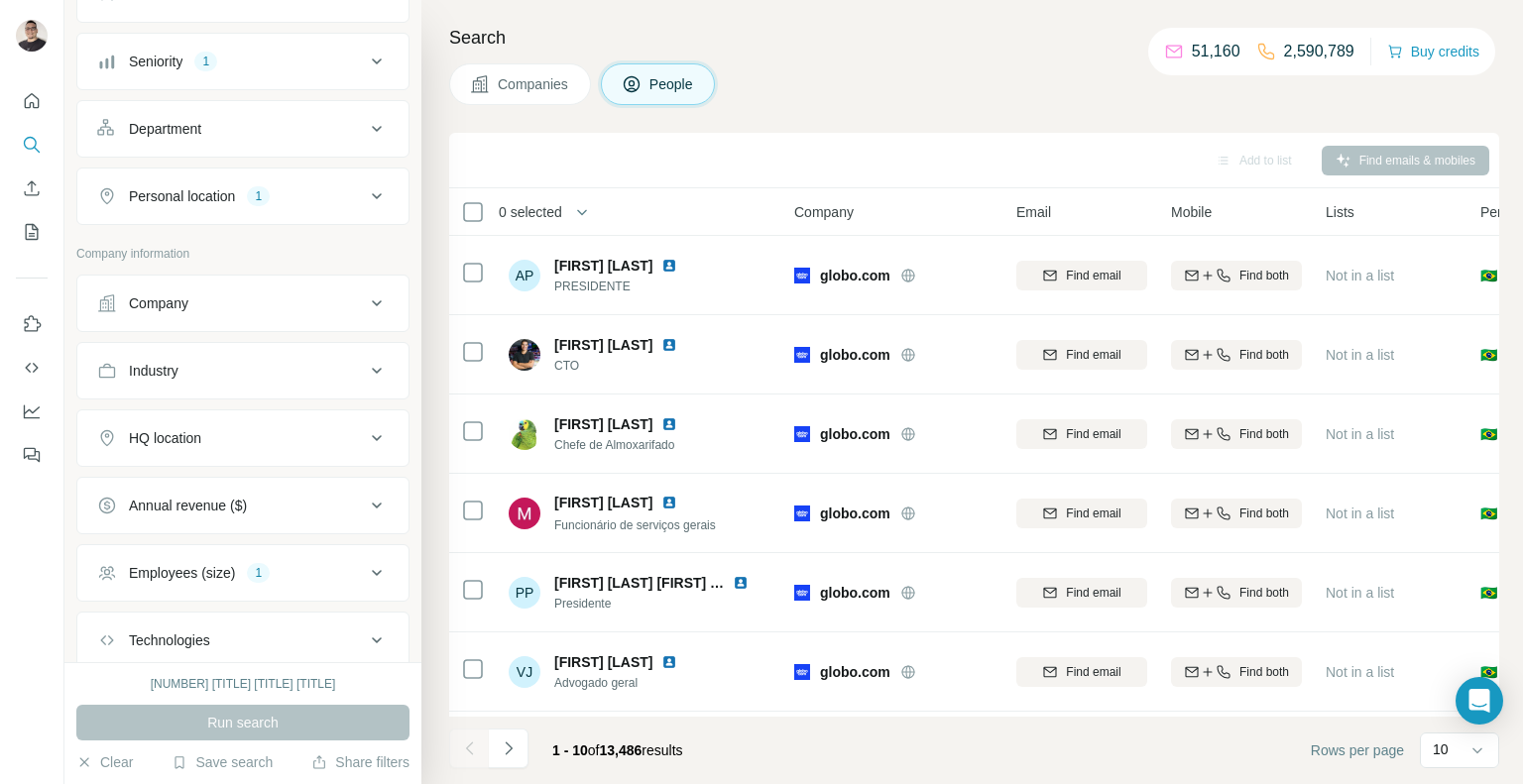 scroll, scrollTop: 201, scrollLeft: 0, axis: vertical 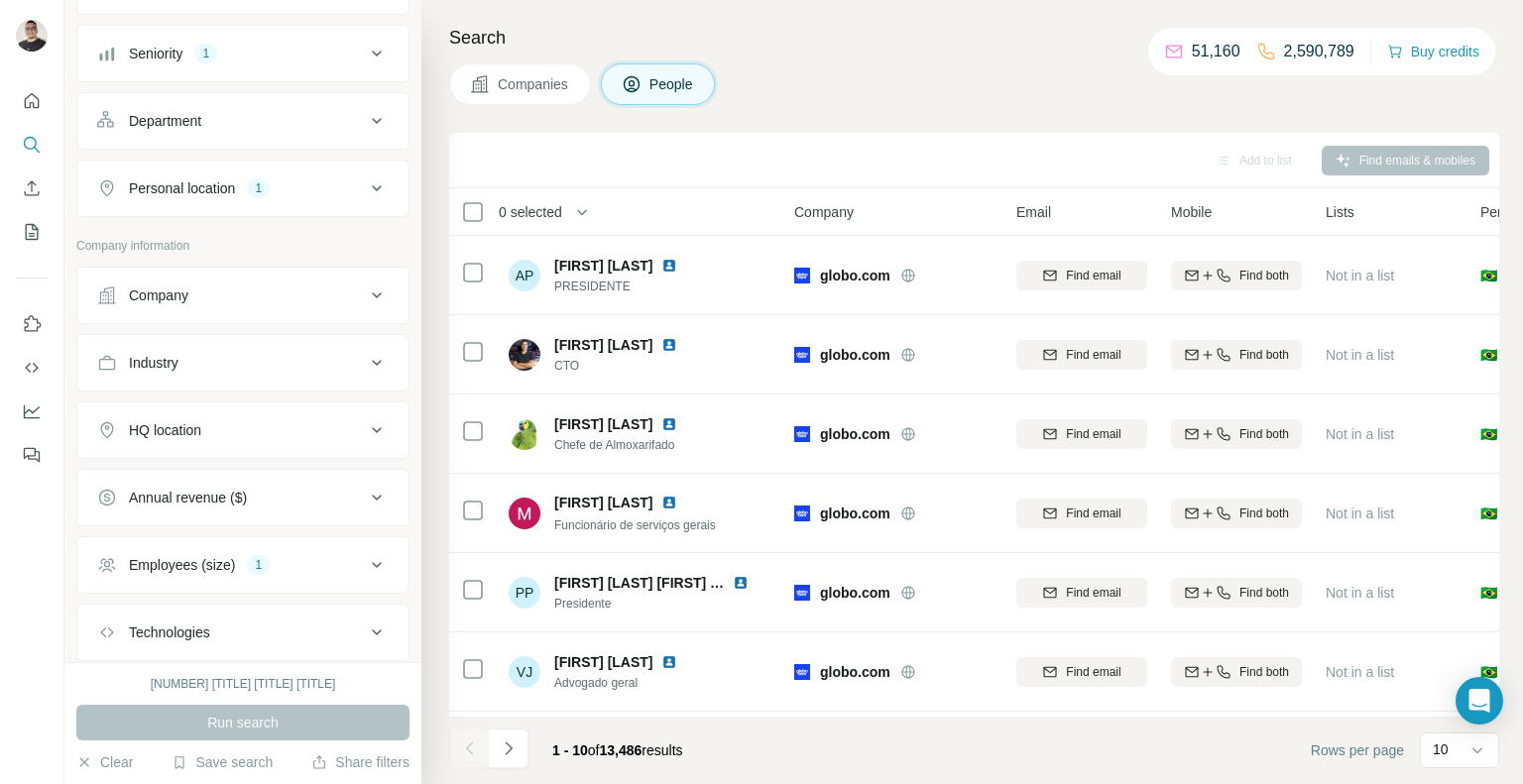 click on "Employees (size) 1" at bounding box center [243, 565] 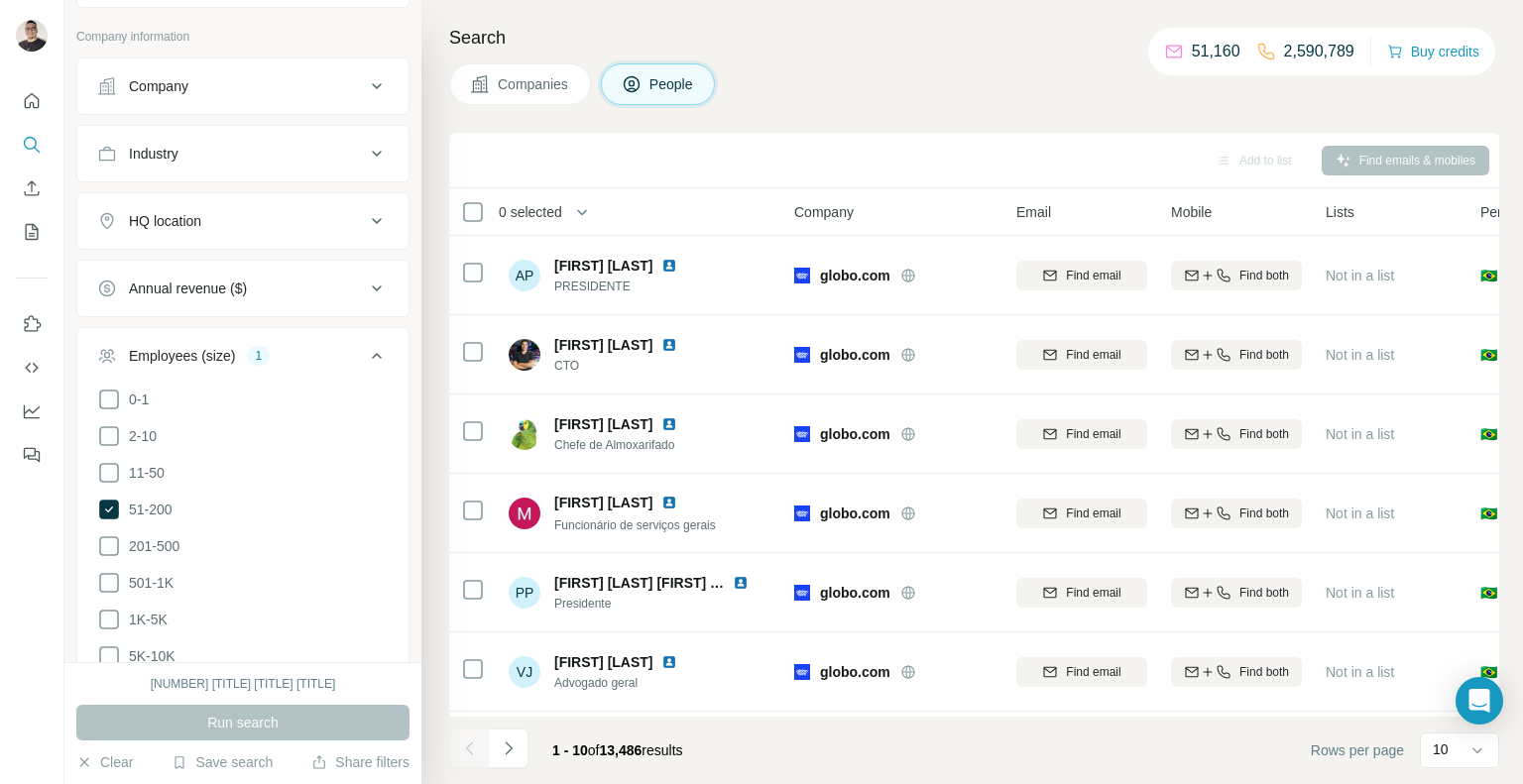 scroll, scrollTop: 458, scrollLeft: 0, axis: vertical 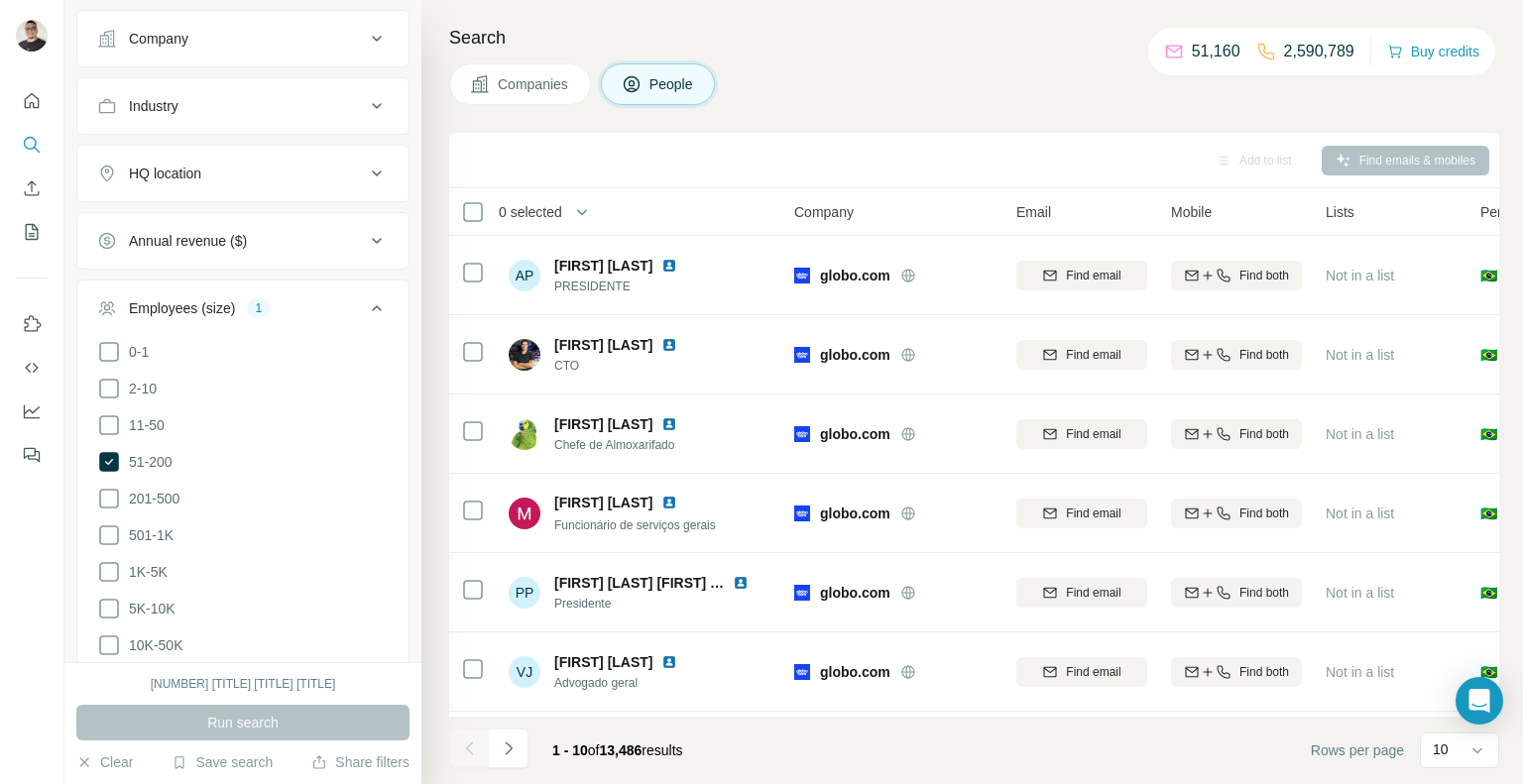 click on "Employees (size) 1" at bounding box center [243, 312] 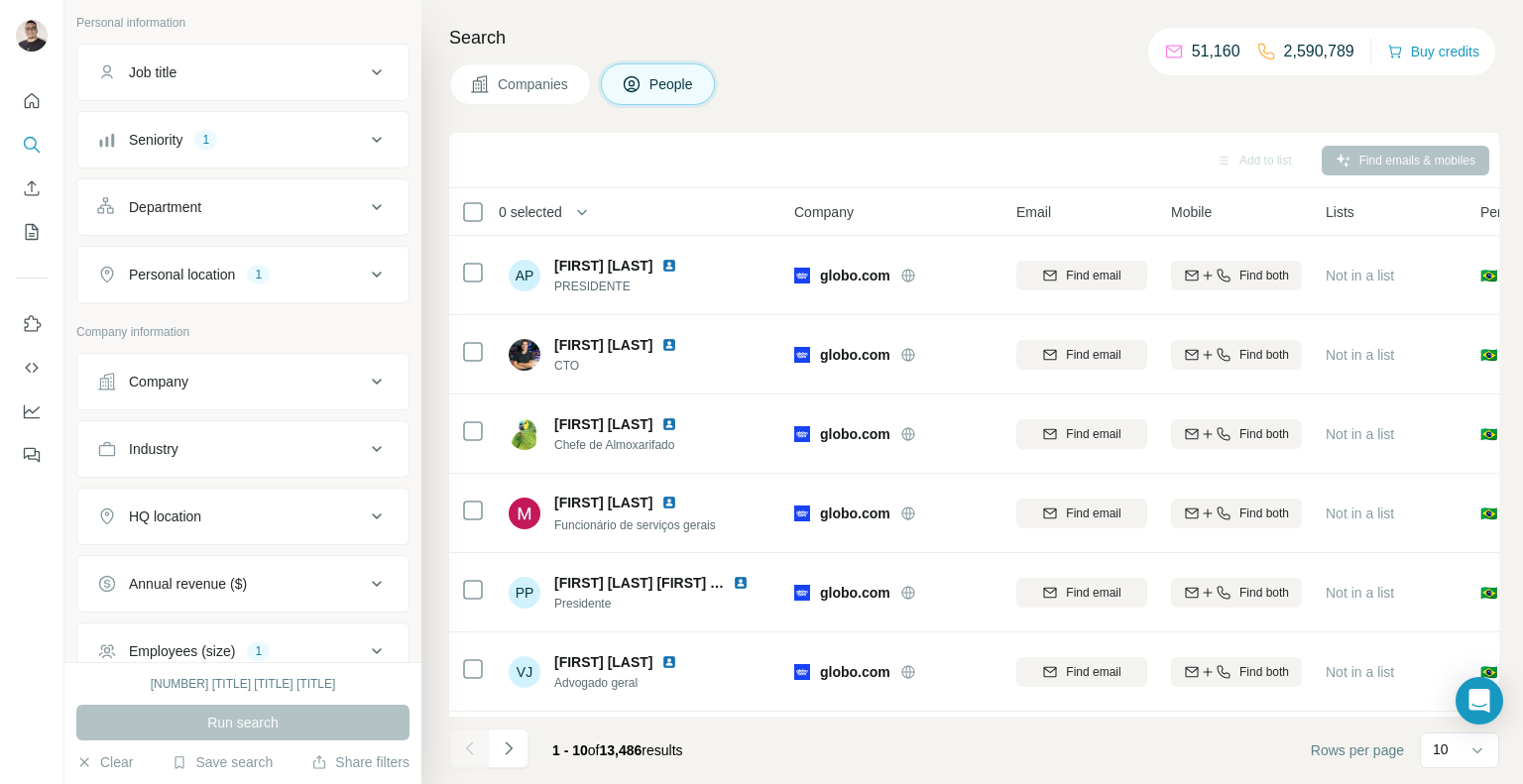 scroll, scrollTop: 0, scrollLeft: 0, axis: both 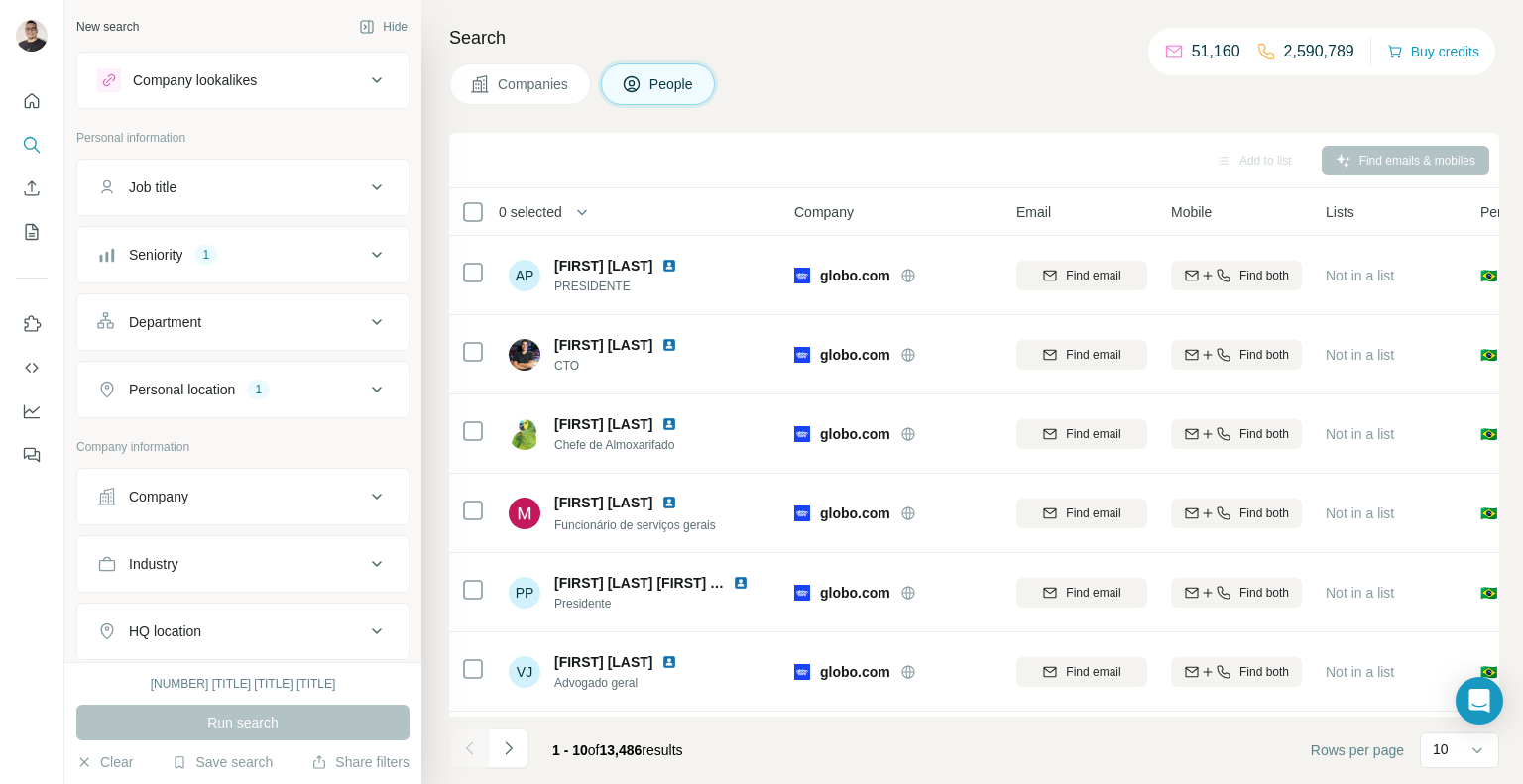 click 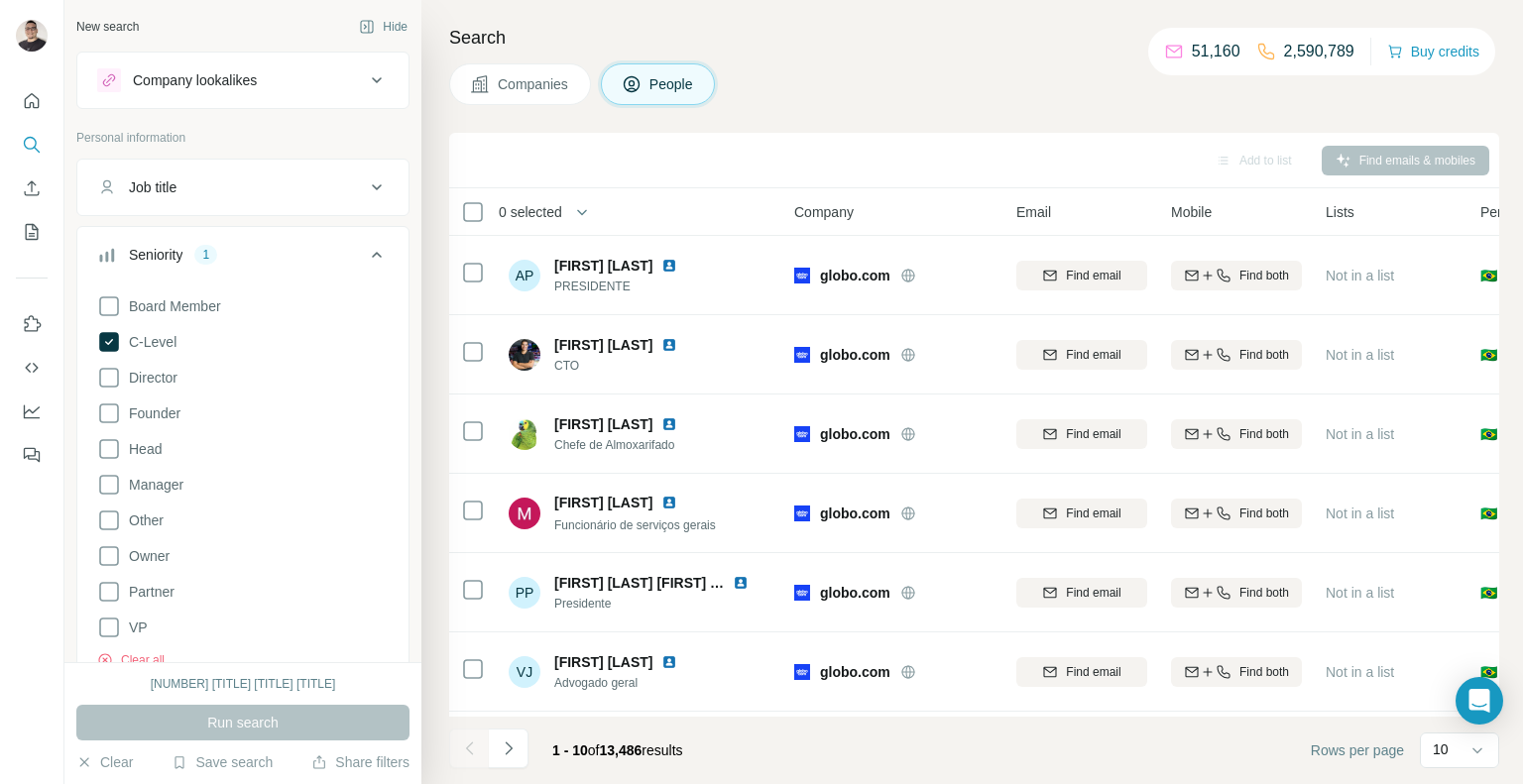 scroll, scrollTop: 20, scrollLeft: 0, axis: vertical 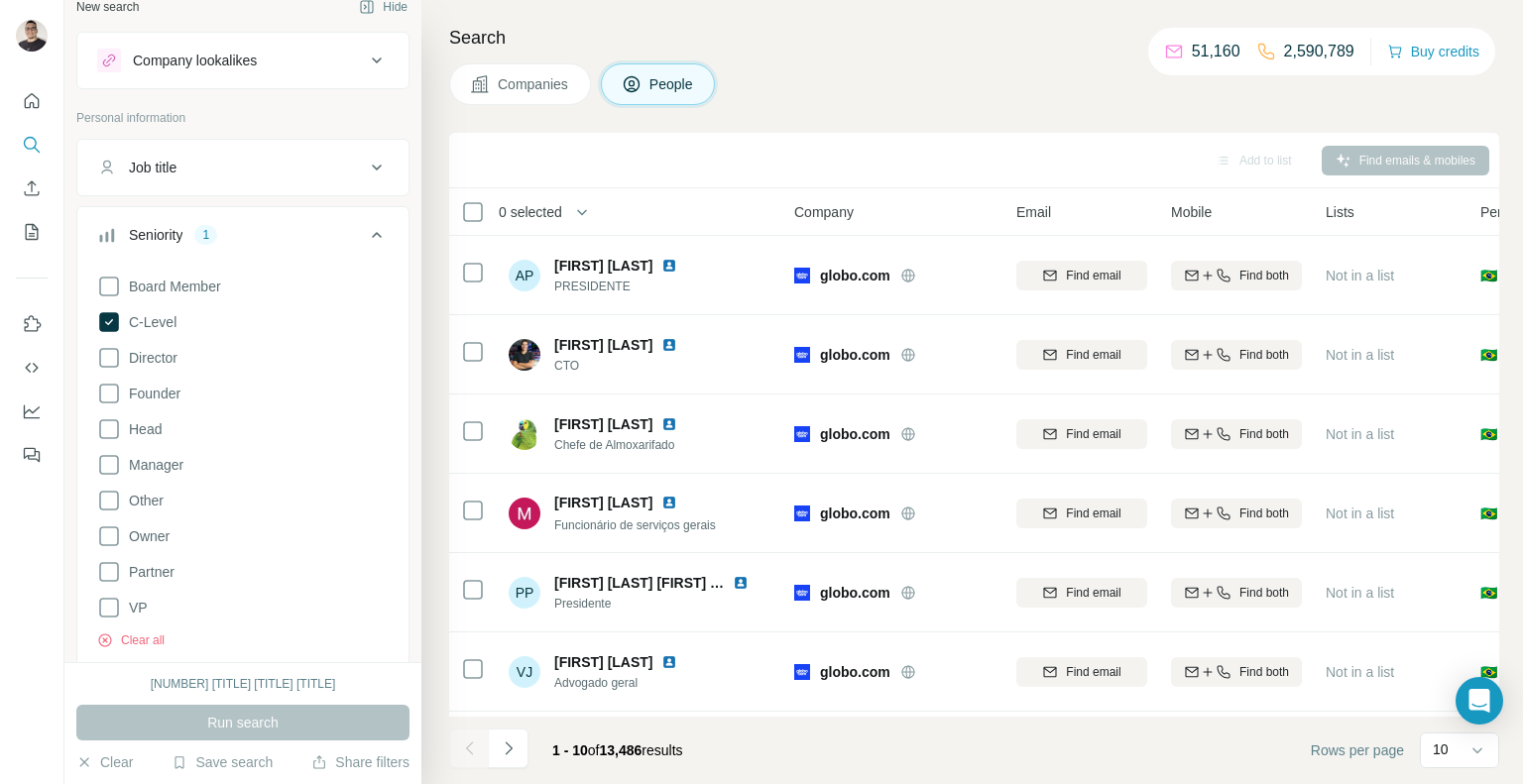 click 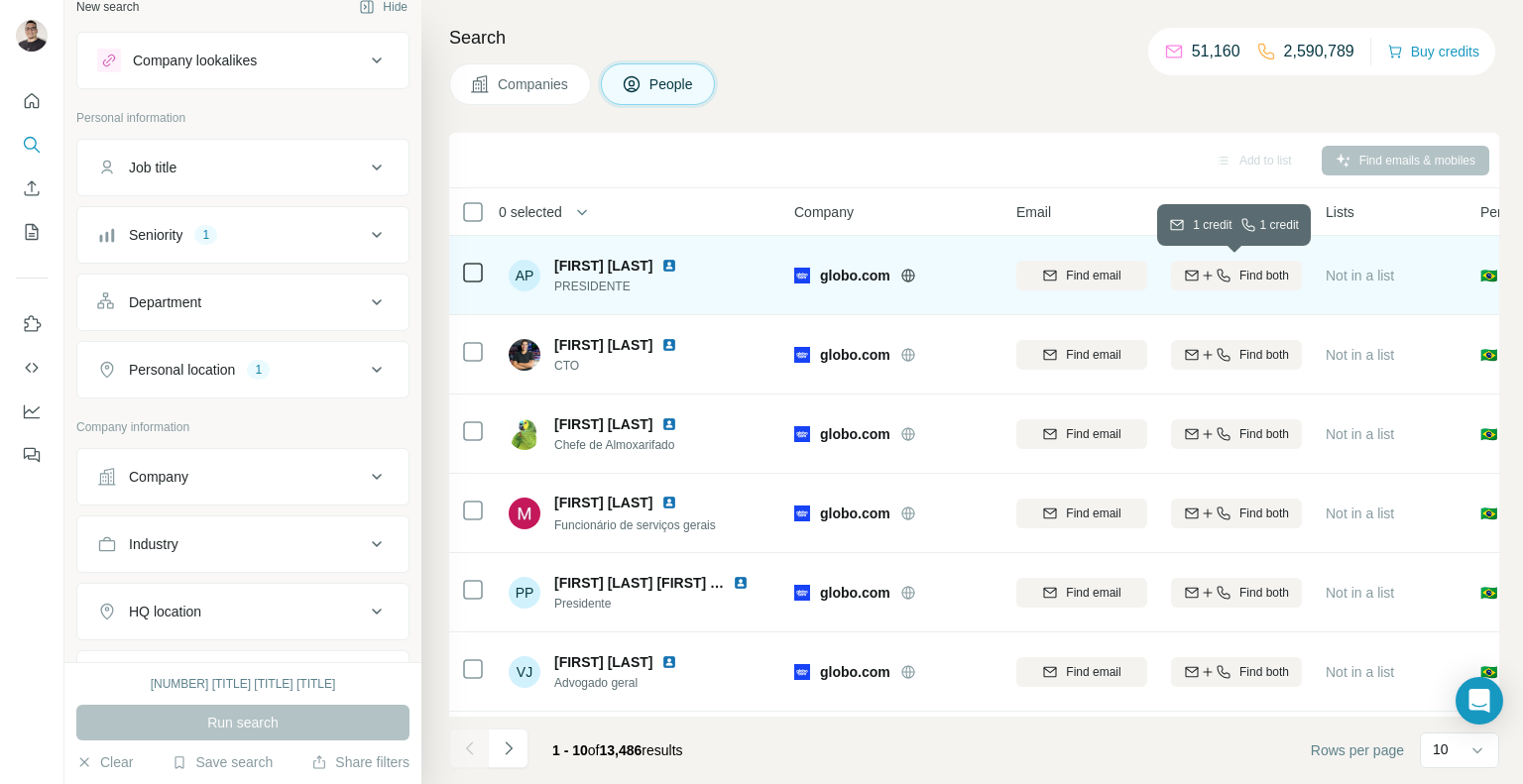 click 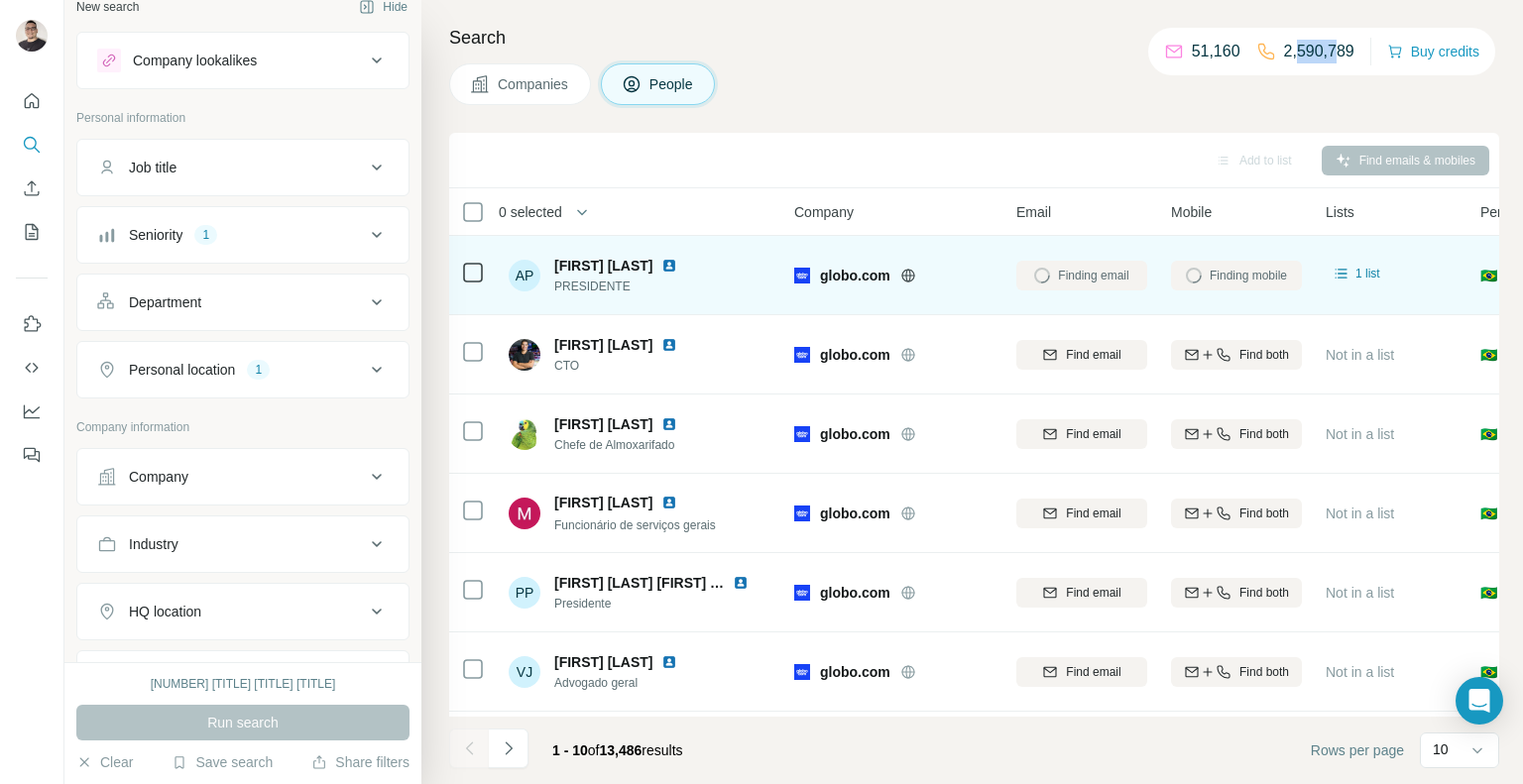 drag, startPoint x: 1329, startPoint y: 49, endPoint x: 1287, endPoint y: 52, distance: 42.107007 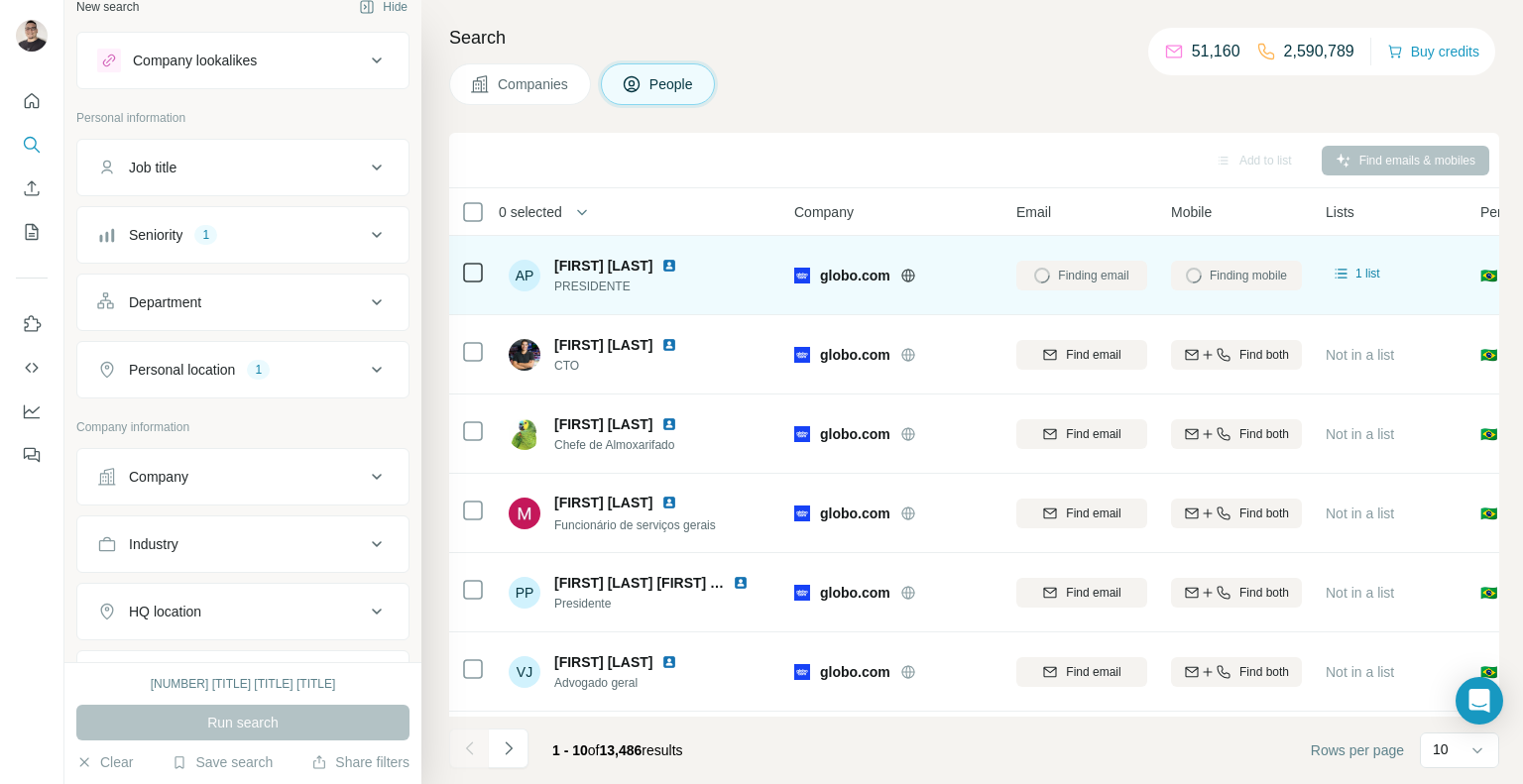 click on "Companies People" at bounding box center [974, 84] 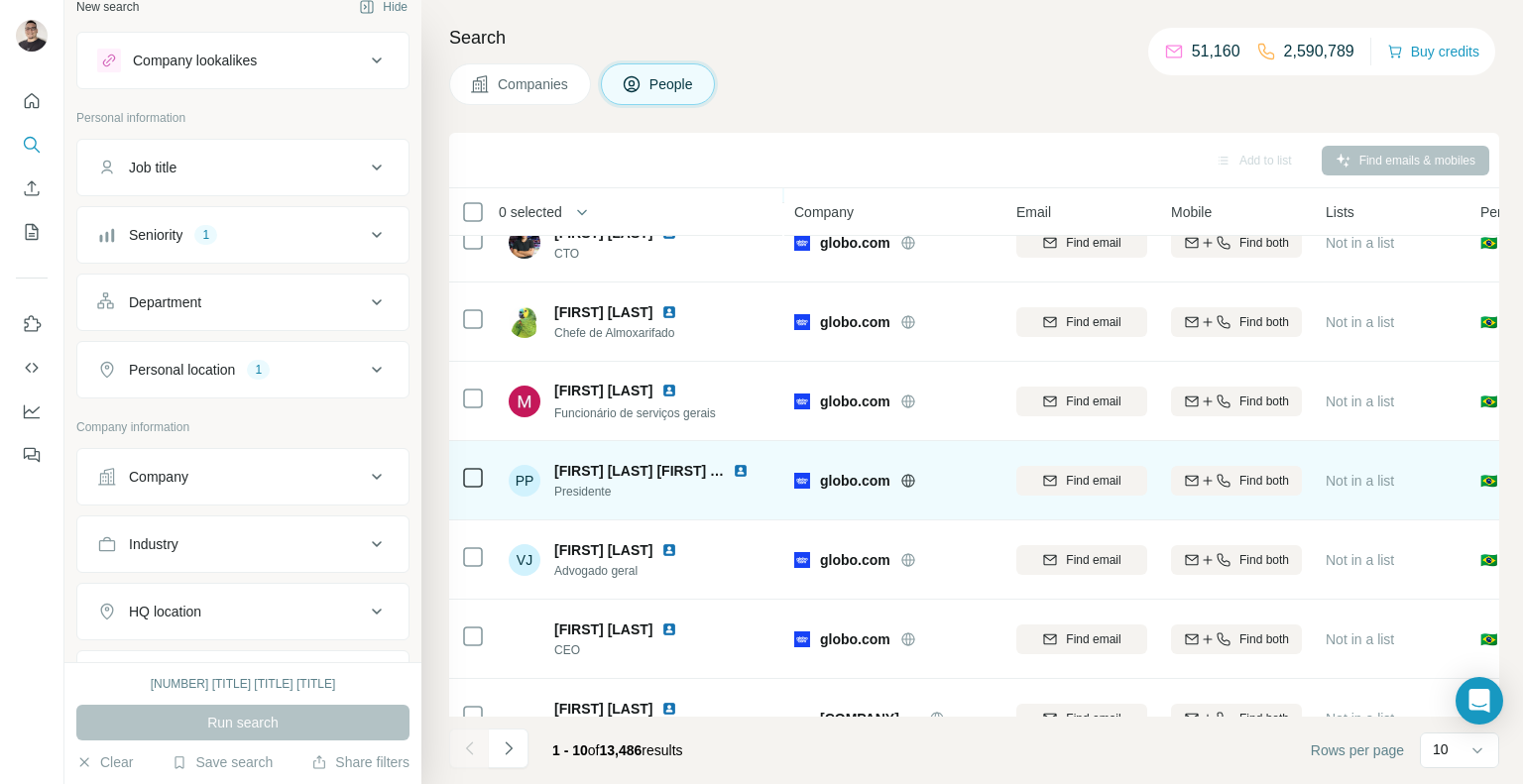 scroll, scrollTop: 113, scrollLeft: 0, axis: vertical 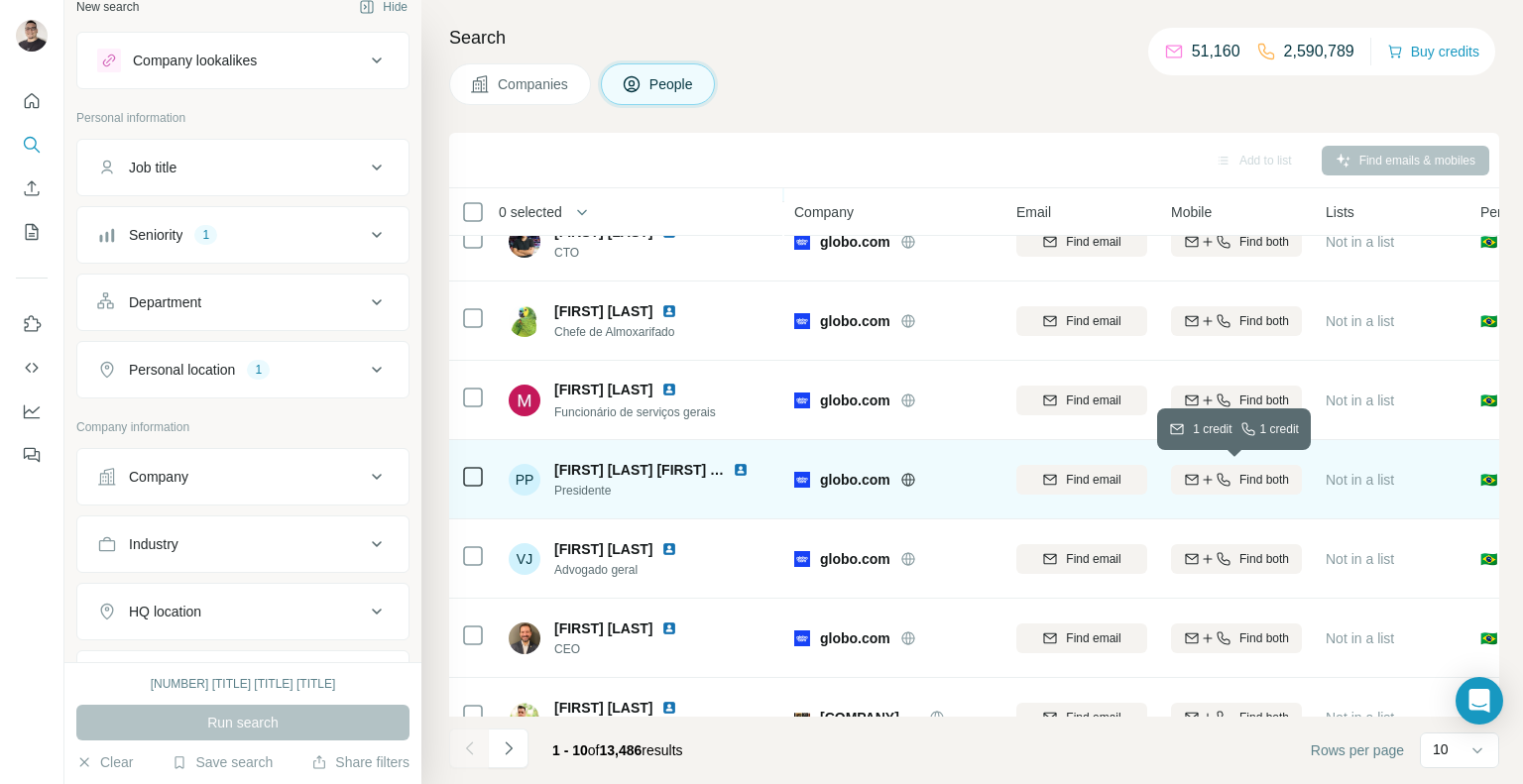 click on "Find both" at bounding box center [1236, 480] 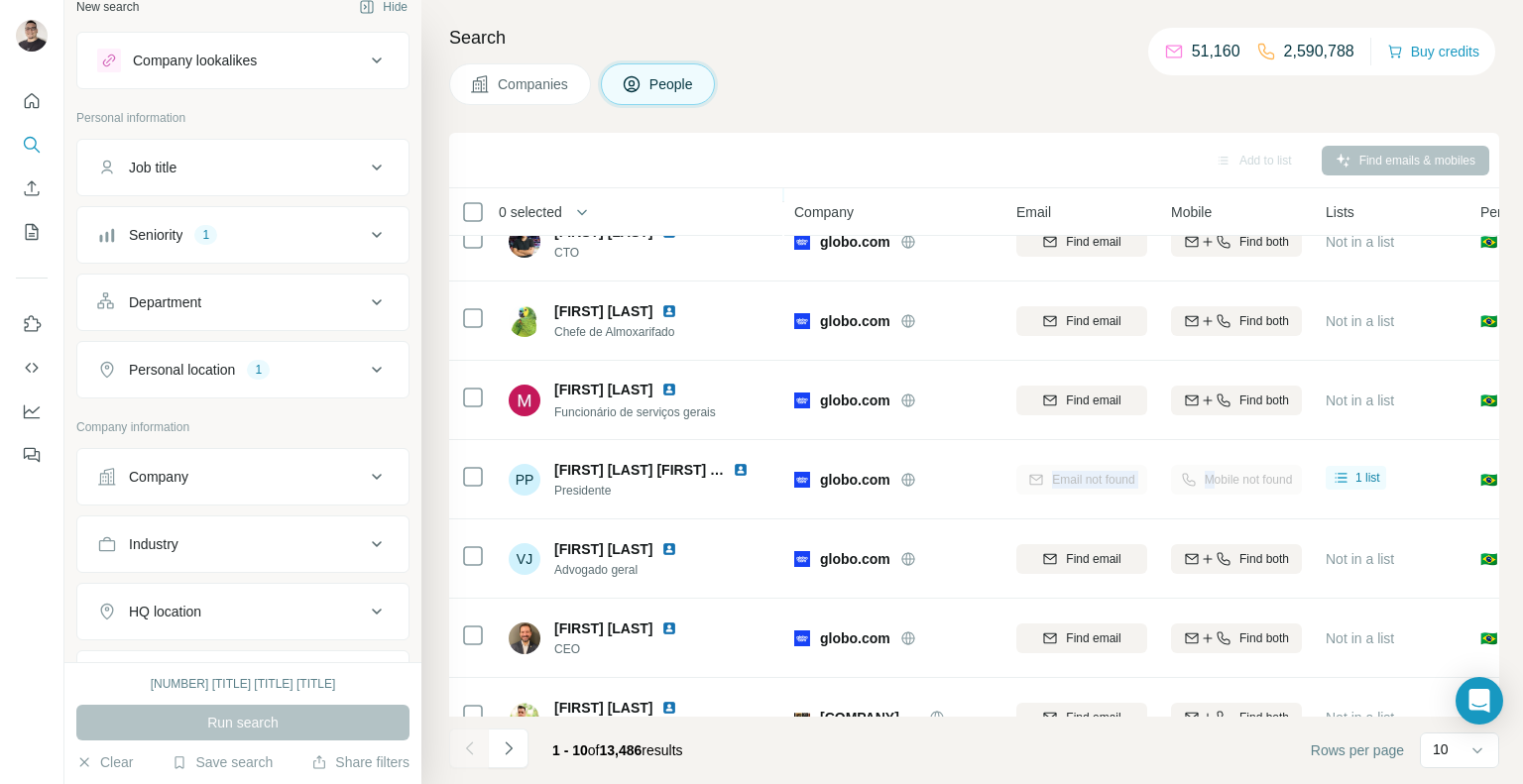 drag, startPoint x: 1041, startPoint y: 478, endPoint x: 1206, endPoint y: 458, distance: 166.2077 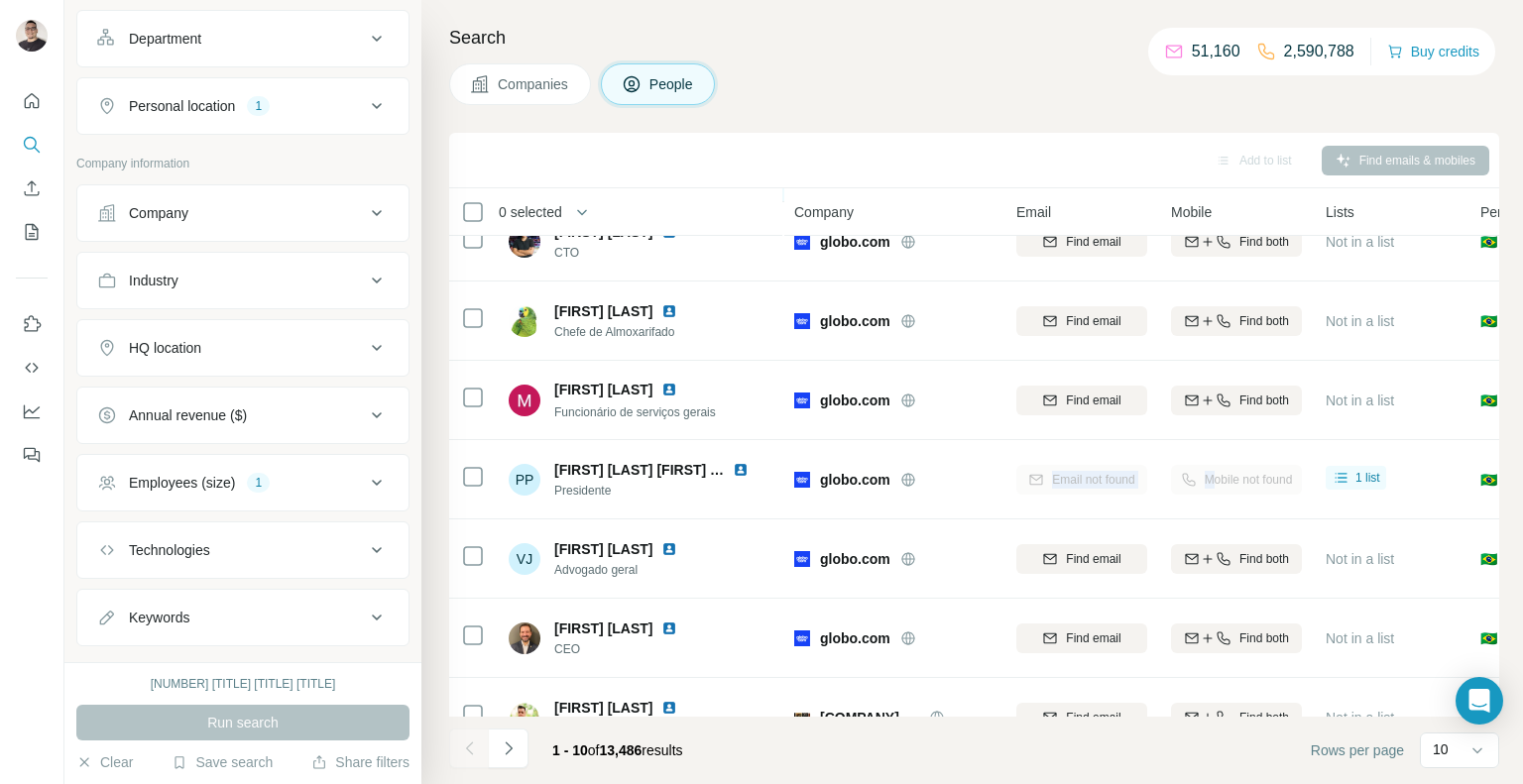 scroll, scrollTop: 317, scrollLeft: 0, axis: vertical 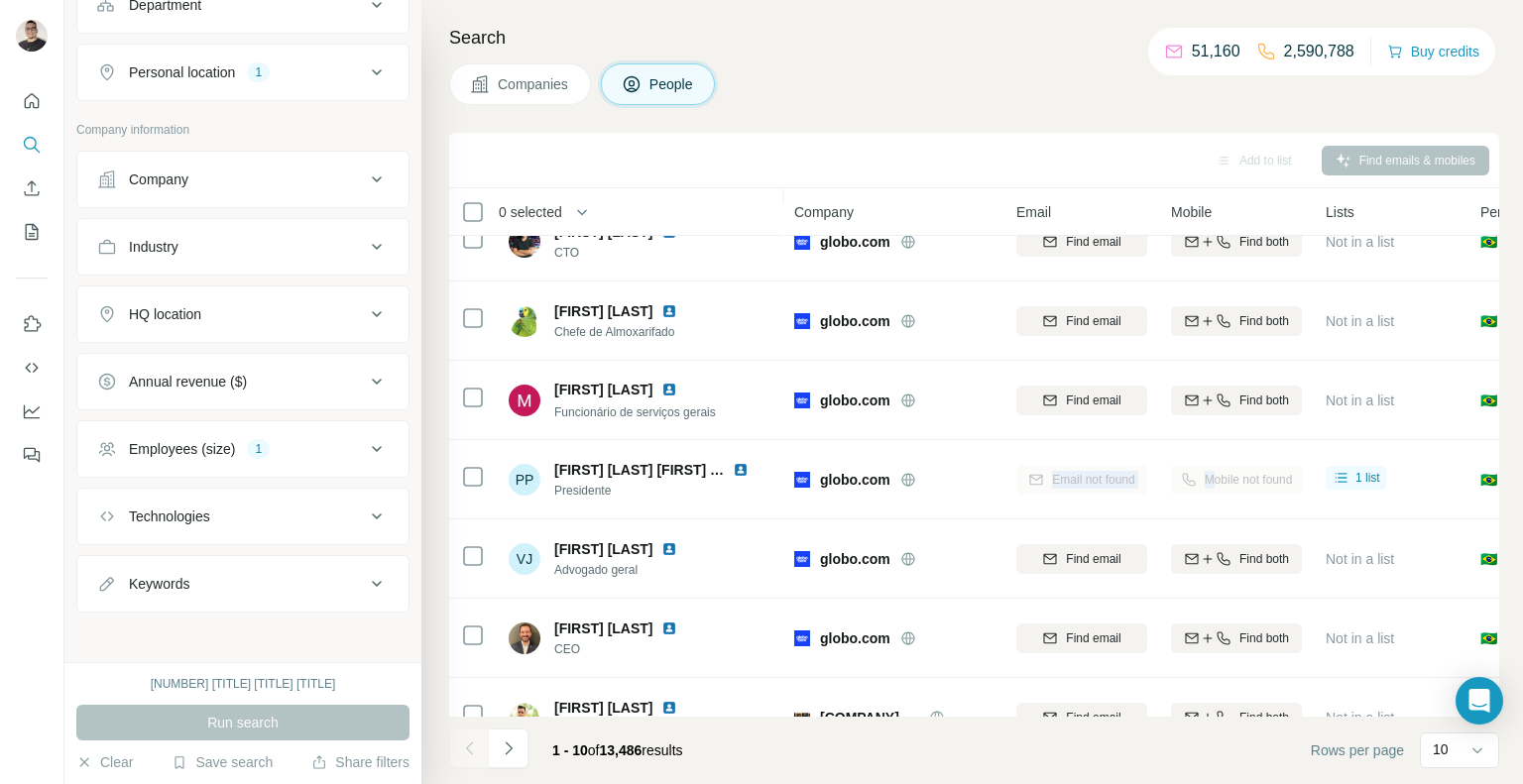 click on "Technologies" at bounding box center [231, 516] 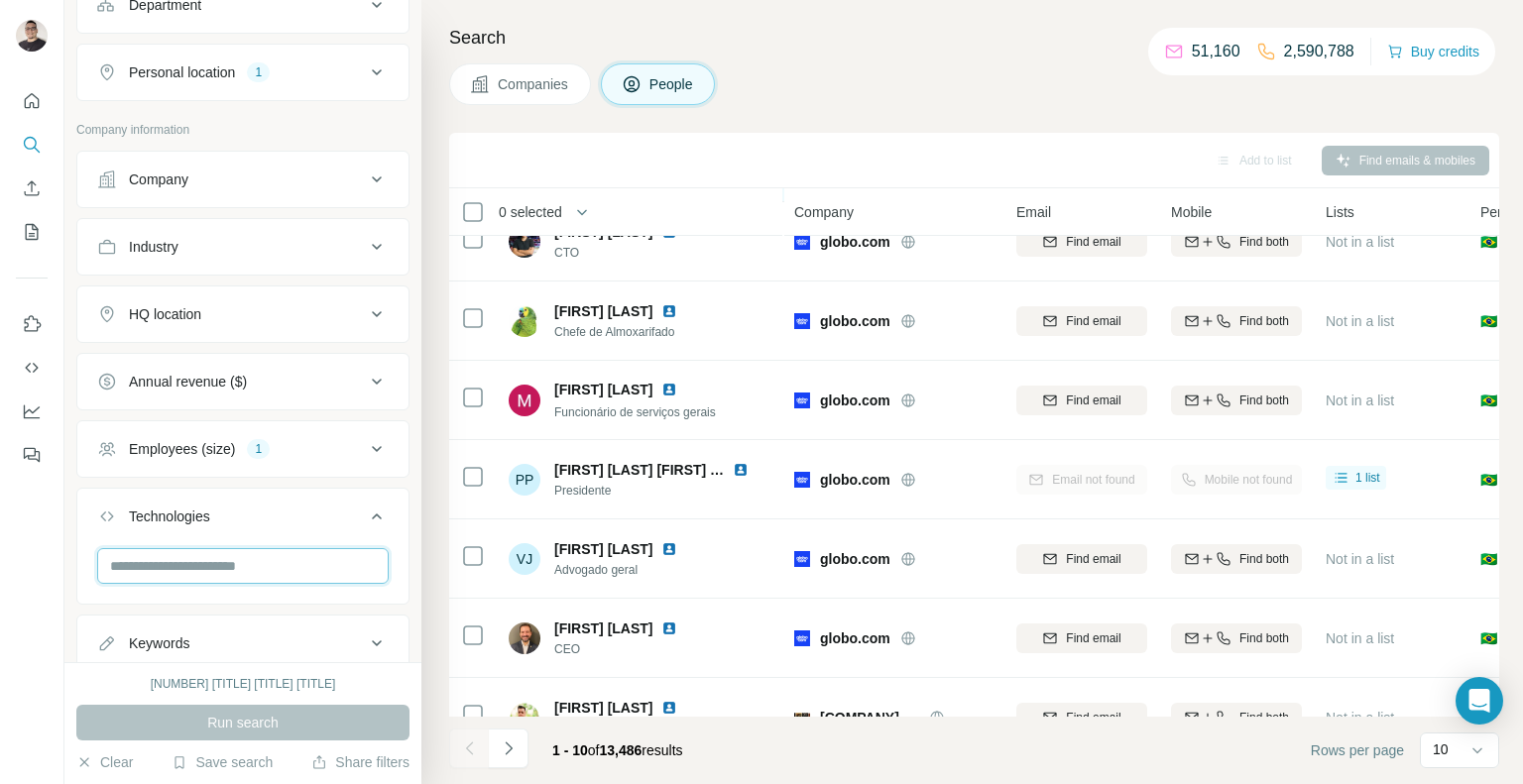 click at bounding box center [243, 566] 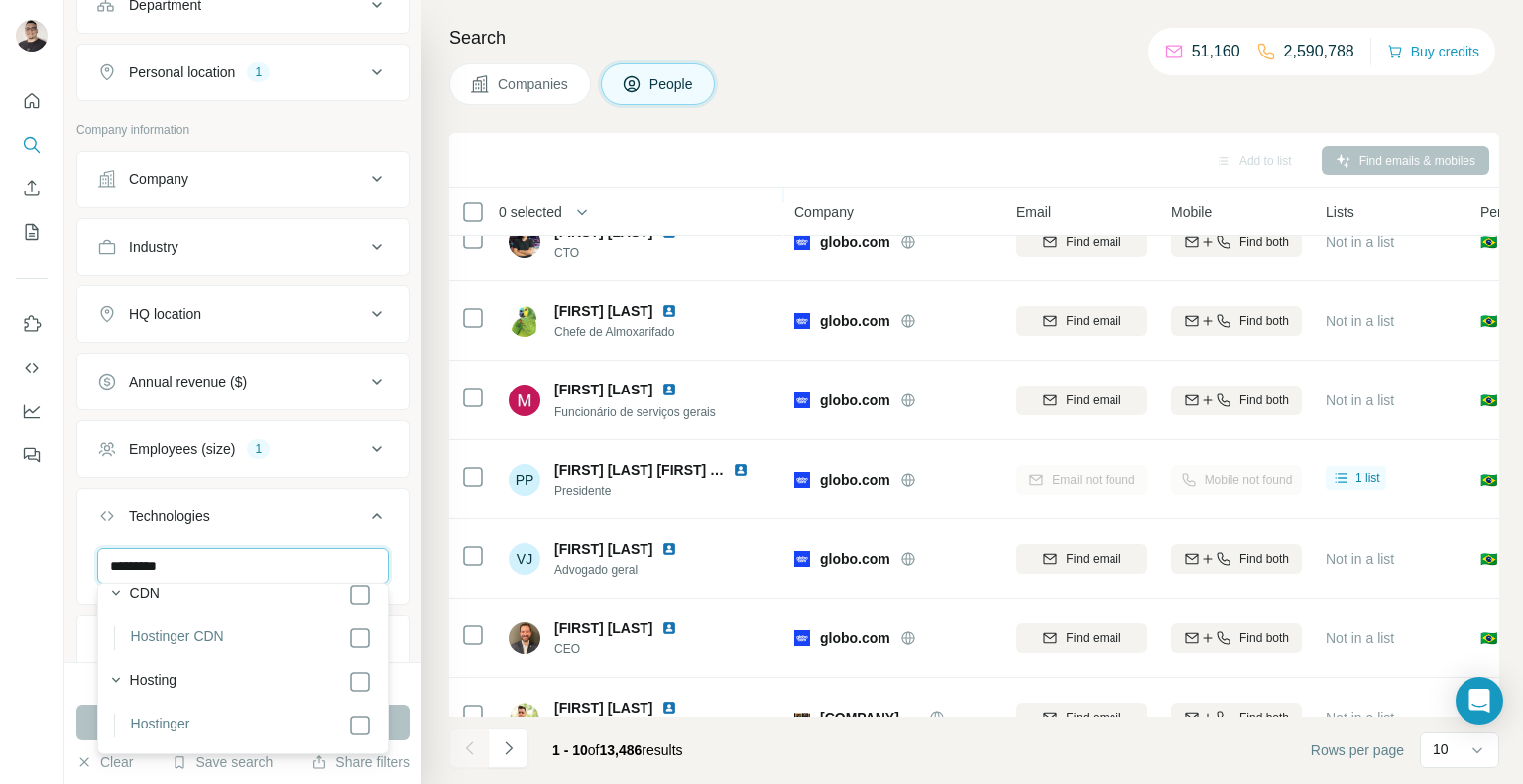 scroll, scrollTop: 111, scrollLeft: 0, axis: vertical 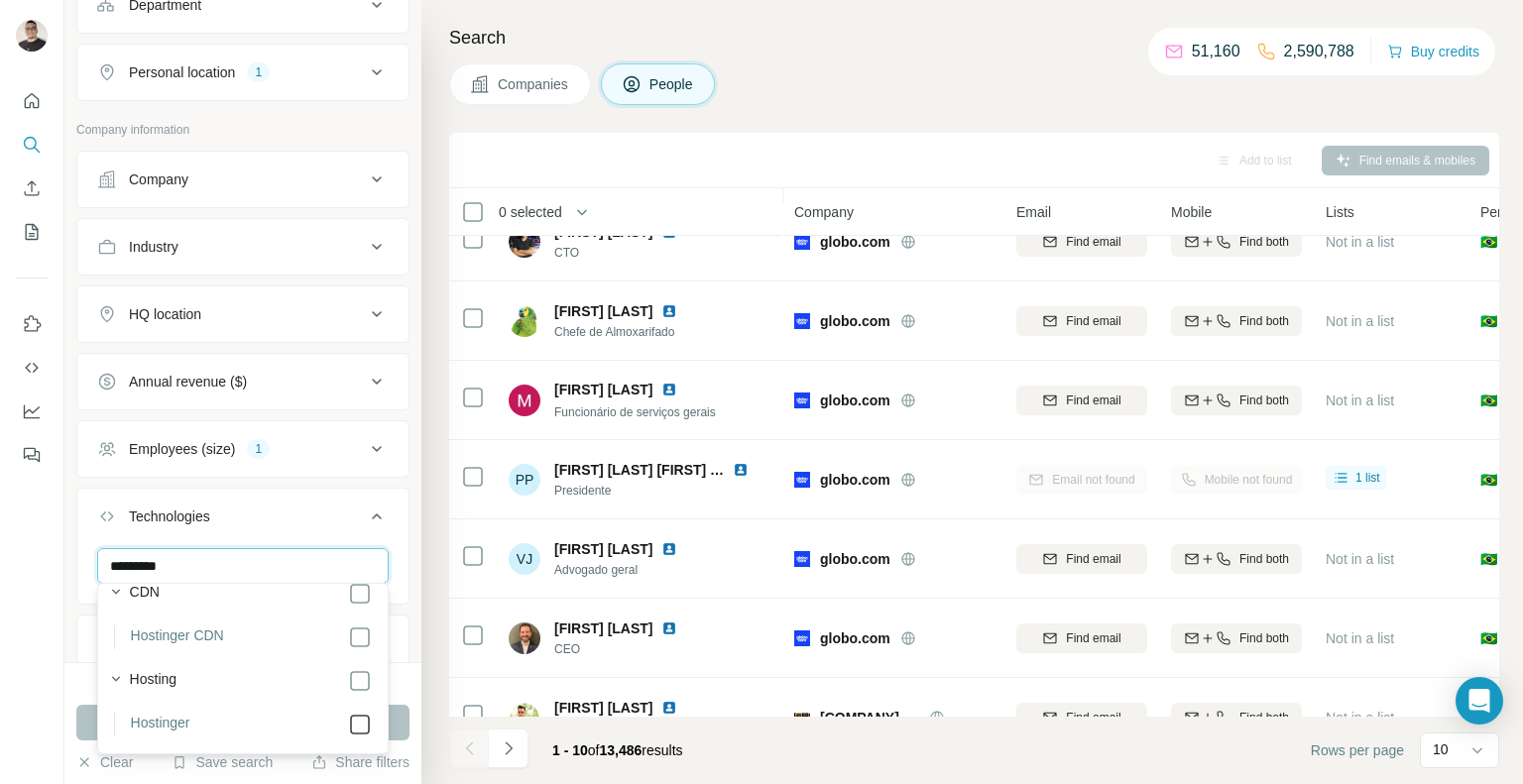 type on "*********" 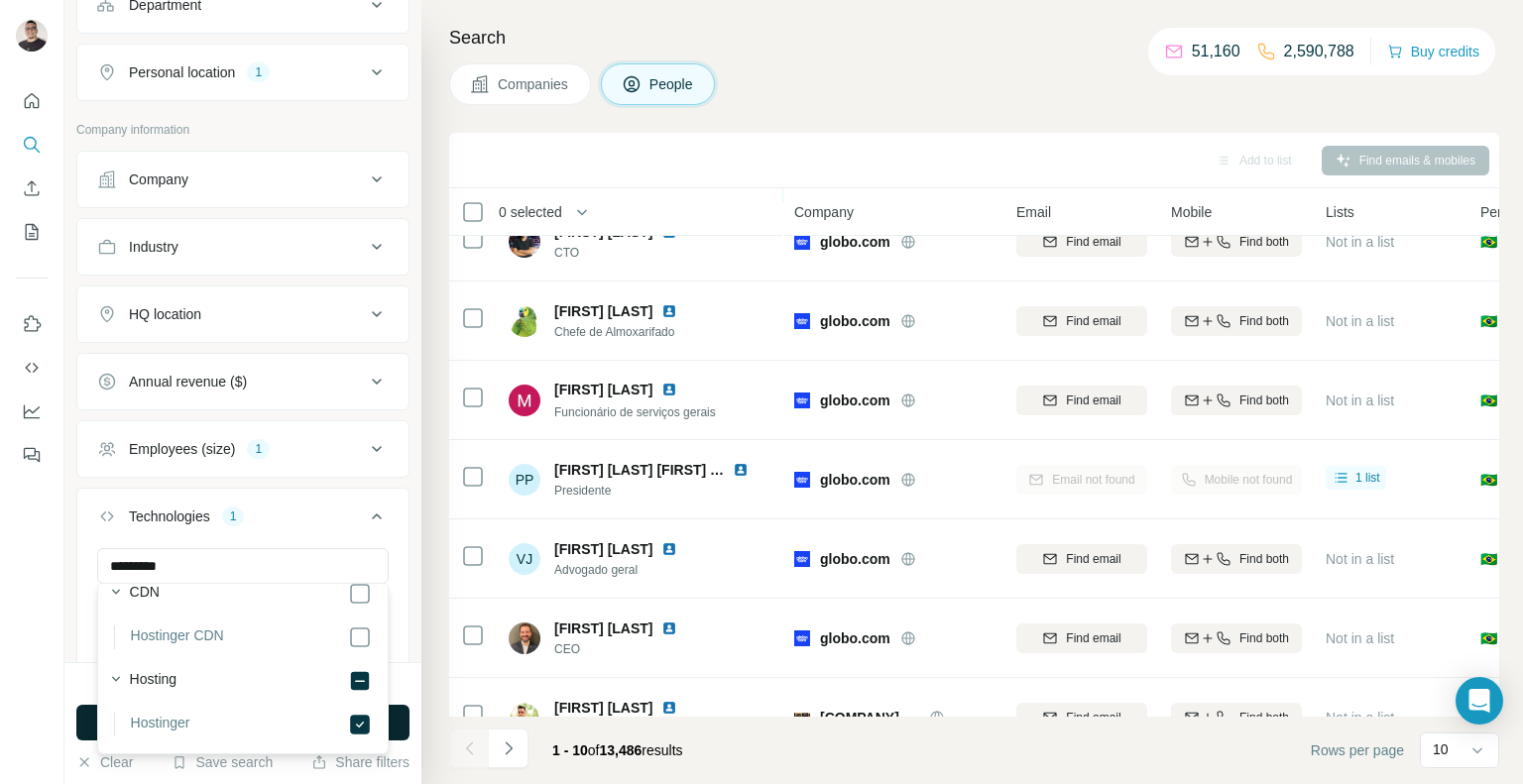 click on "Run search" at bounding box center (243, 723) 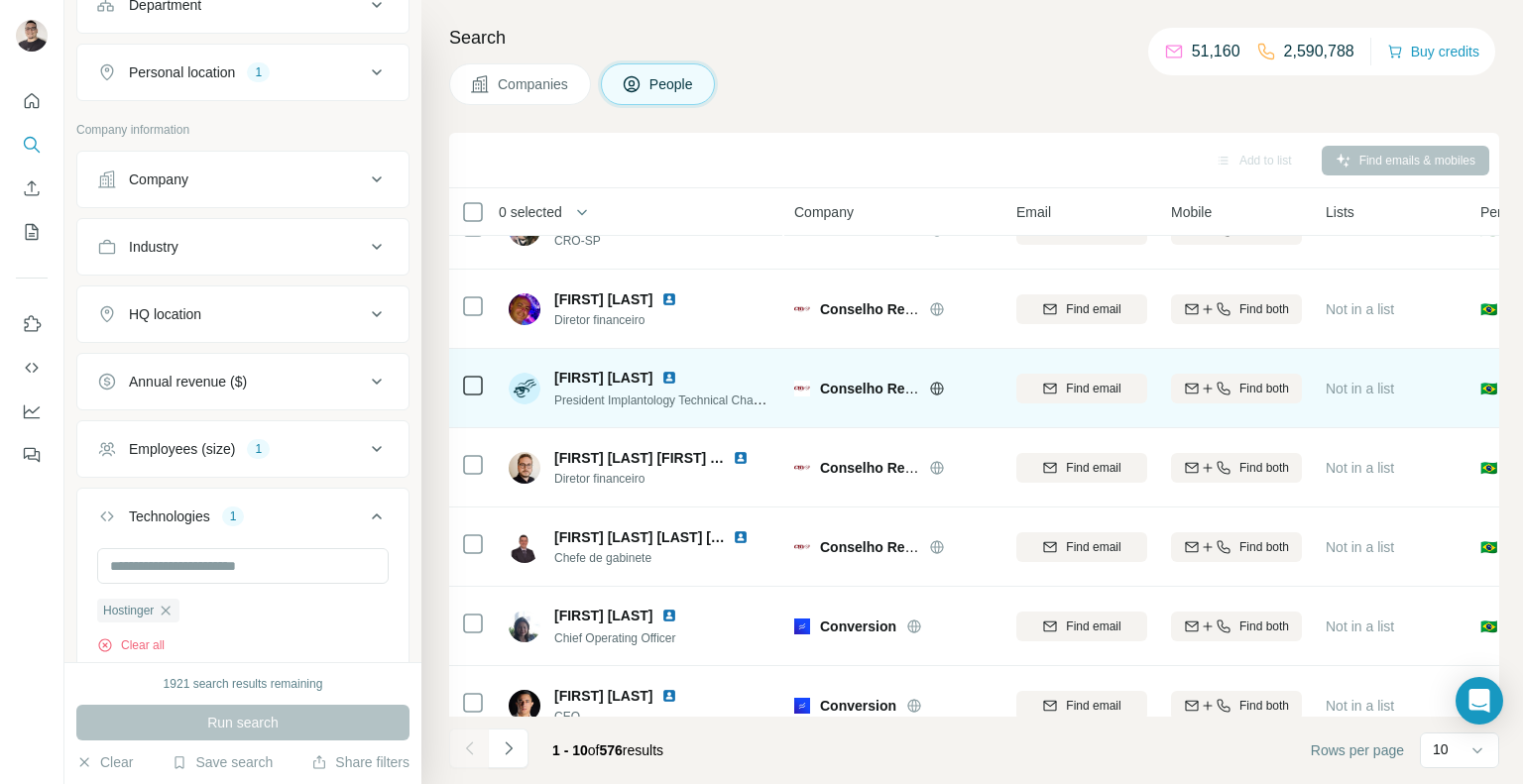 scroll, scrollTop: 0, scrollLeft: 0, axis: both 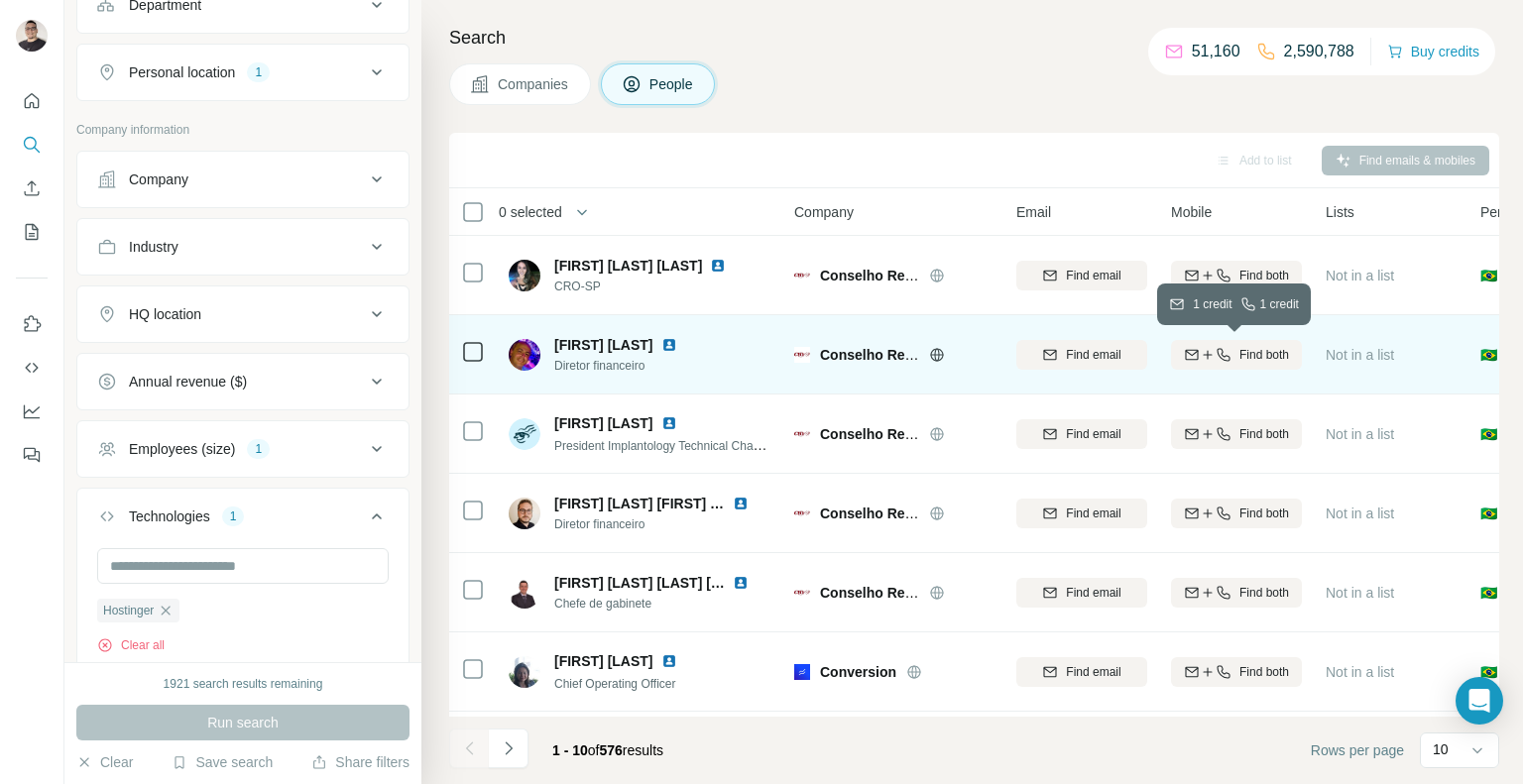 click on "Find both" at bounding box center (1264, 355) 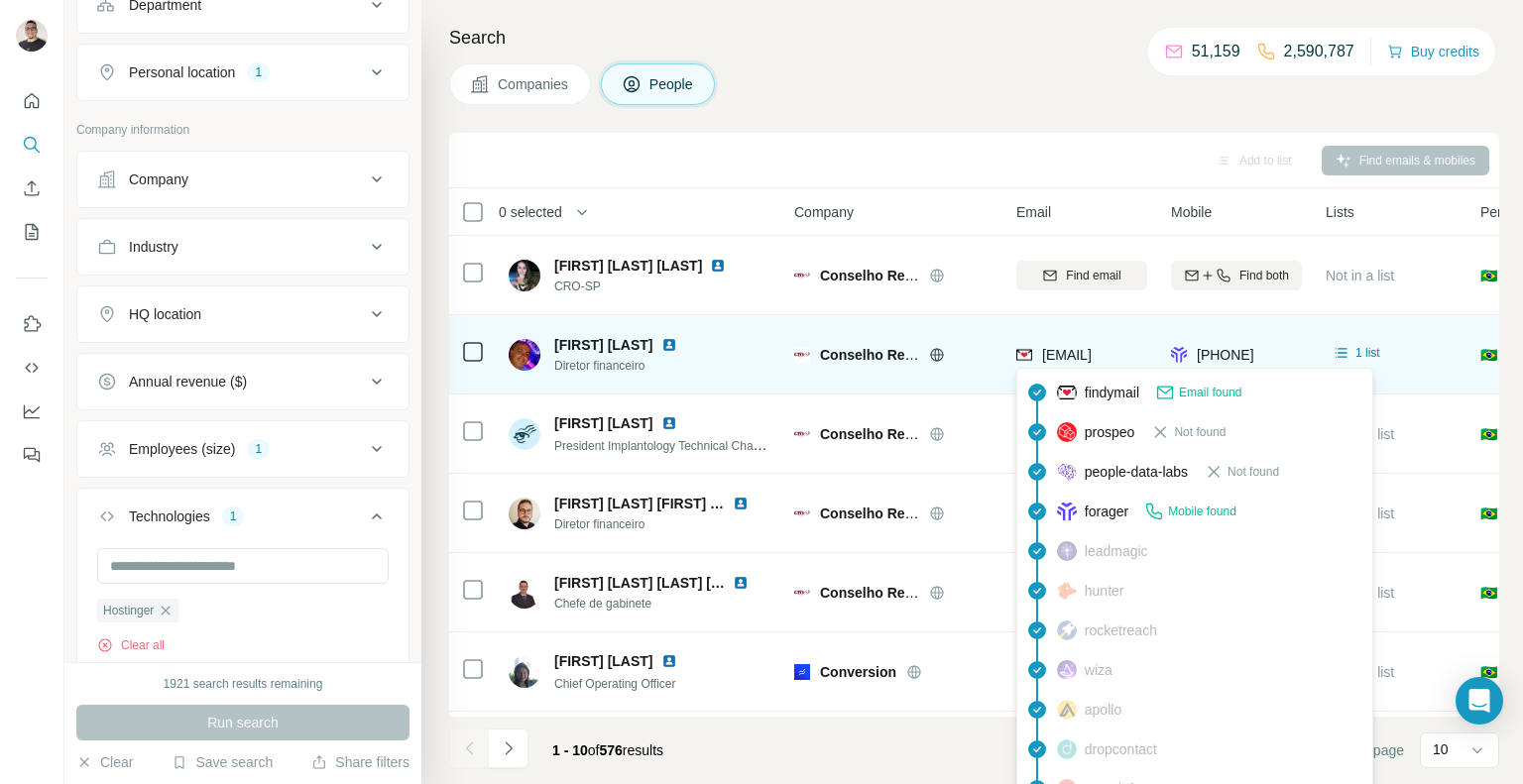 click on "[EMAIL]" at bounding box center [1067, 355] 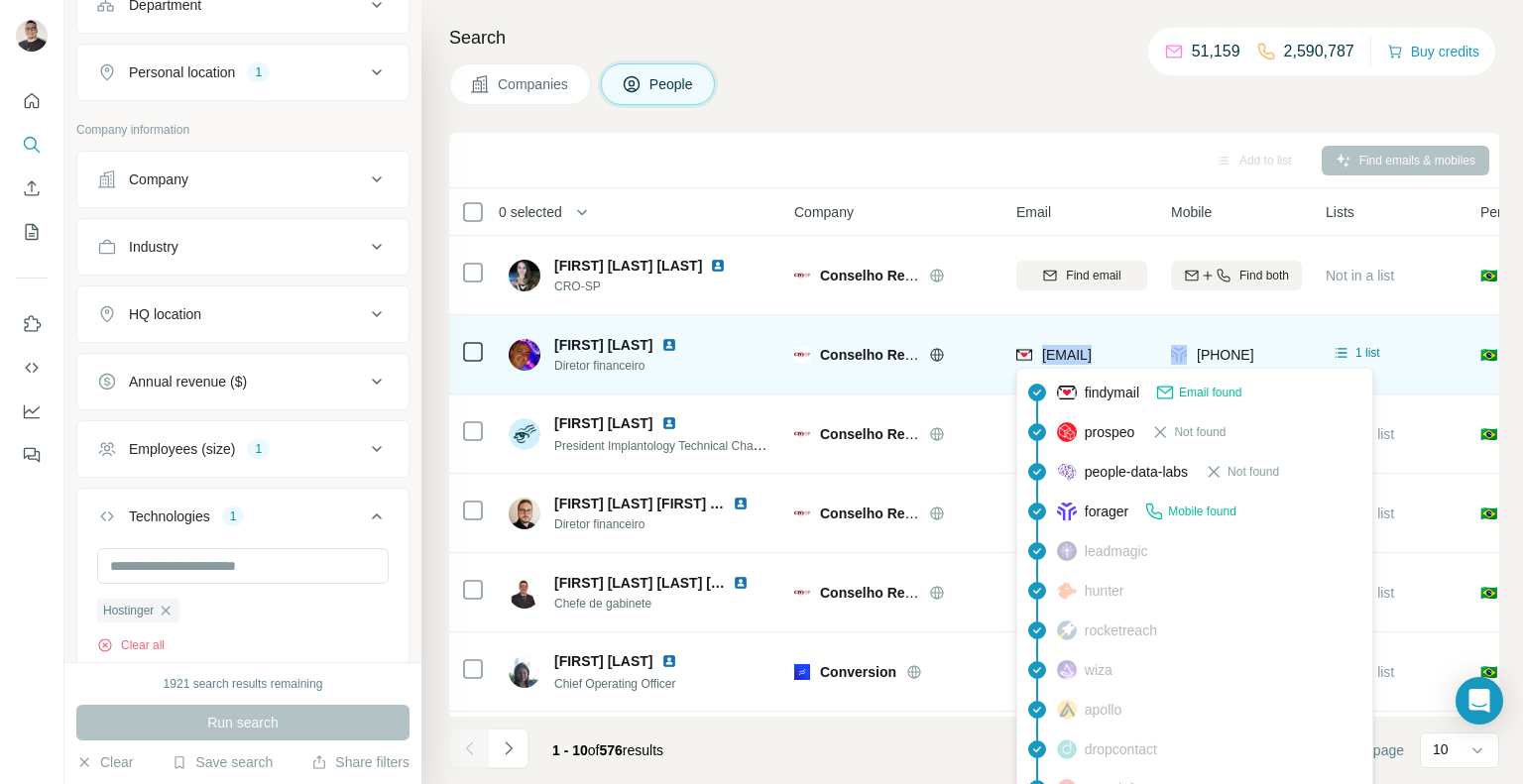 click on "[EMAIL]" at bounding box center [1067, 355] 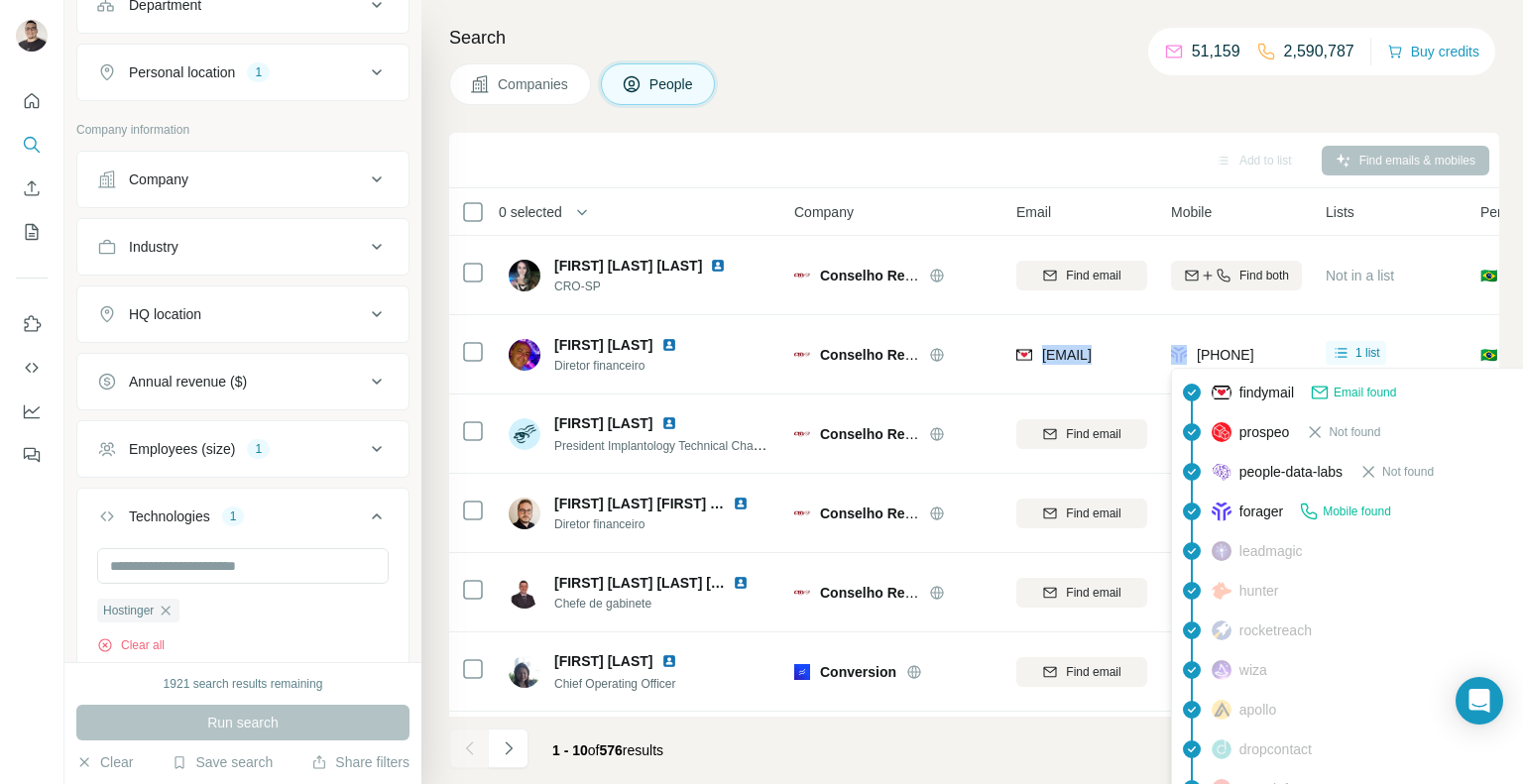 drag, startPoint x: 1195, startPoint y: 355, endPoint x: 1301, endPoint y: 348, distance: 106.23088 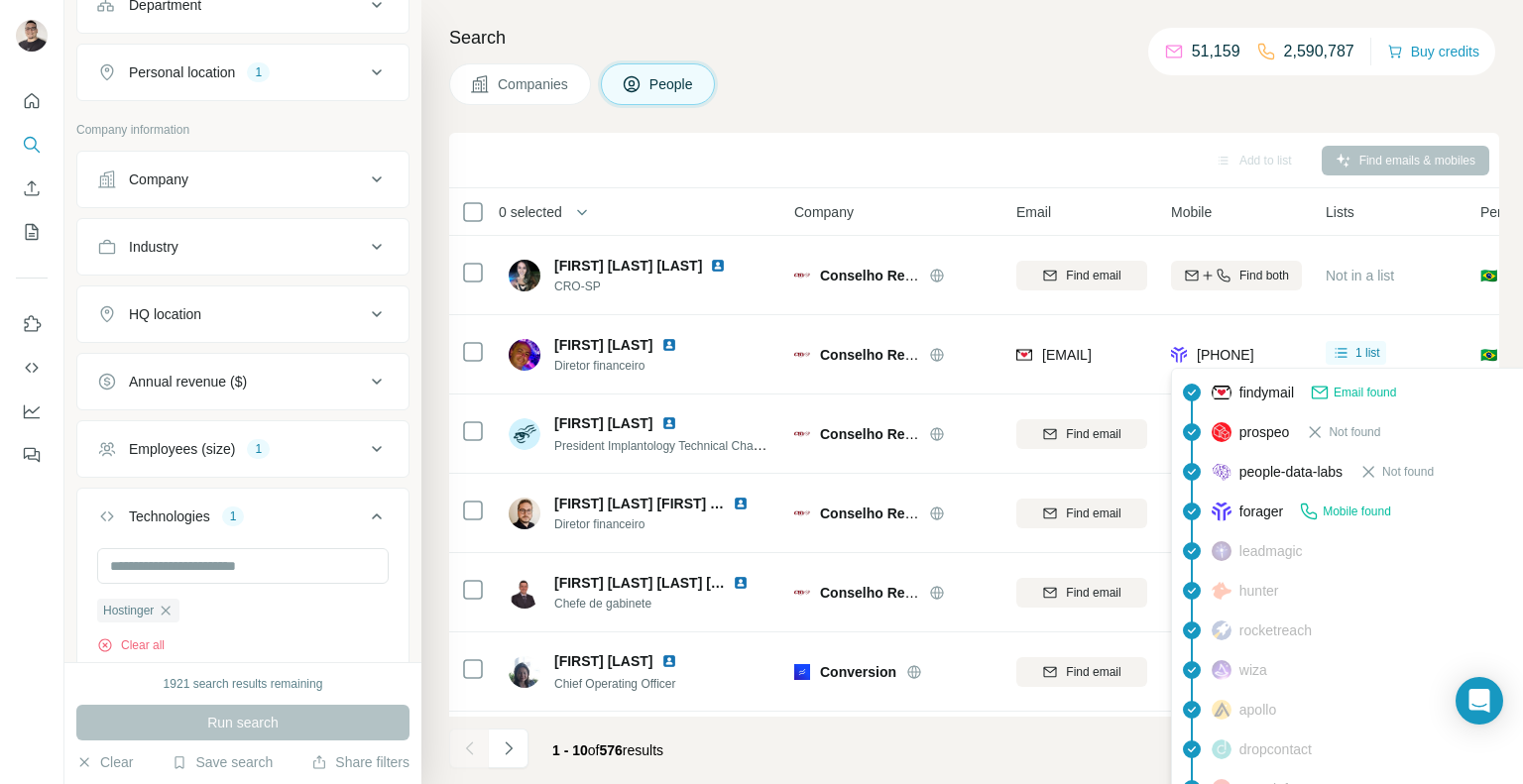 click on "Search Companies People Add to list Find emails & mobiles 0 selected People Company Email Mobile Lists Personal location Seniority Department Landline Bianca Gigliotti Gonçalves CRO-SP Conselho Regional de Odontologia de São Paulo Find email Find both Not in a list 🇧🇷 Brazil C-Level Management Find email first Carlos E Sanchez Prado Diretor financeiro Conselho Regional de Odontologia de São Paulo carlos.prado@crosp.org.br +5511973650483 1 list 🇧🇷 Brazil C-Level Accounting and Finance, Management Not found Claudia Miguel President Implantology Technical Chamber Conselho Regional de Odontologia de São Paulo Find email Find both Not in a list 🇧🇷 Brazil C-Level Management Find email first Felipe Garofalo Cavalcanti Diretor financeiro Conselho Regional de Odontologia de São Paulo Find email Find both Not in a list 🇧🇷 Brazil C-Level Accounting and Finance, Management Find email first Luis Frederico Balsalobre Pinto Chefe de gabinete Conselho Regional de Odontologia de São Paulo Brazil" at bounding box center [972, 392] 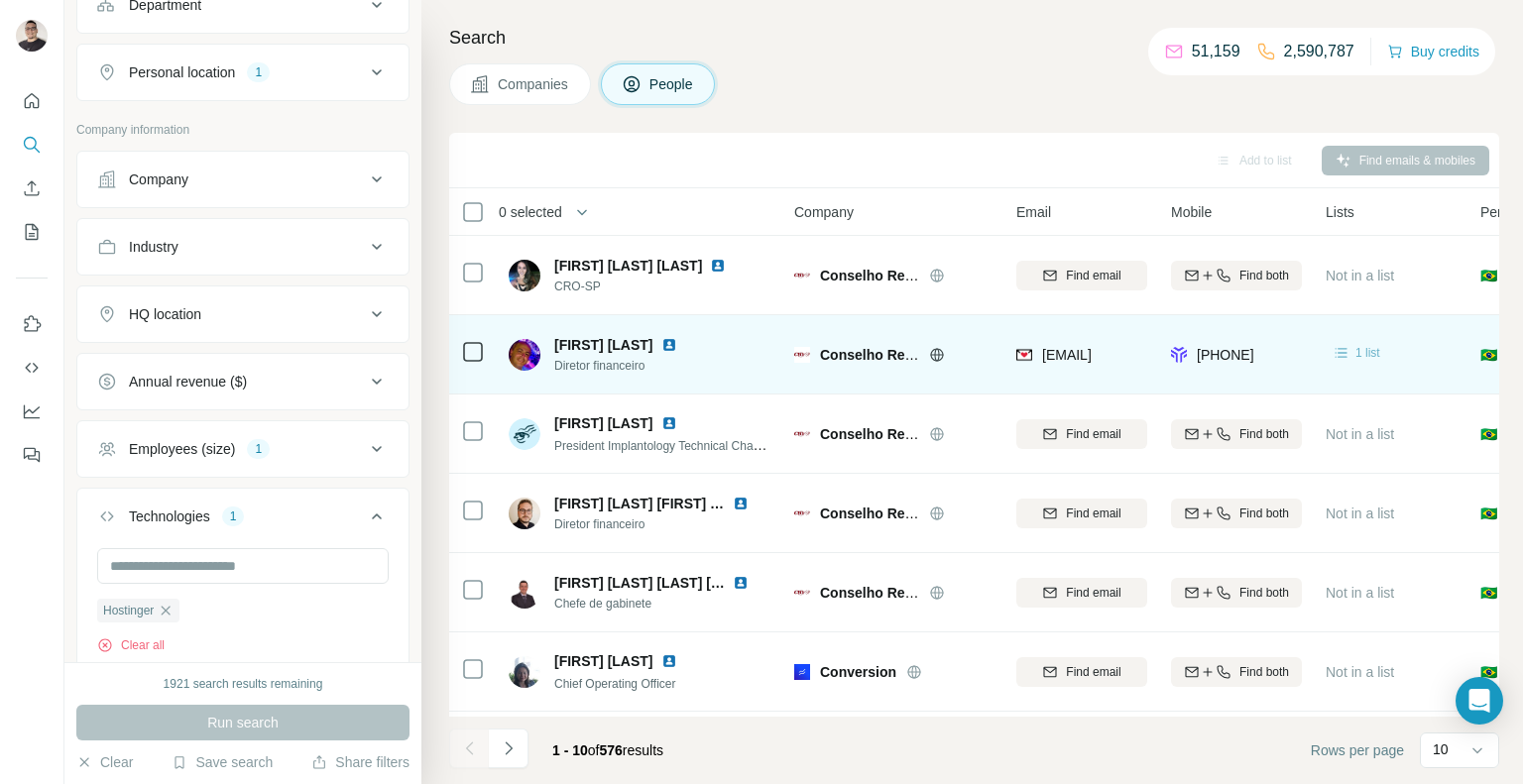 click on "1 list" at bounding box center (1367, 353) 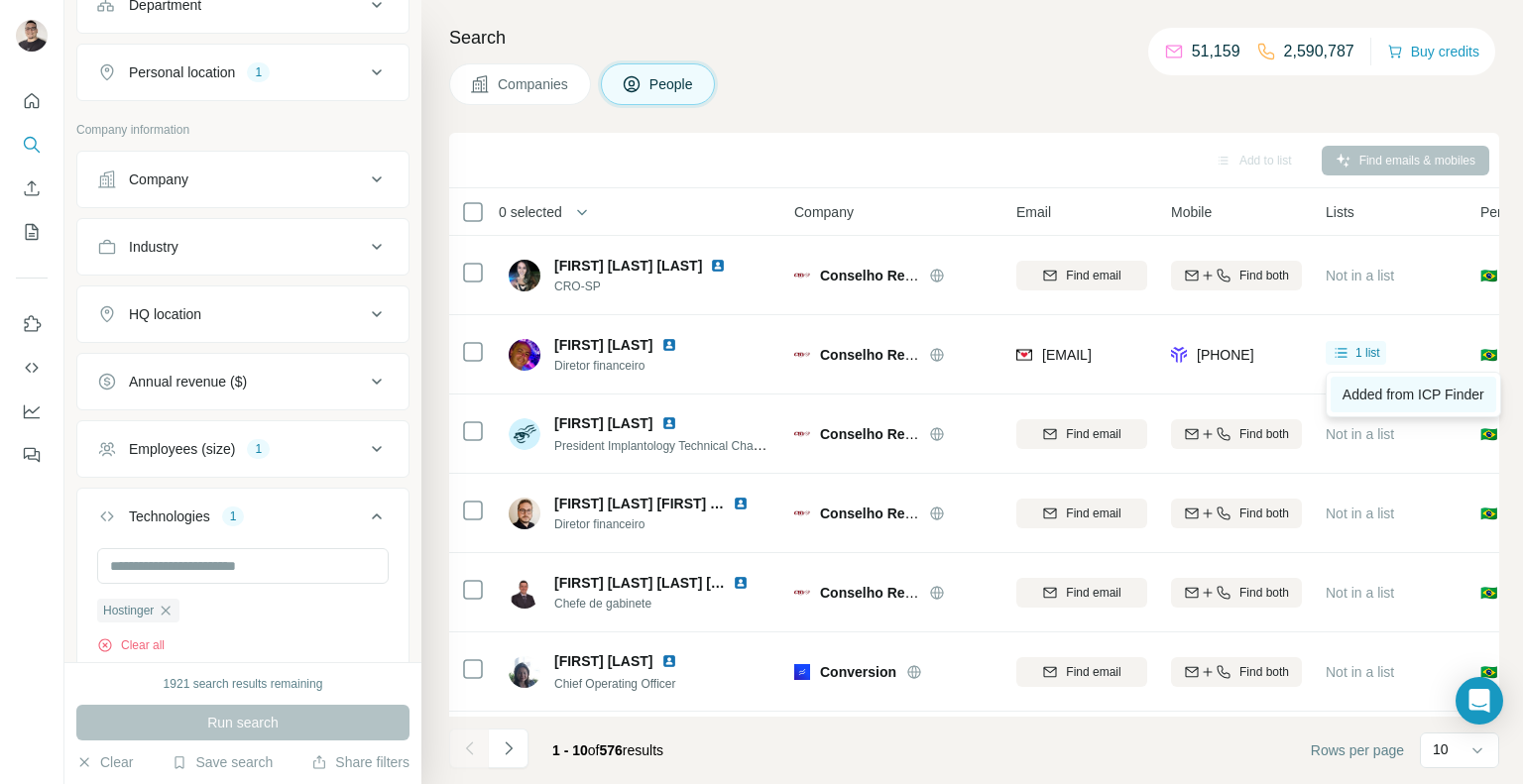 click on "Added from ICP Finder" at bounding box center (1413, 394) 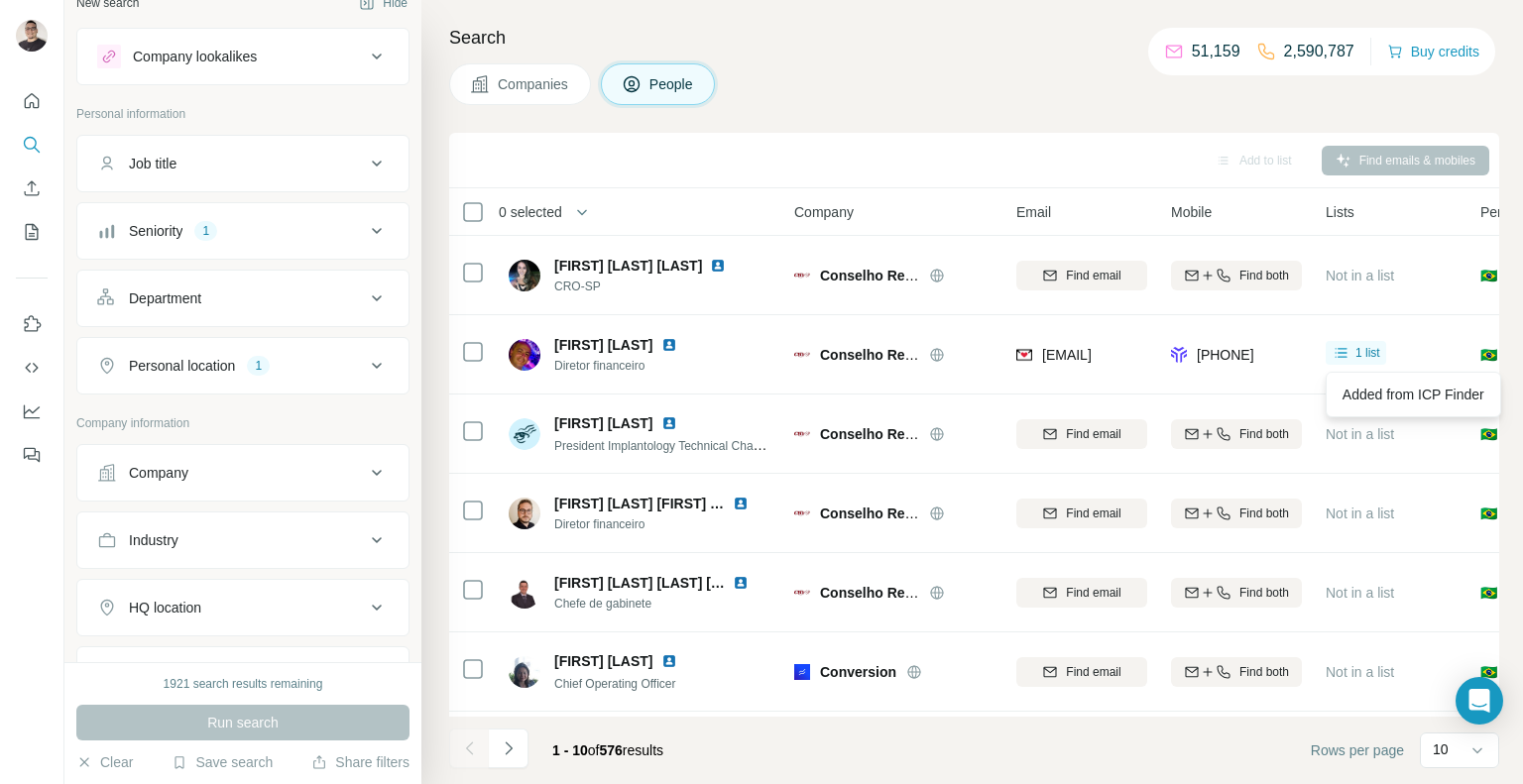 scroll, scrollTop: 19, scrollLeft: 0, axis: vertical 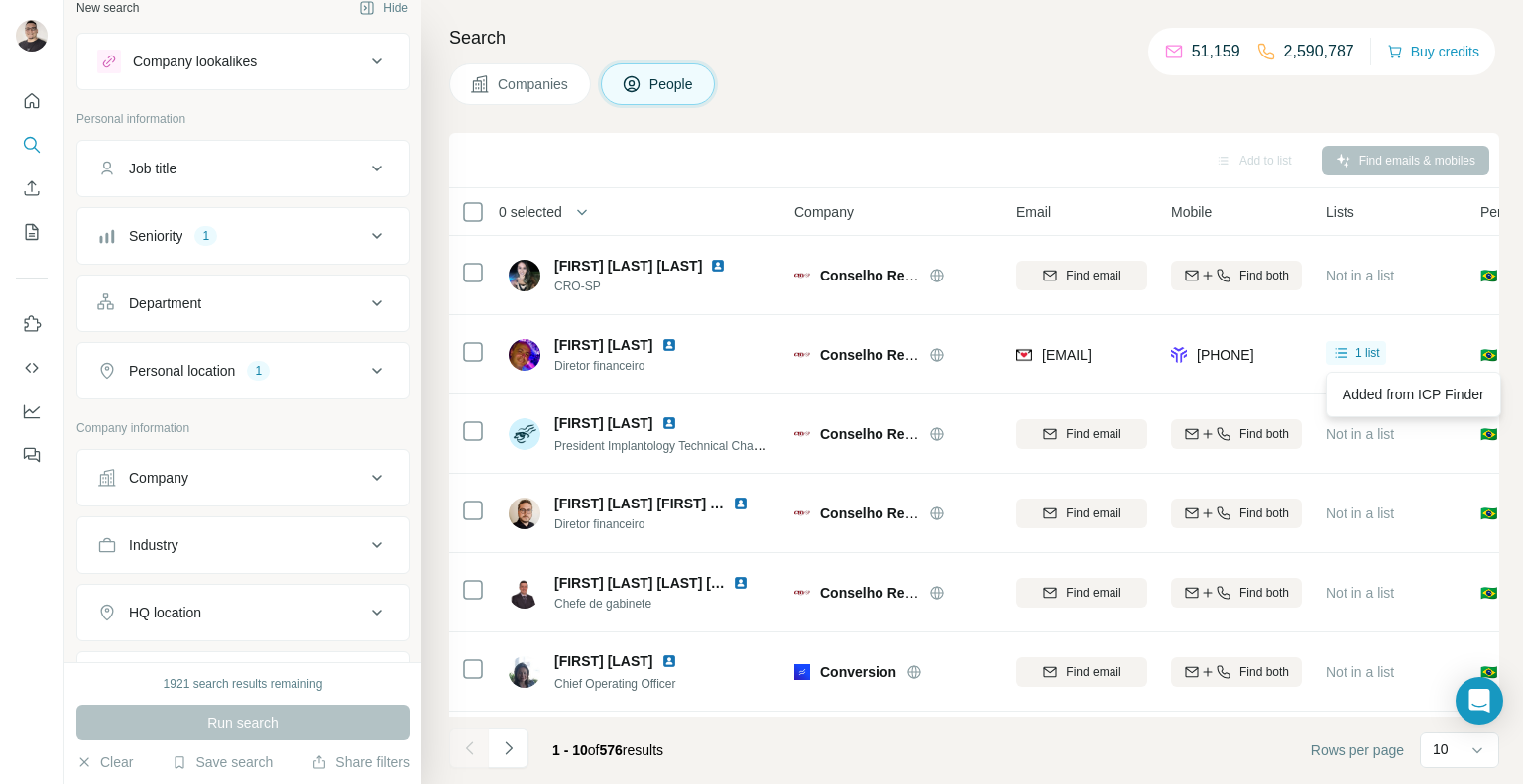click on "Department" at bounding box center [243, 303] 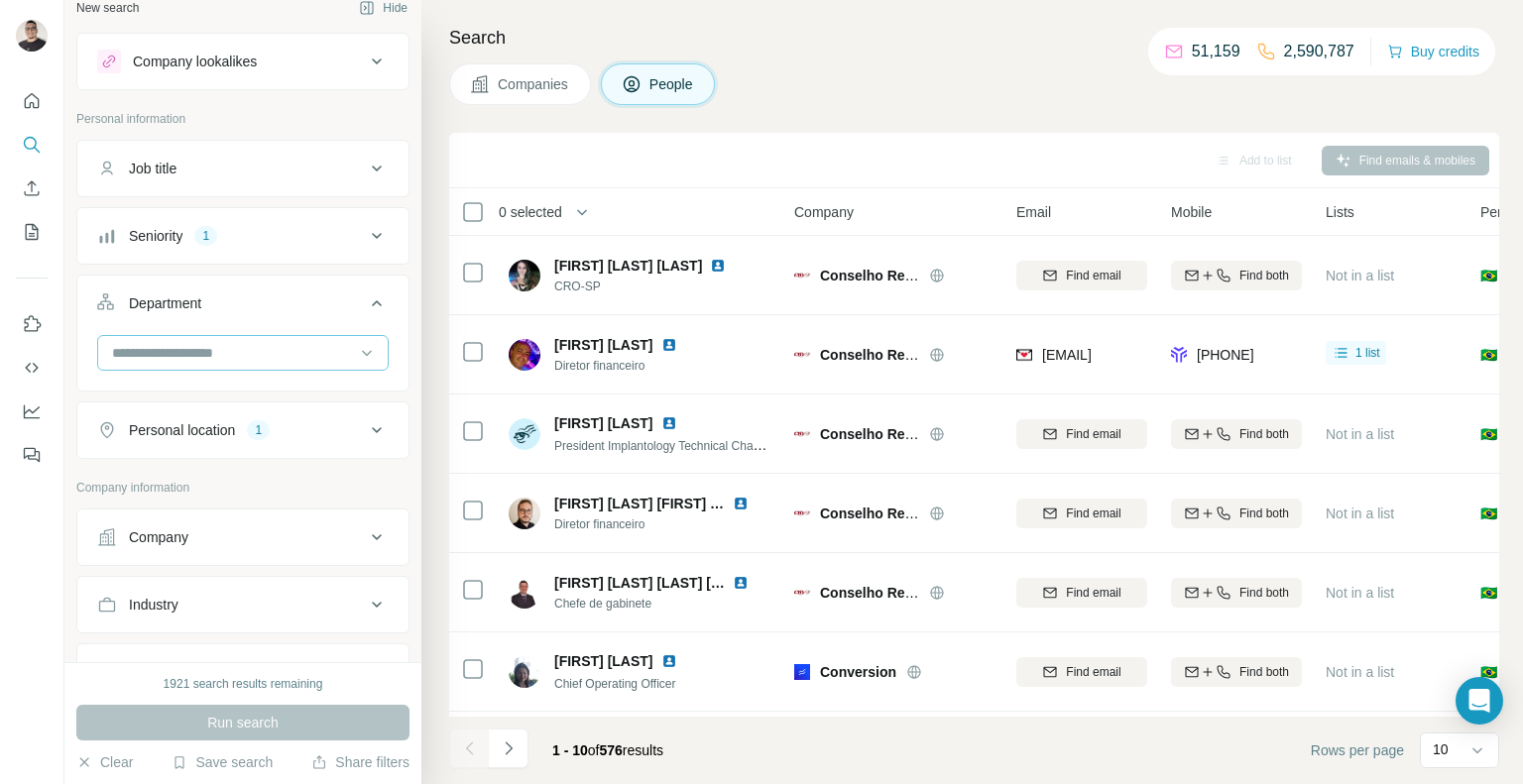 click at bounding box center [232, 353] 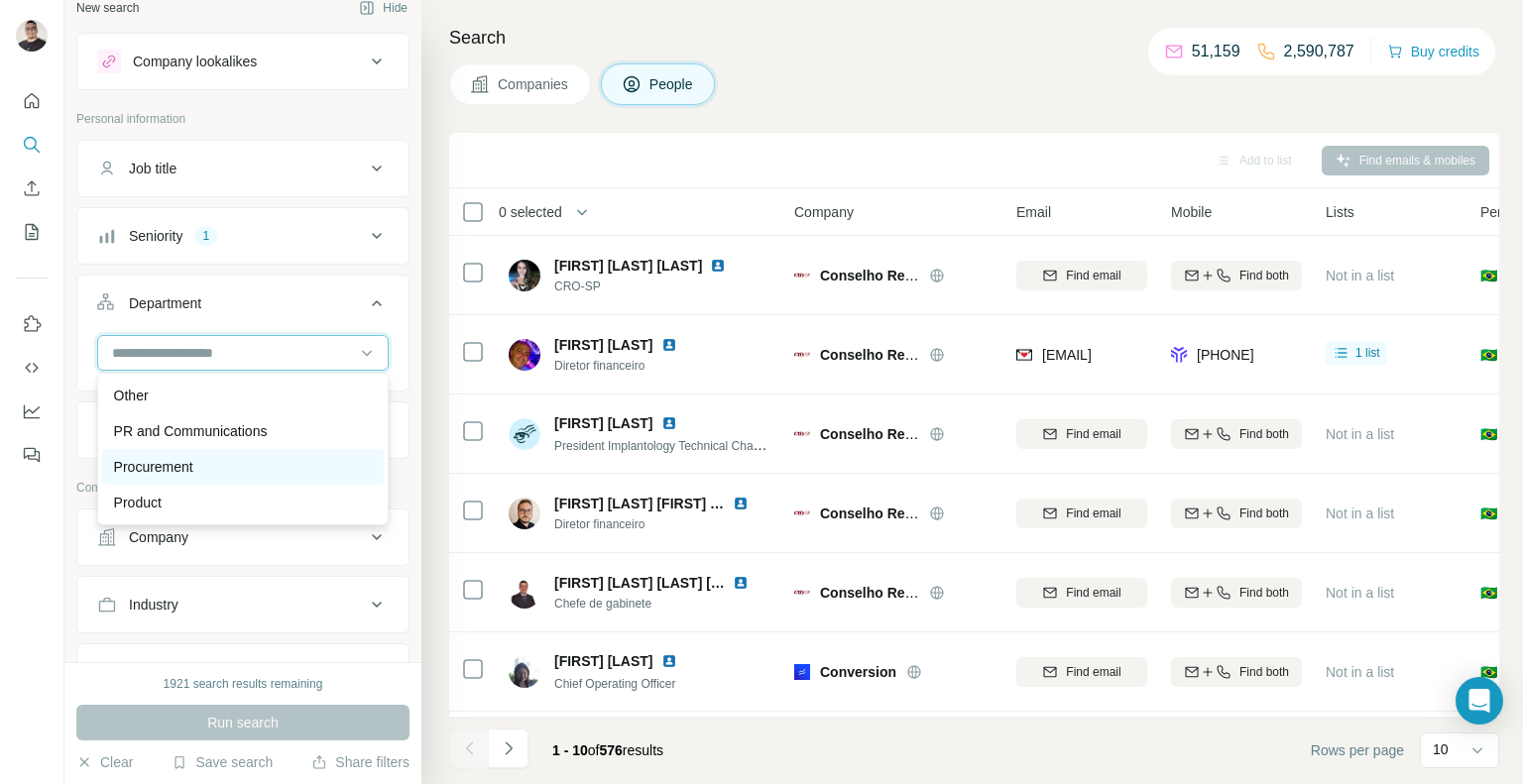 scroll, scrollTop: 559, scrollLeft: 0, axis: vertical 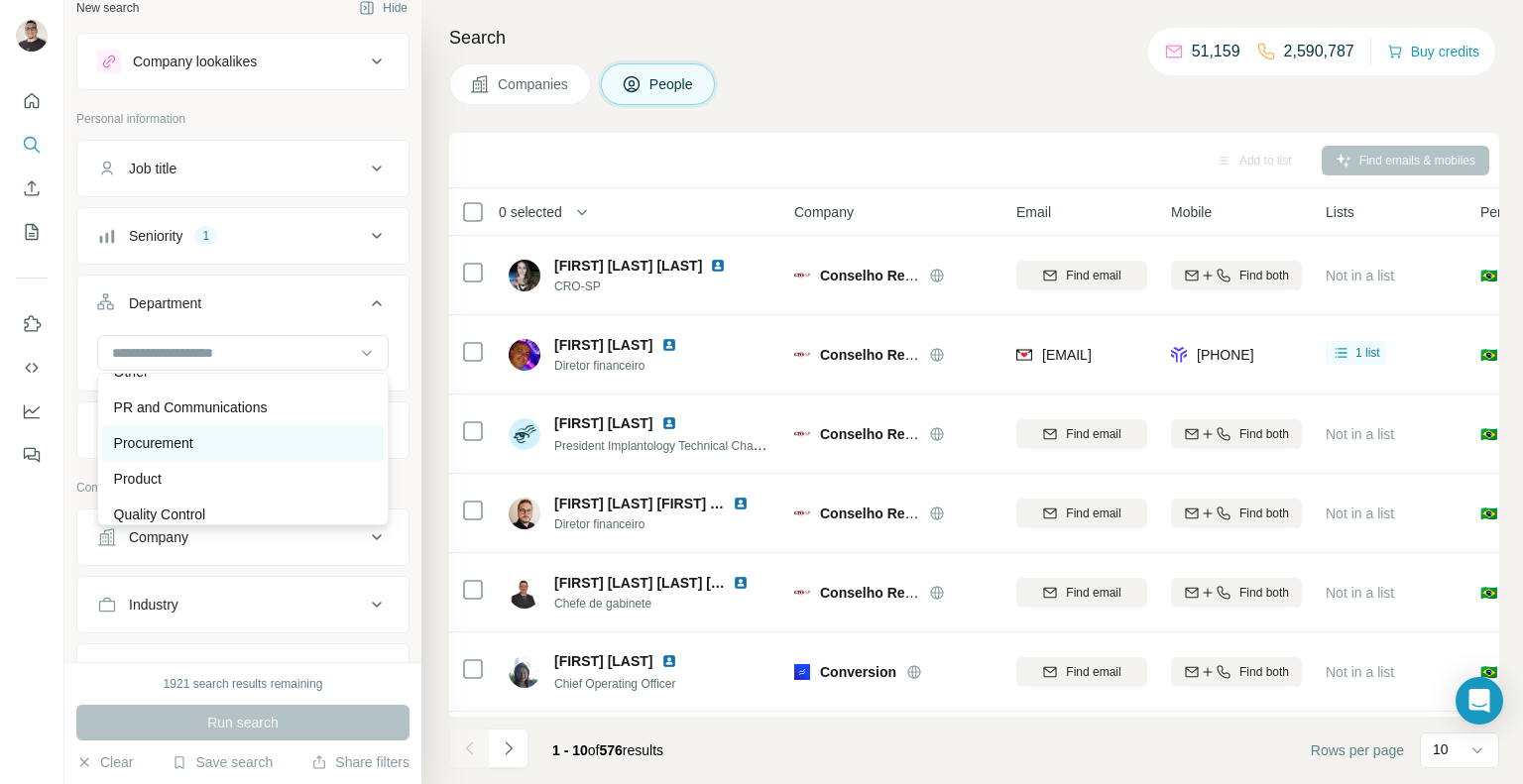 click on "Procurement" at bounding box center (154, 443) 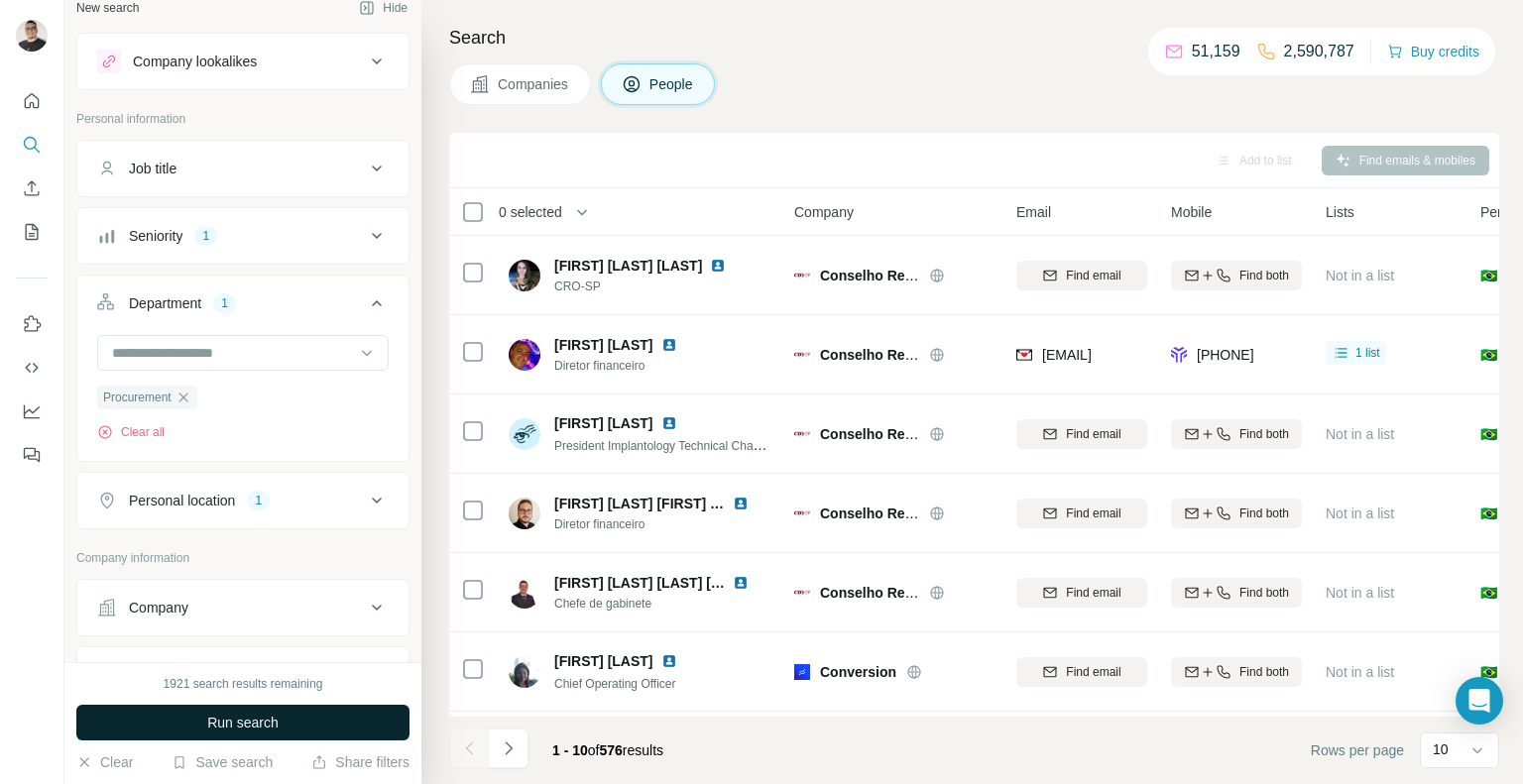 click on "Run search" at bounding box center (243, 723) 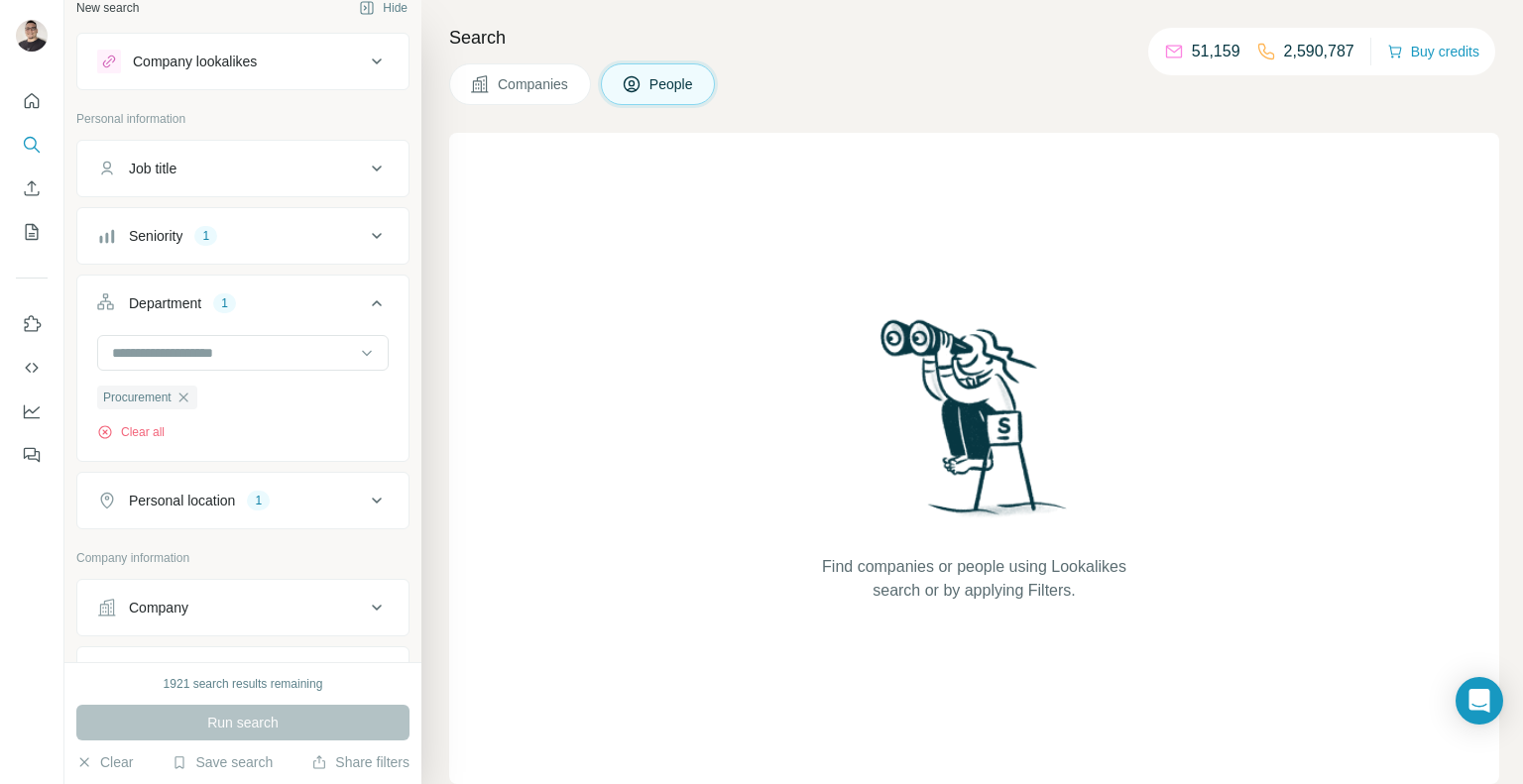 click 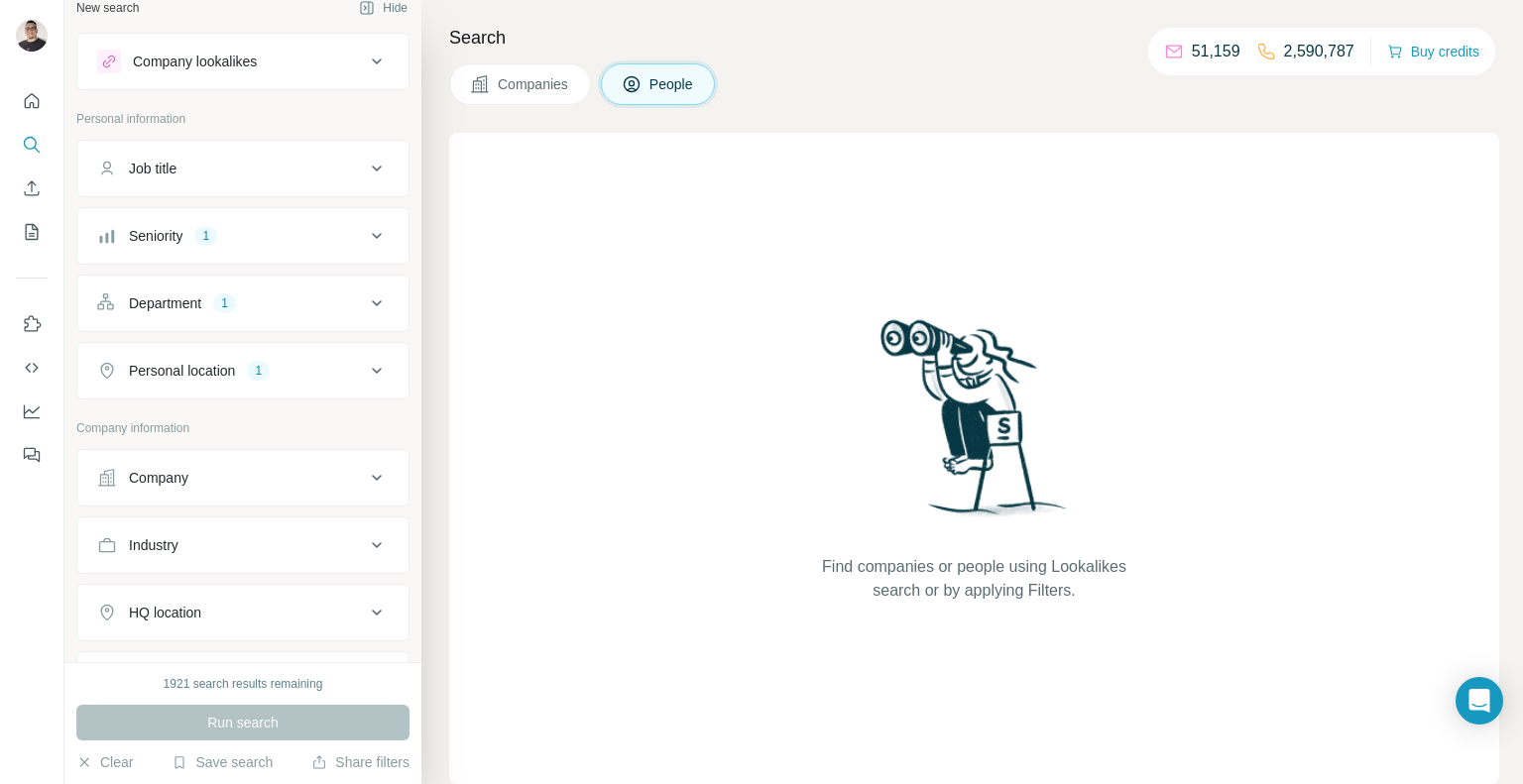 click on "Seniority 1" at bounding box center (243, 236) 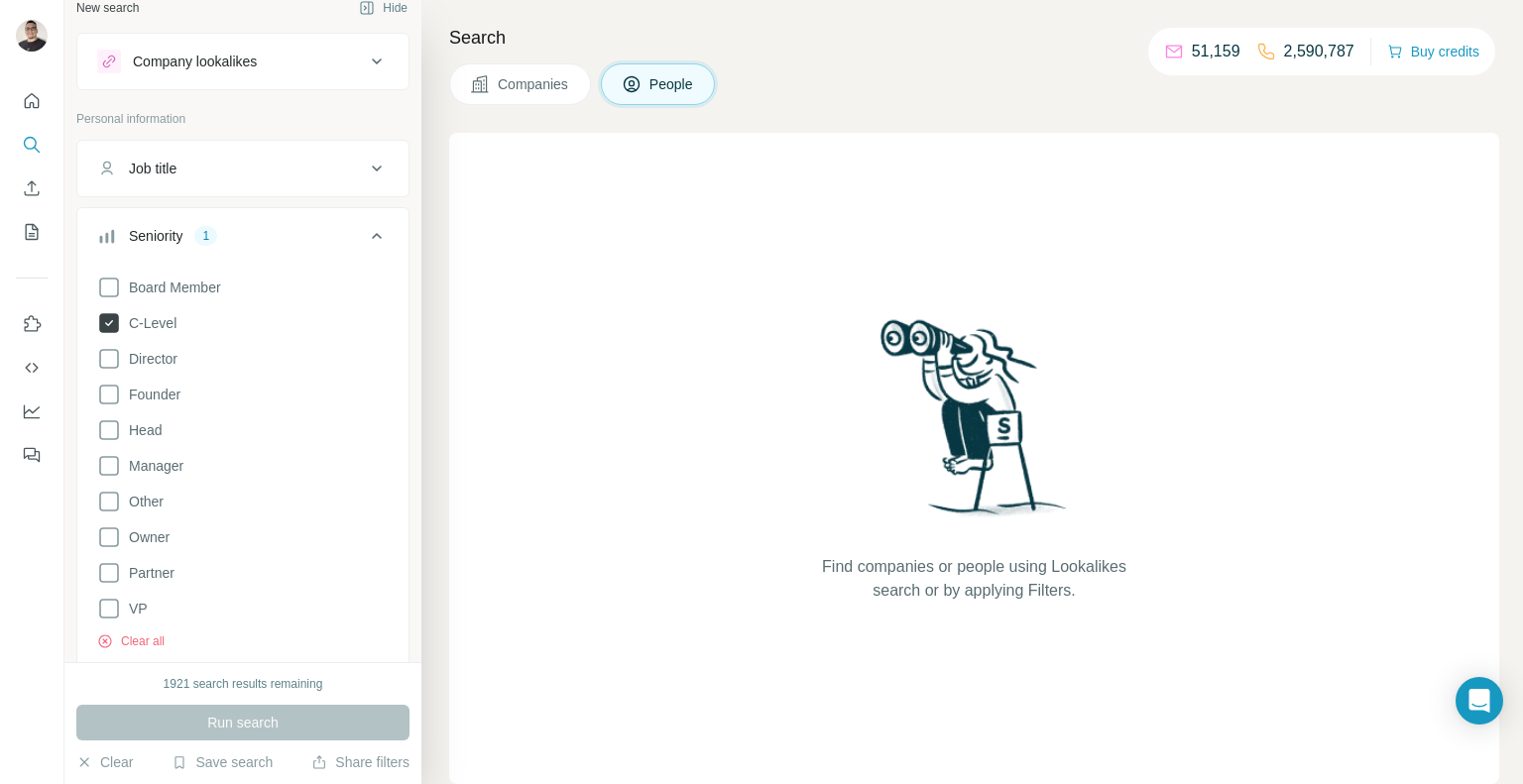 click 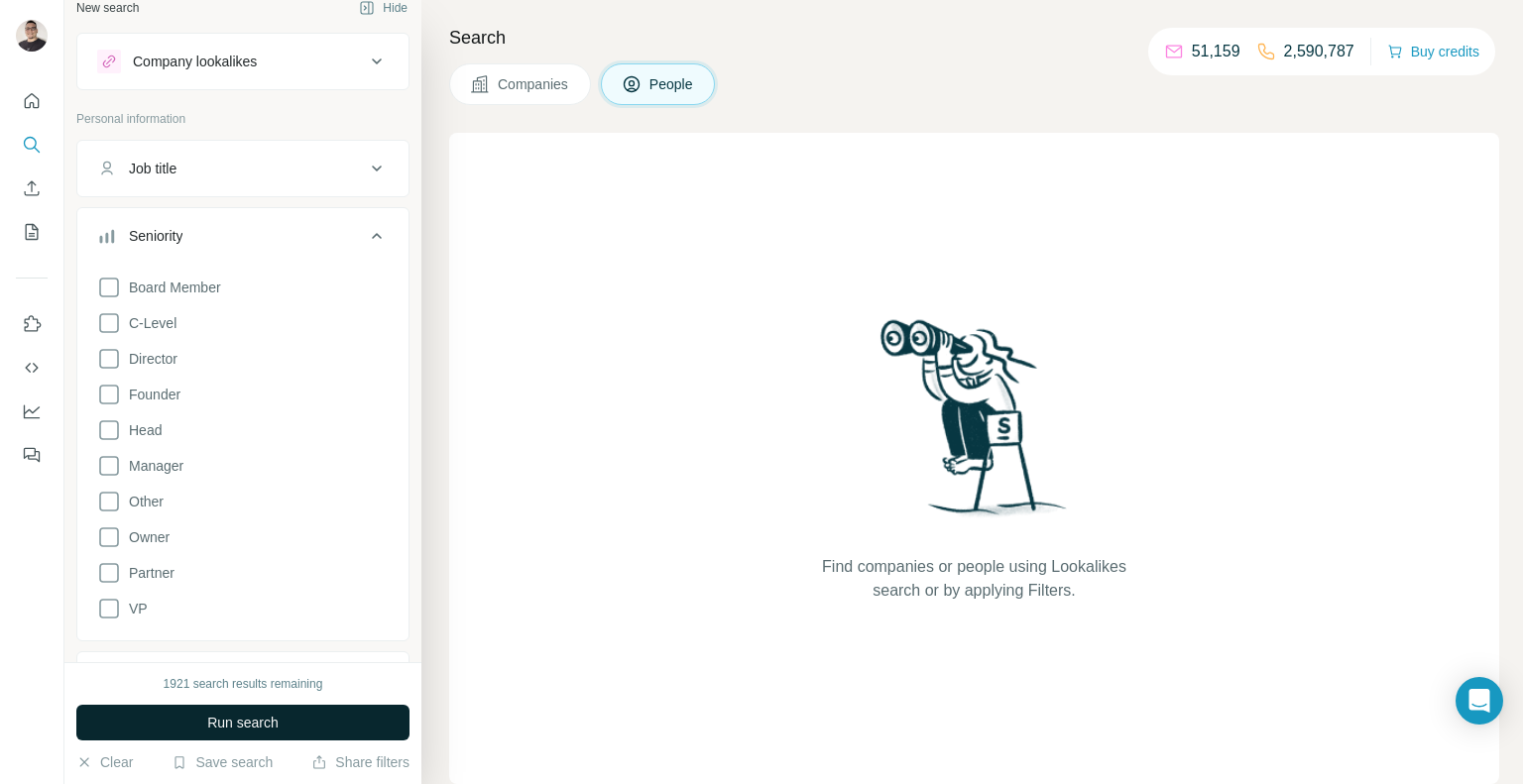 click on "Run search" at bounding box center (243, 723) 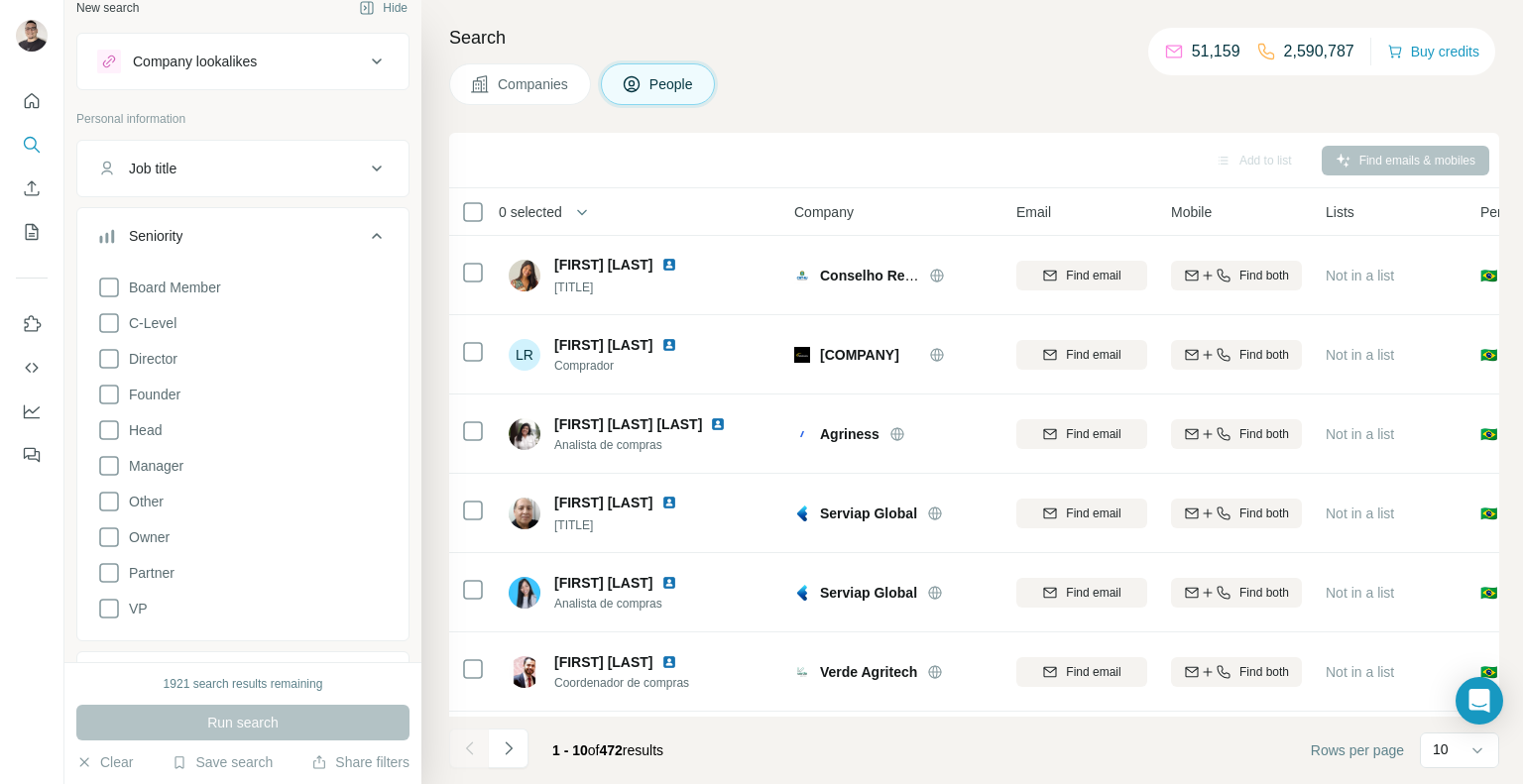 click 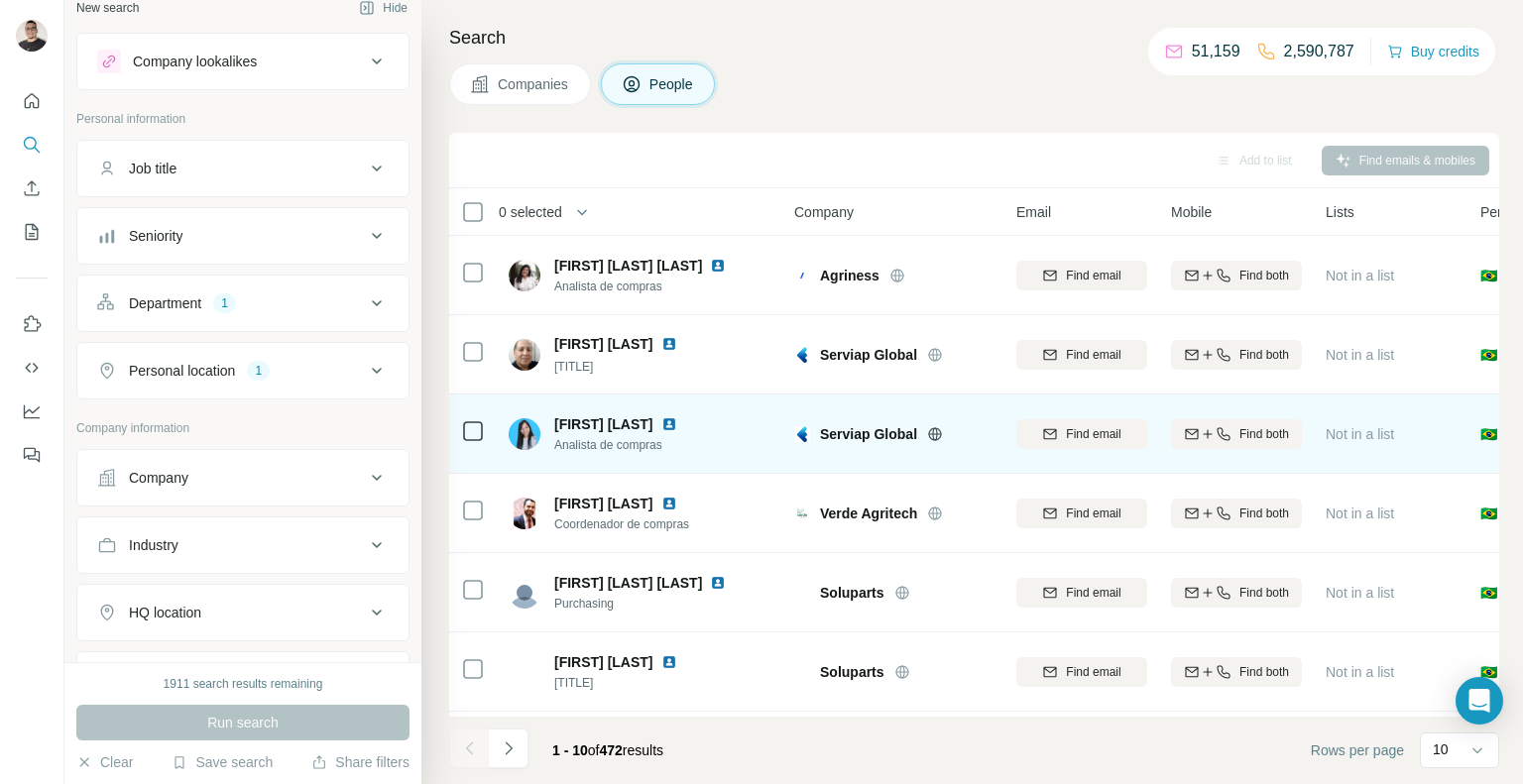 scroll, scrollTop: 192, scrollLeft: 0, axis: vertical 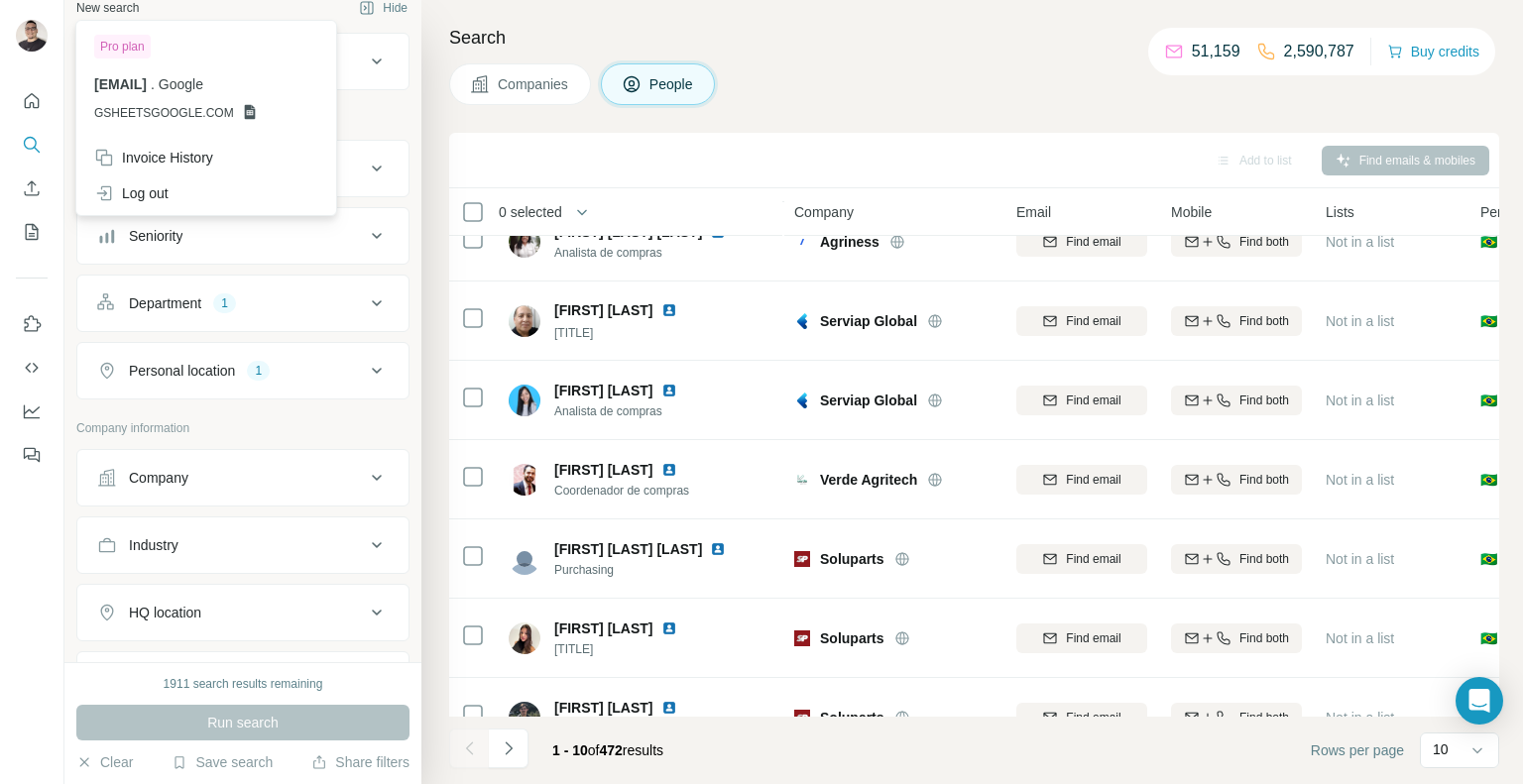 click on "Search" at bounding box center (974, 38) 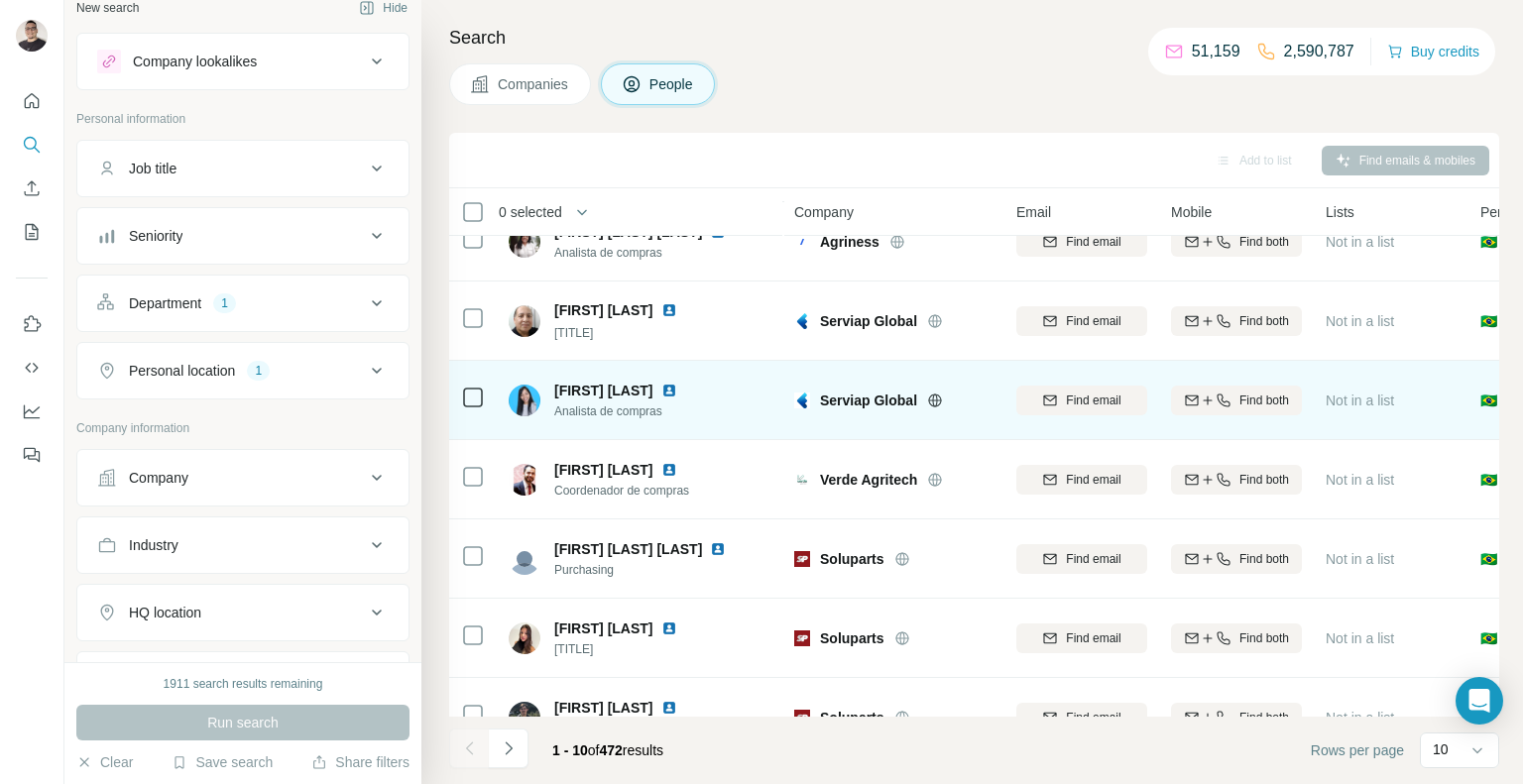 scroll, scrollTop: 222, scrollLeft: 0, axis: vertical 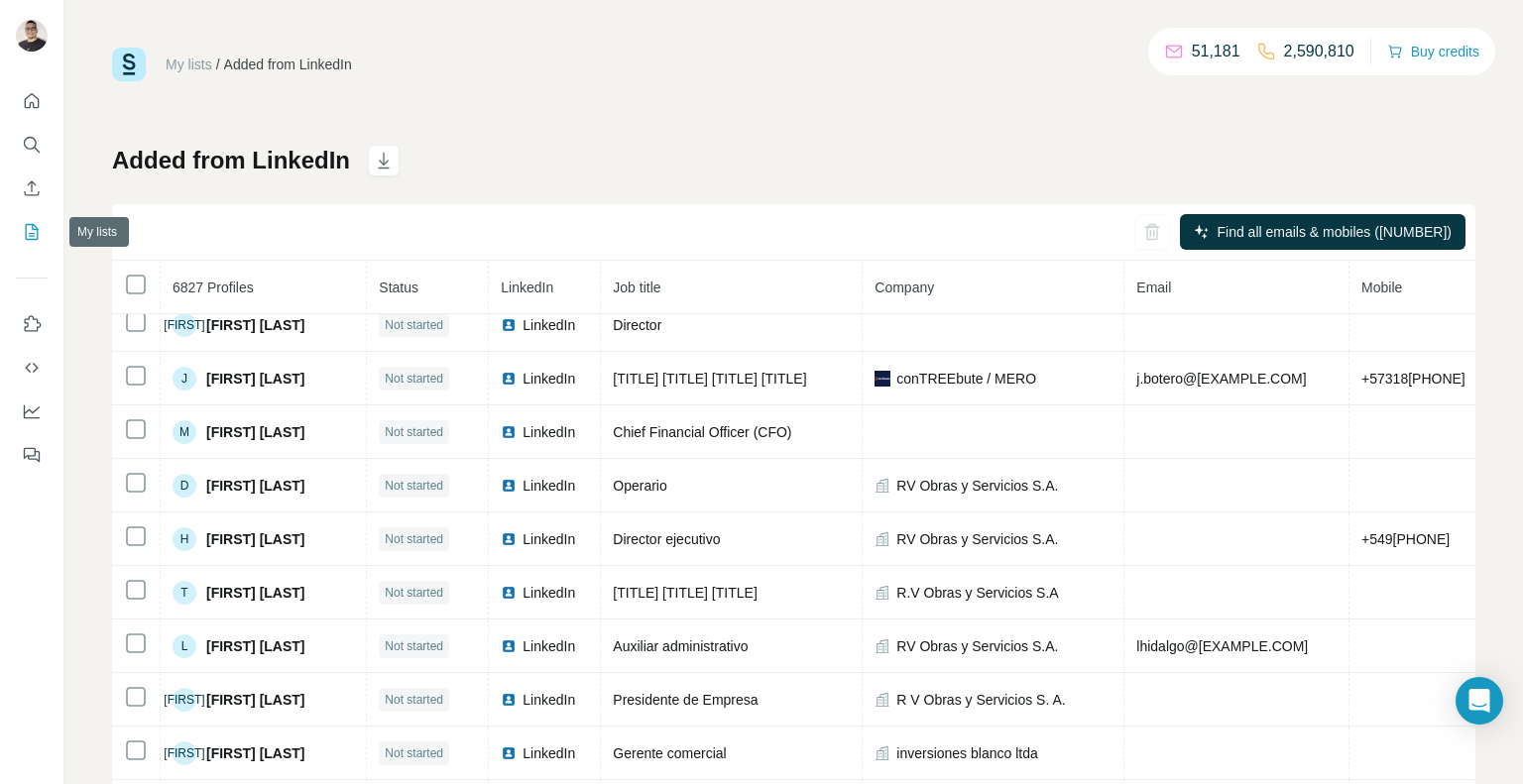 click 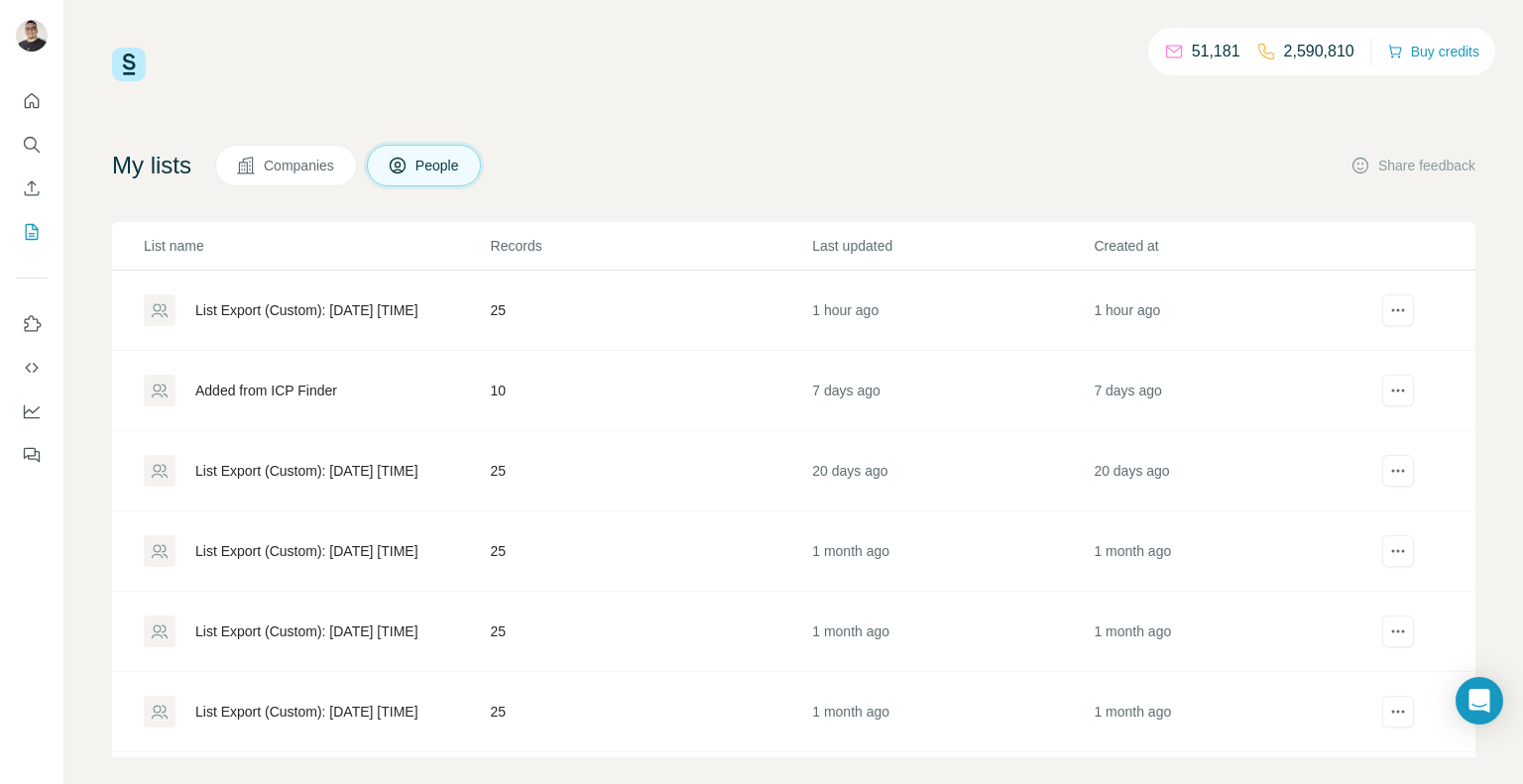 click on "Companies" at bounding box center [286, 166] 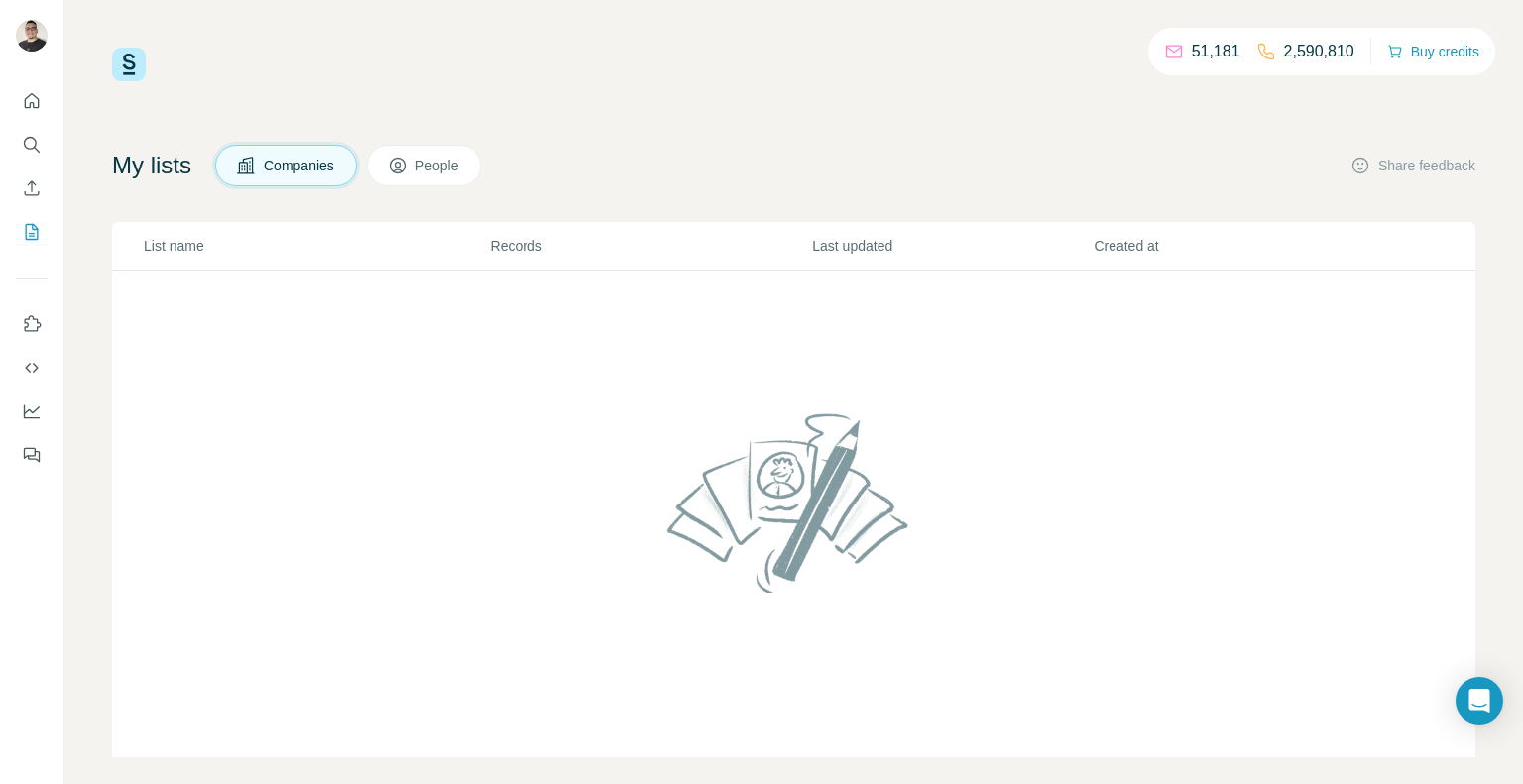 click on "People" at bounding box center [424, 166] 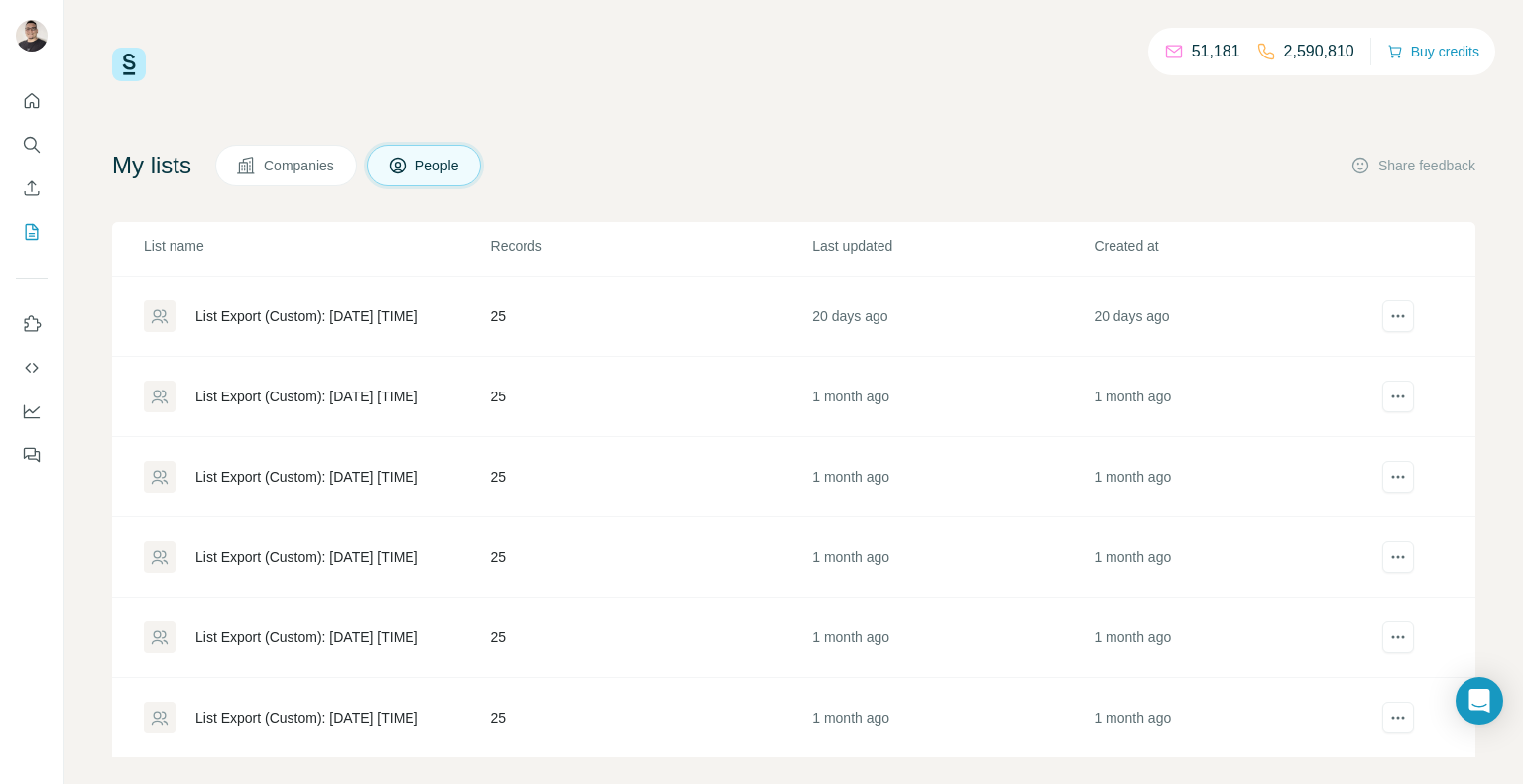 scroll, scrollTop: 313, scrollLeft: 0, axis: vertical 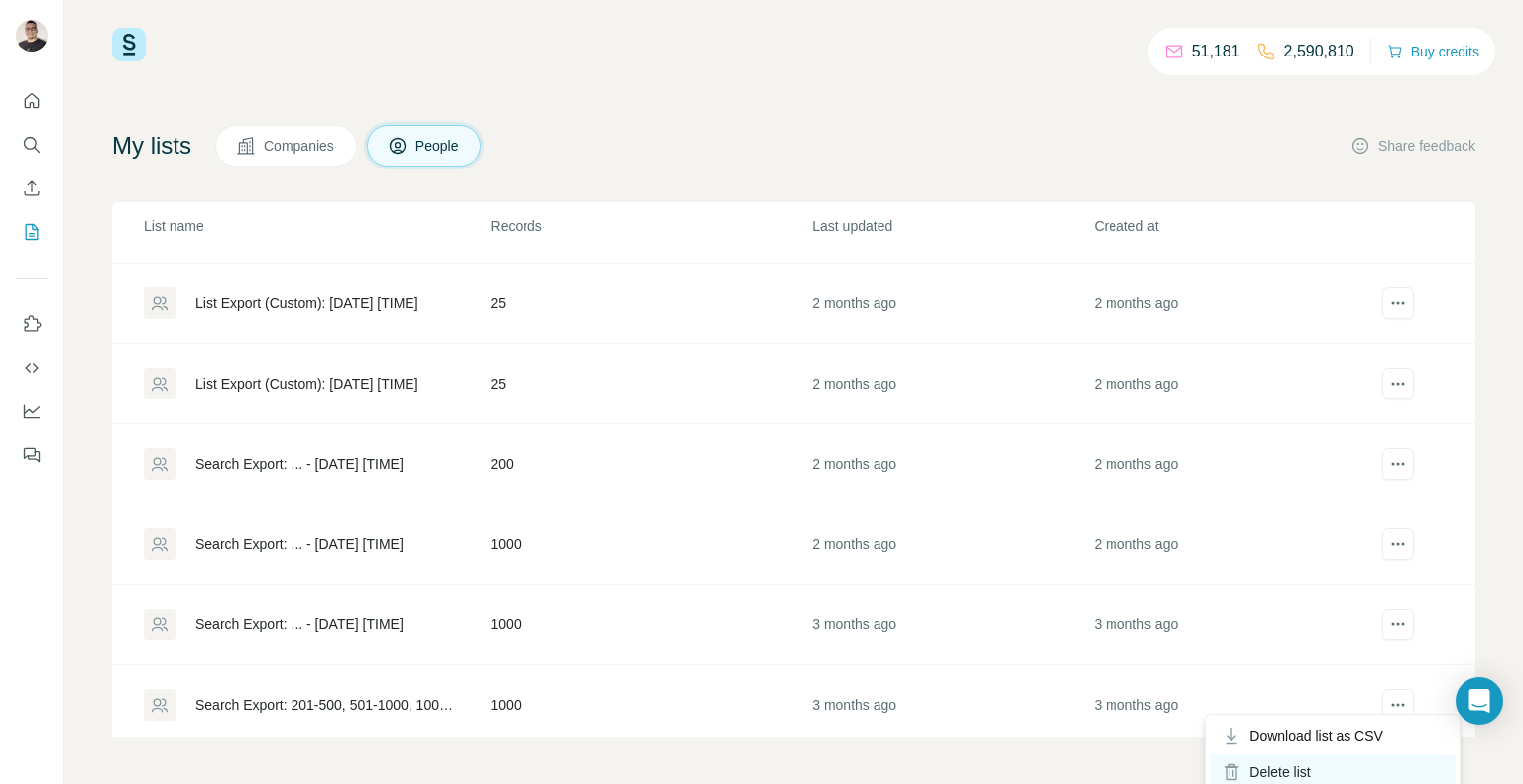 click on "Delete list" at bounding box center [1333, 772] 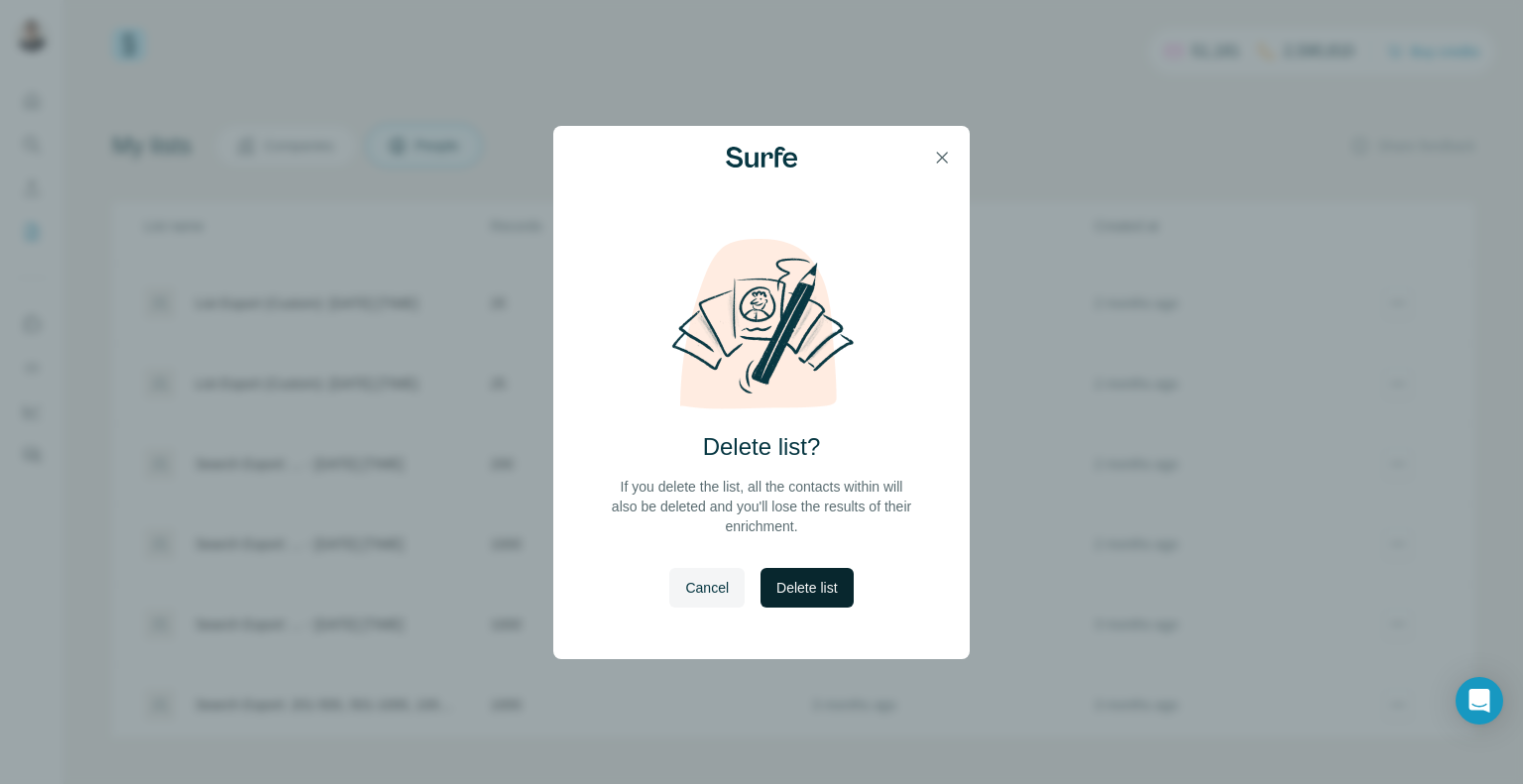 click on "Delete list" at bounding box center [806, 588] 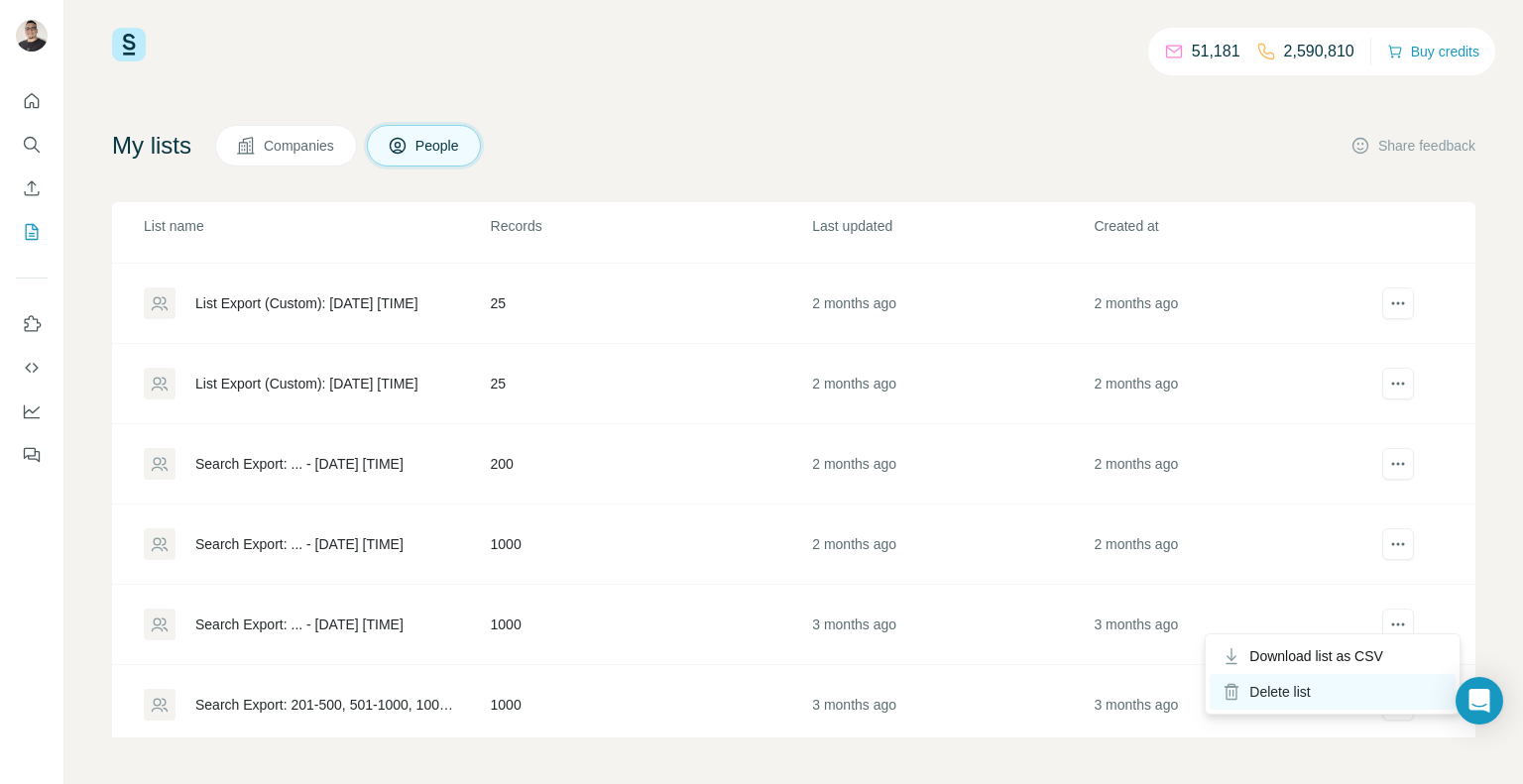 click on "Delete list" at bounding box center [1333, 692] 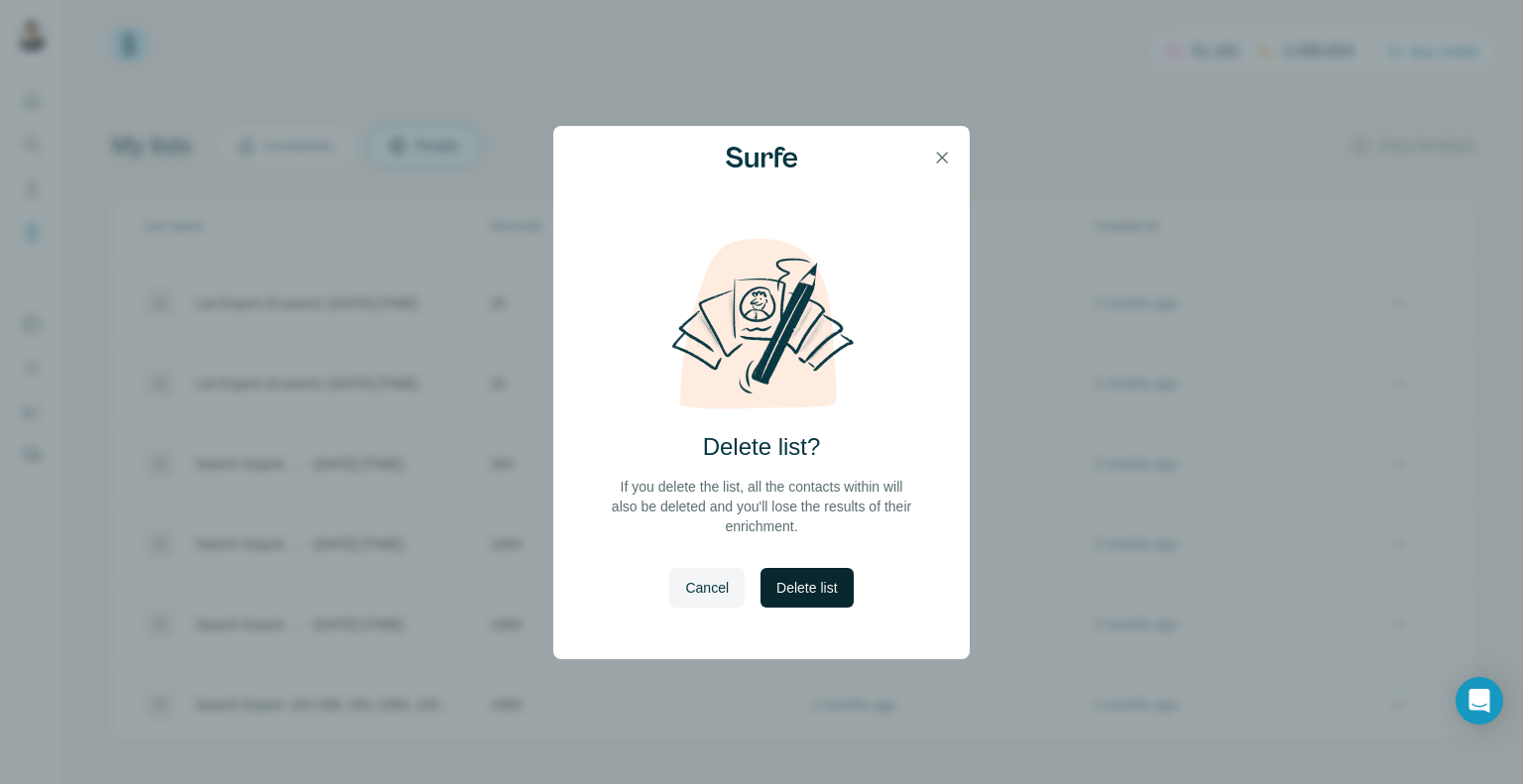 click on "Delete list" at bounding box center (806, 588) 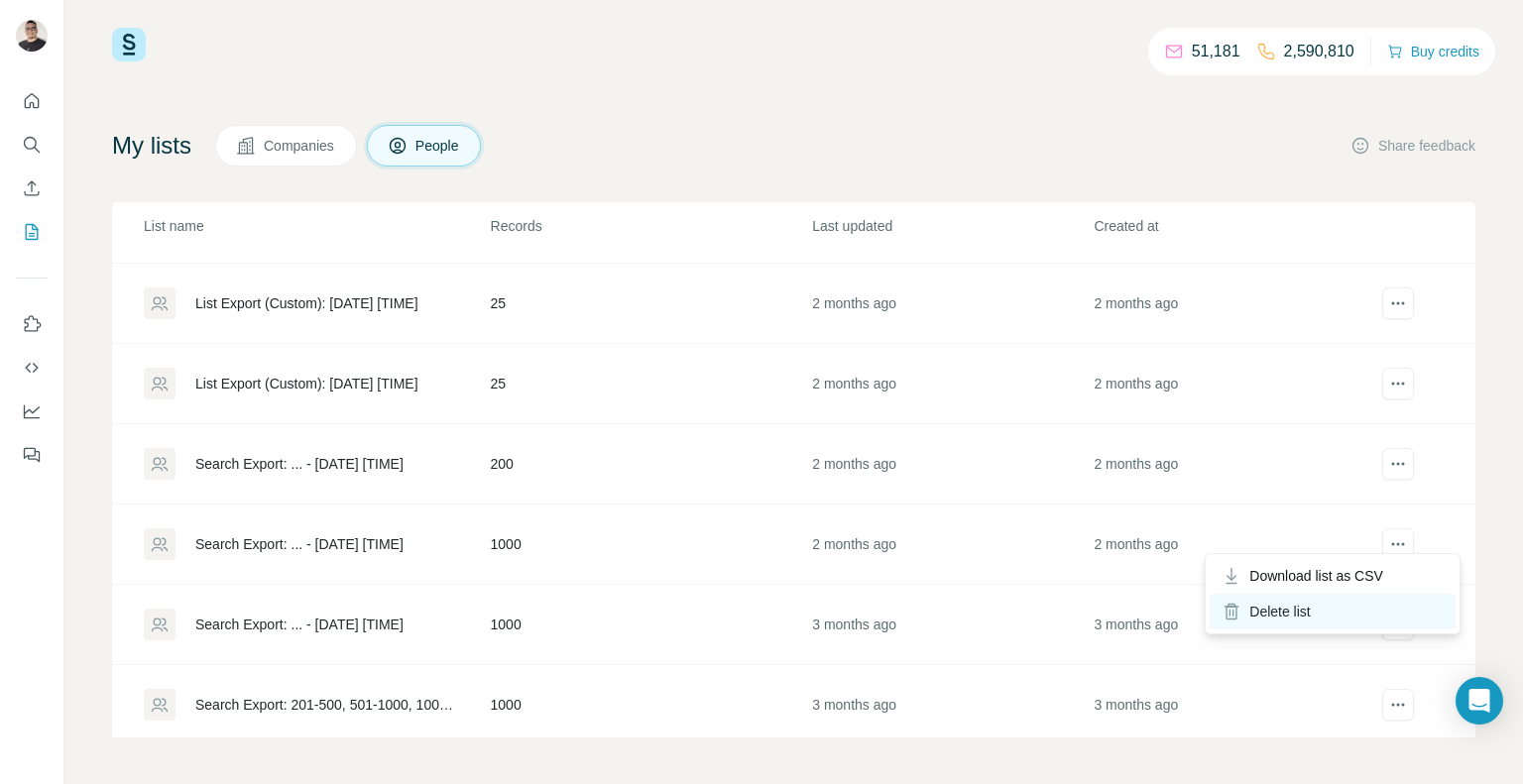 click on "Delete list" at bounding box center [1333, 612] 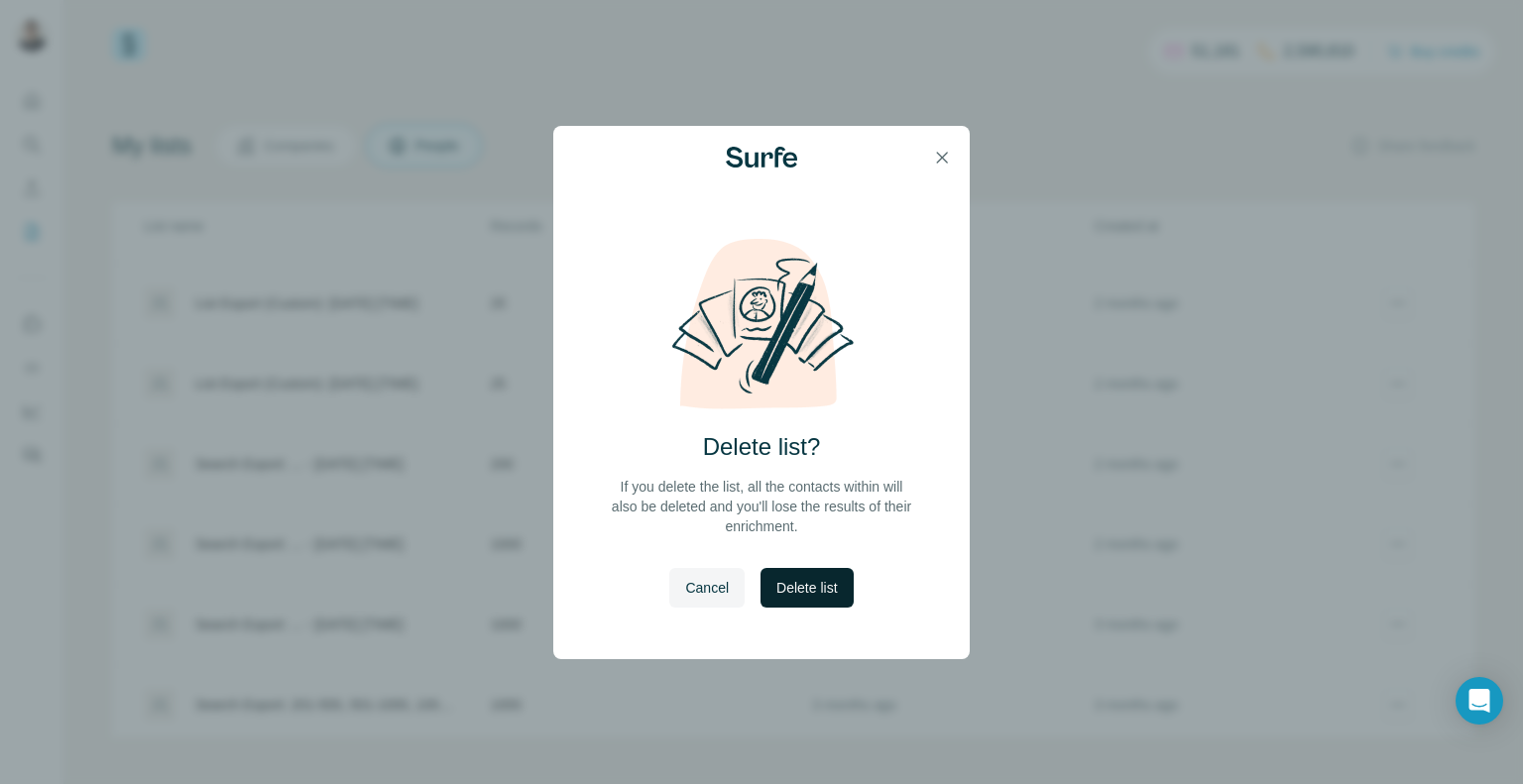 click on "Delete list" at bounding box center [806, 588] 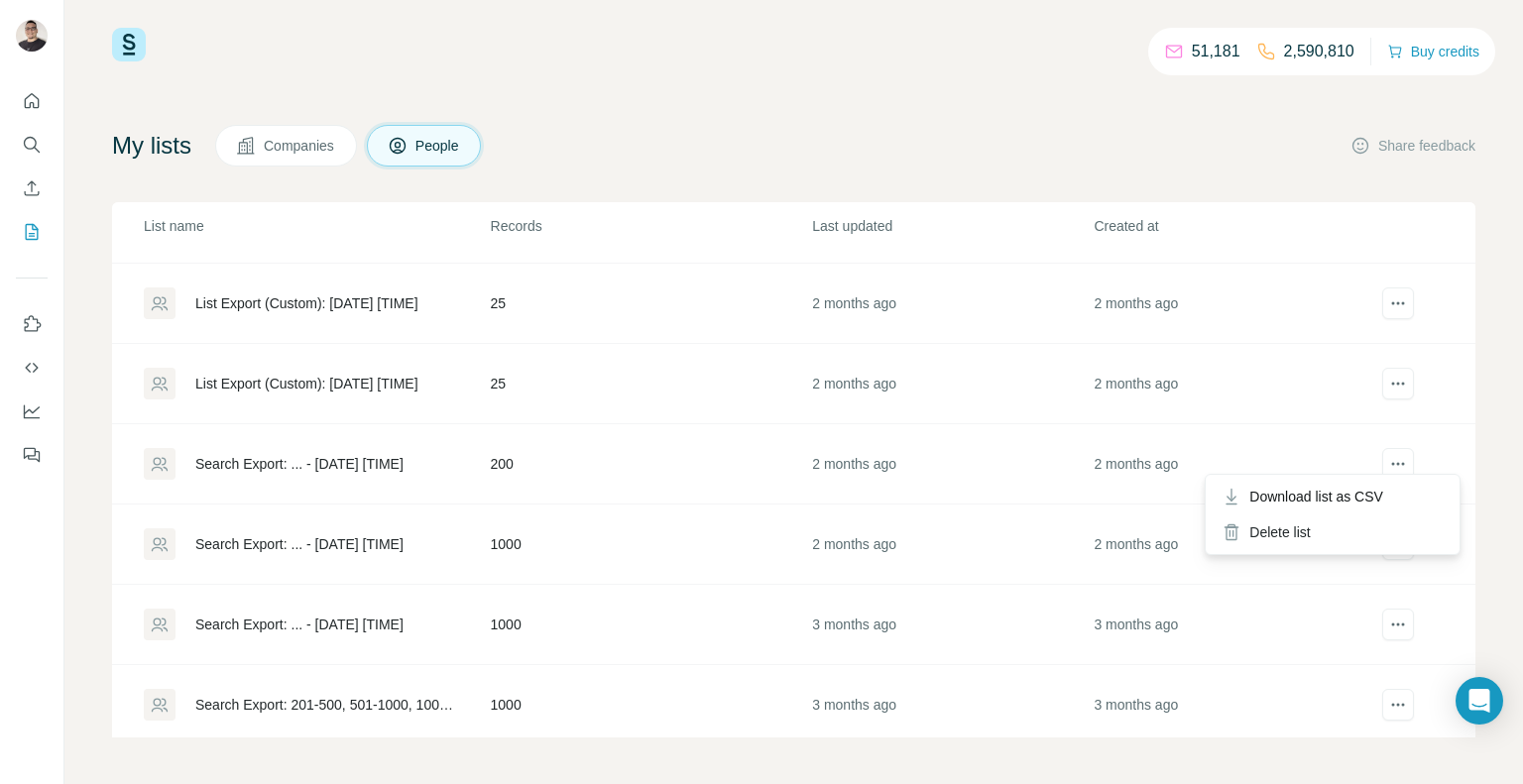 scroll, scrollTop: 2556, scrollLeft: 0, axis: vertical 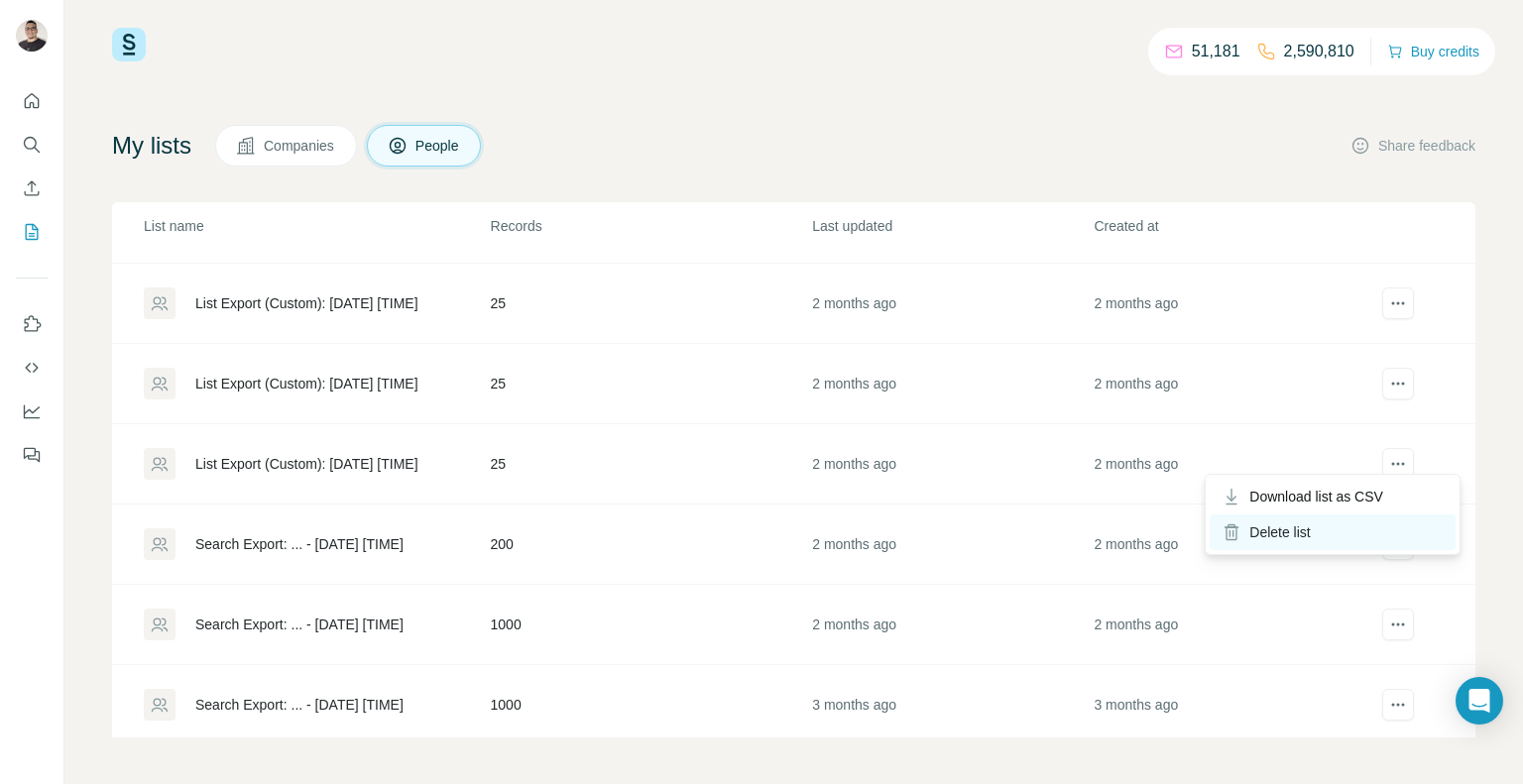 click on "Delete list" at bounding box center [1333, 532] 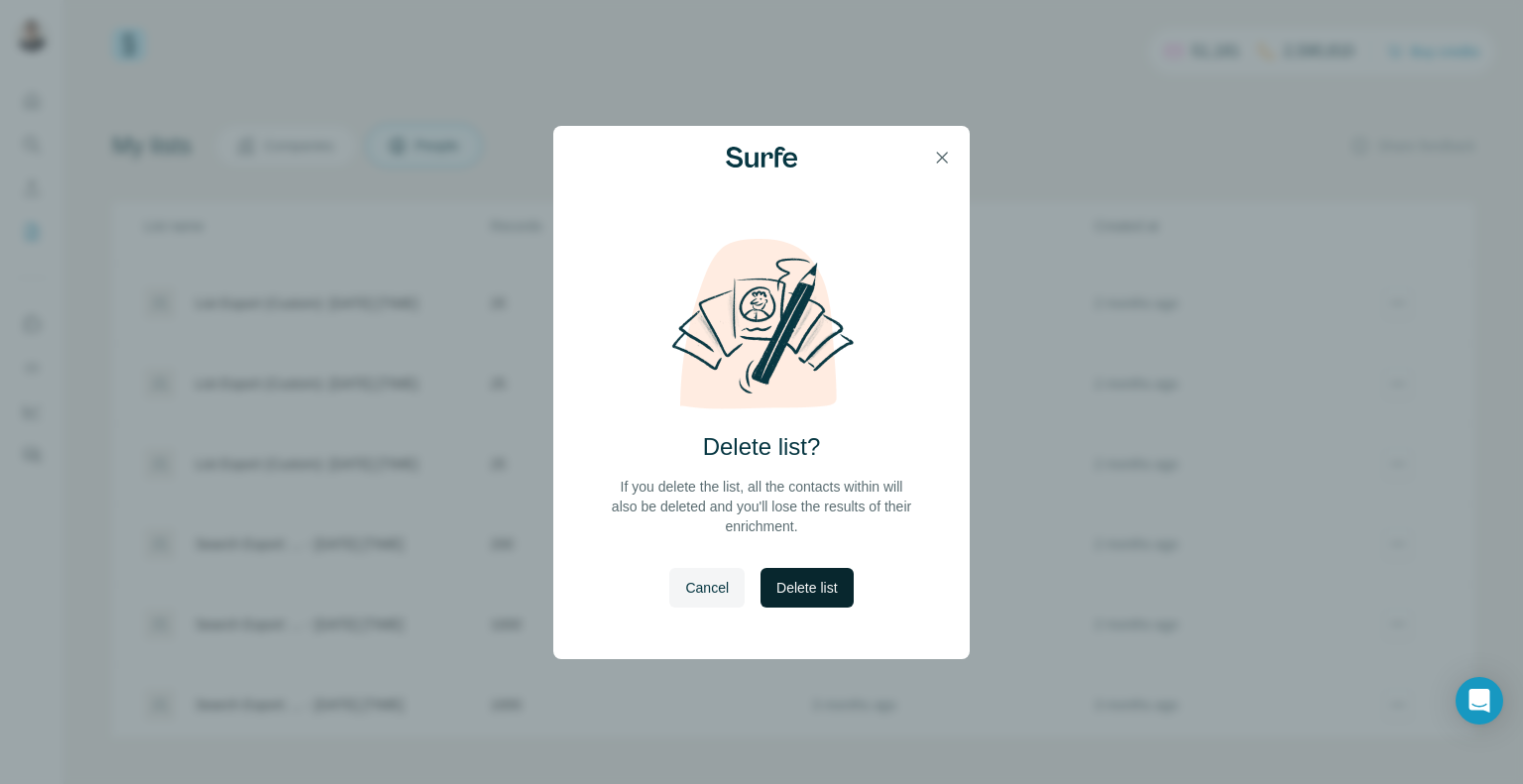 click on "Delete list" at bounding box center [806, 588] 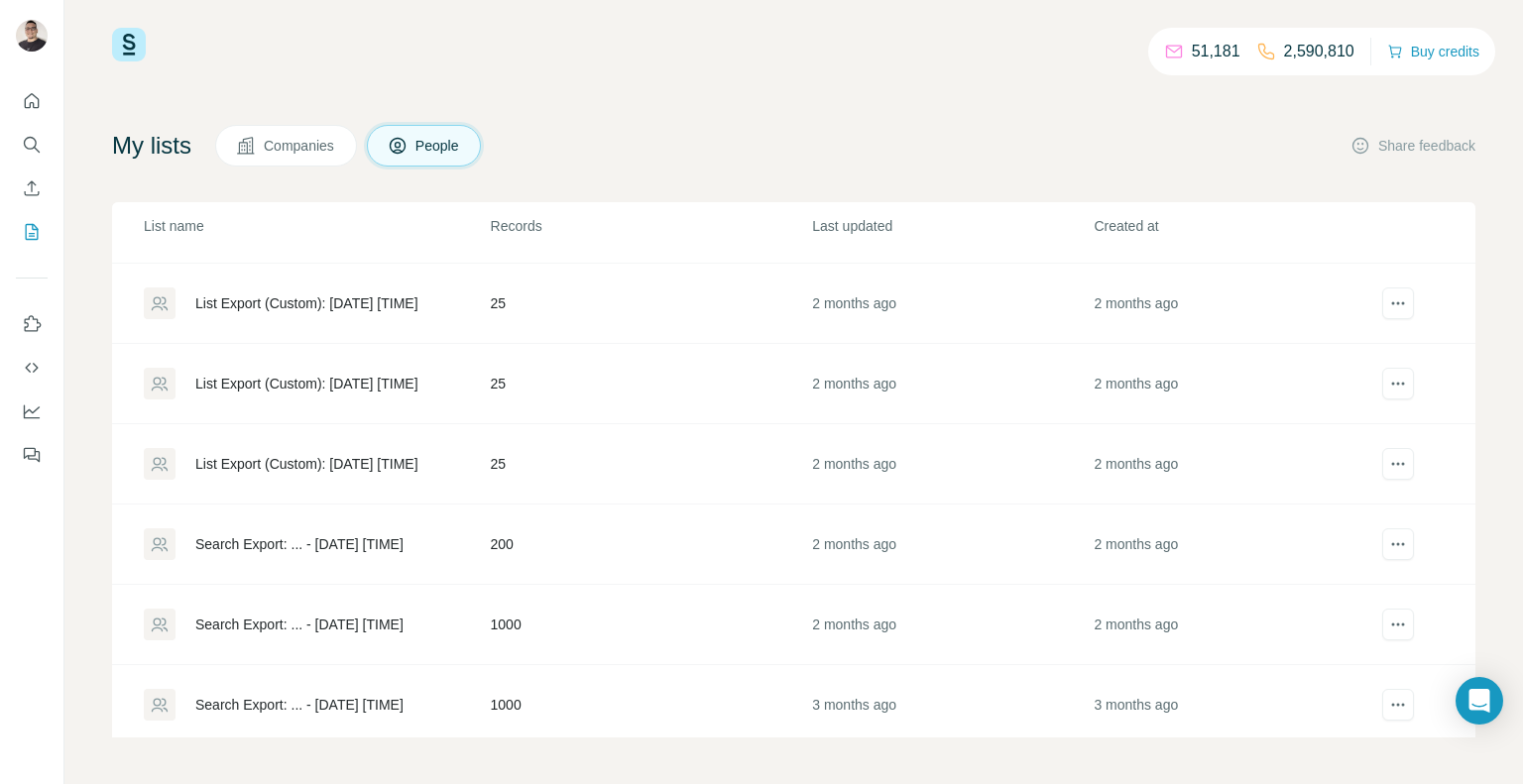 click on "2 months ago" at bounding box center [952, 544] 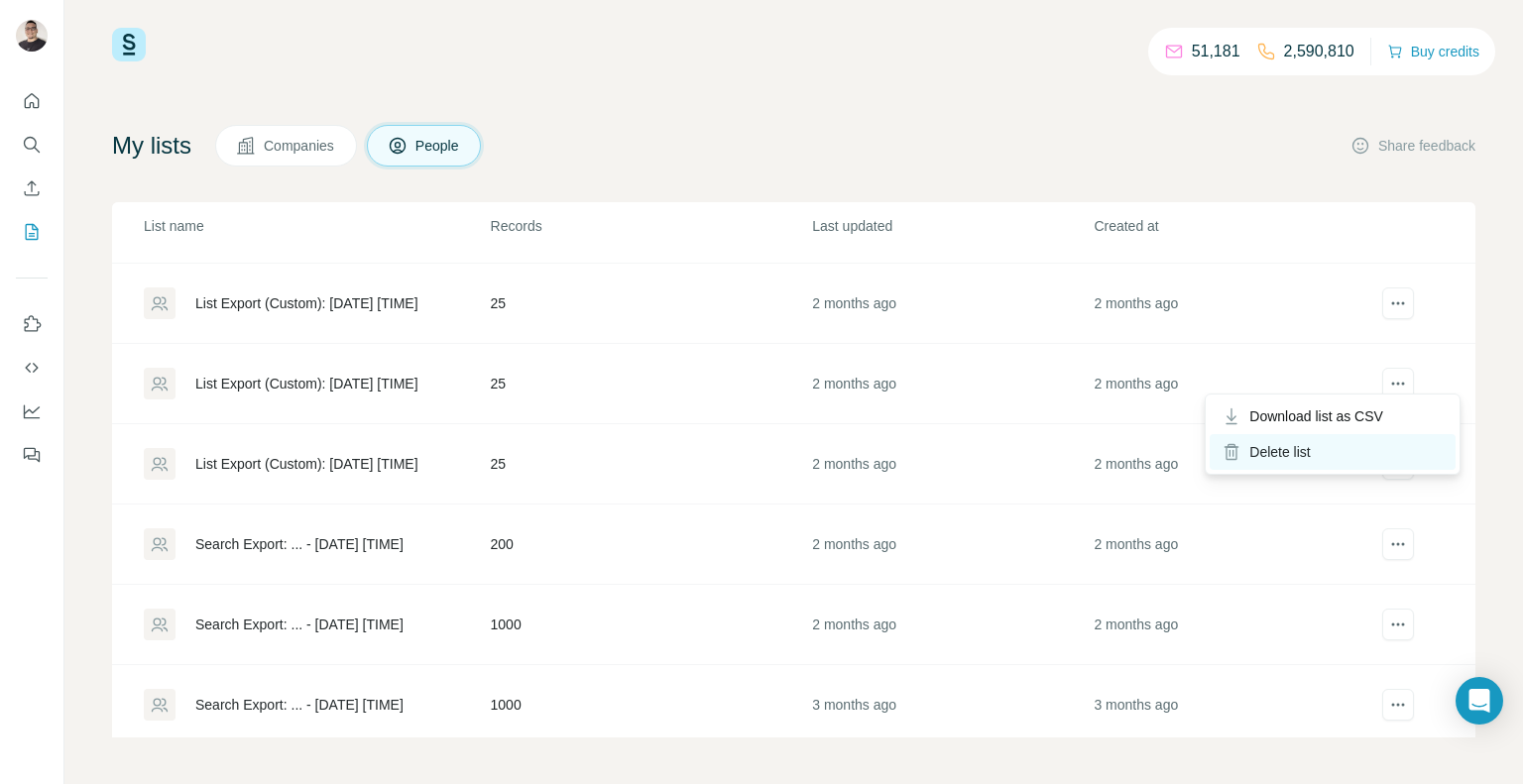 click on "Delete list" at bounding box center (1333, 452) 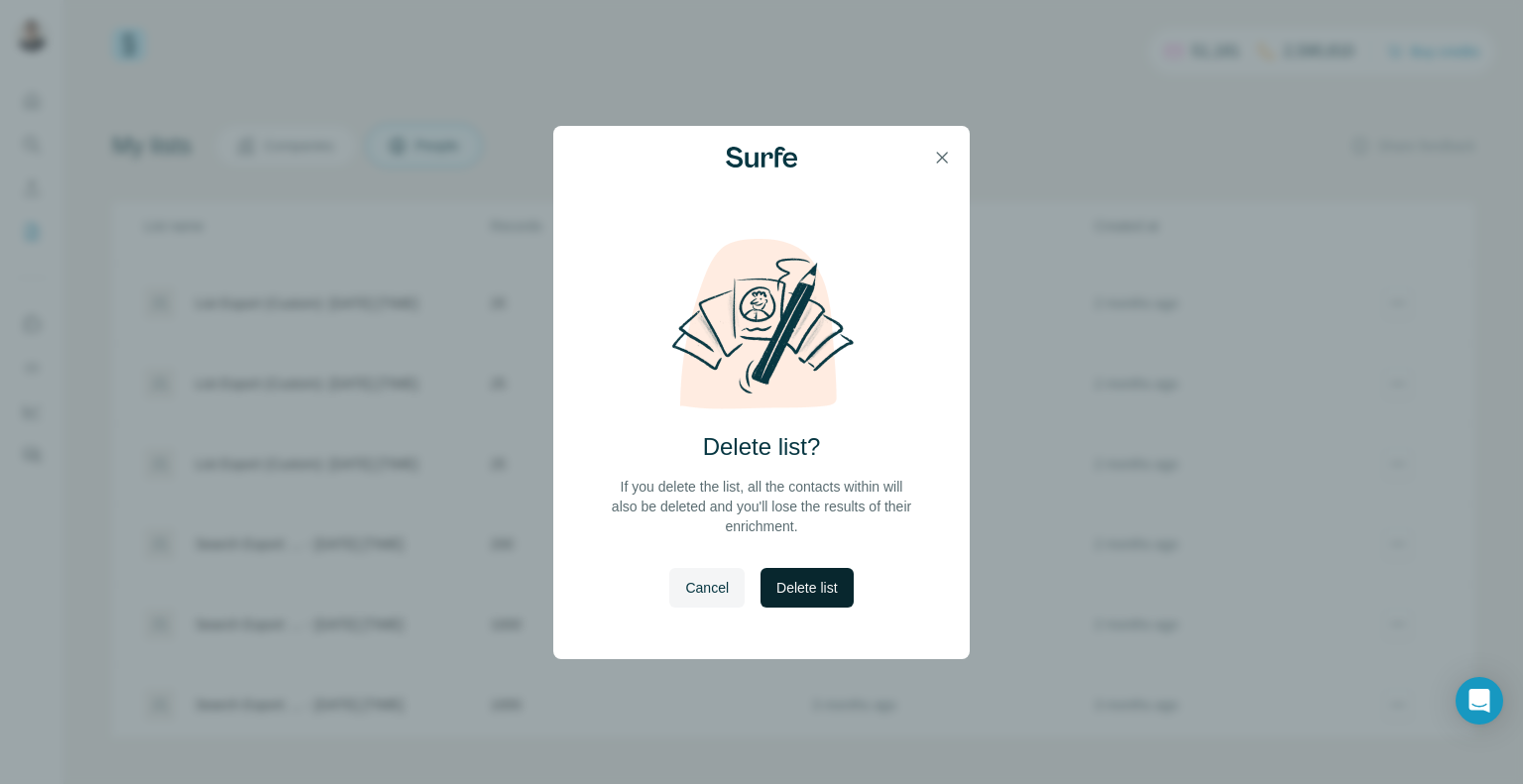 click on "Delete list" at bounding box center [806, 588] 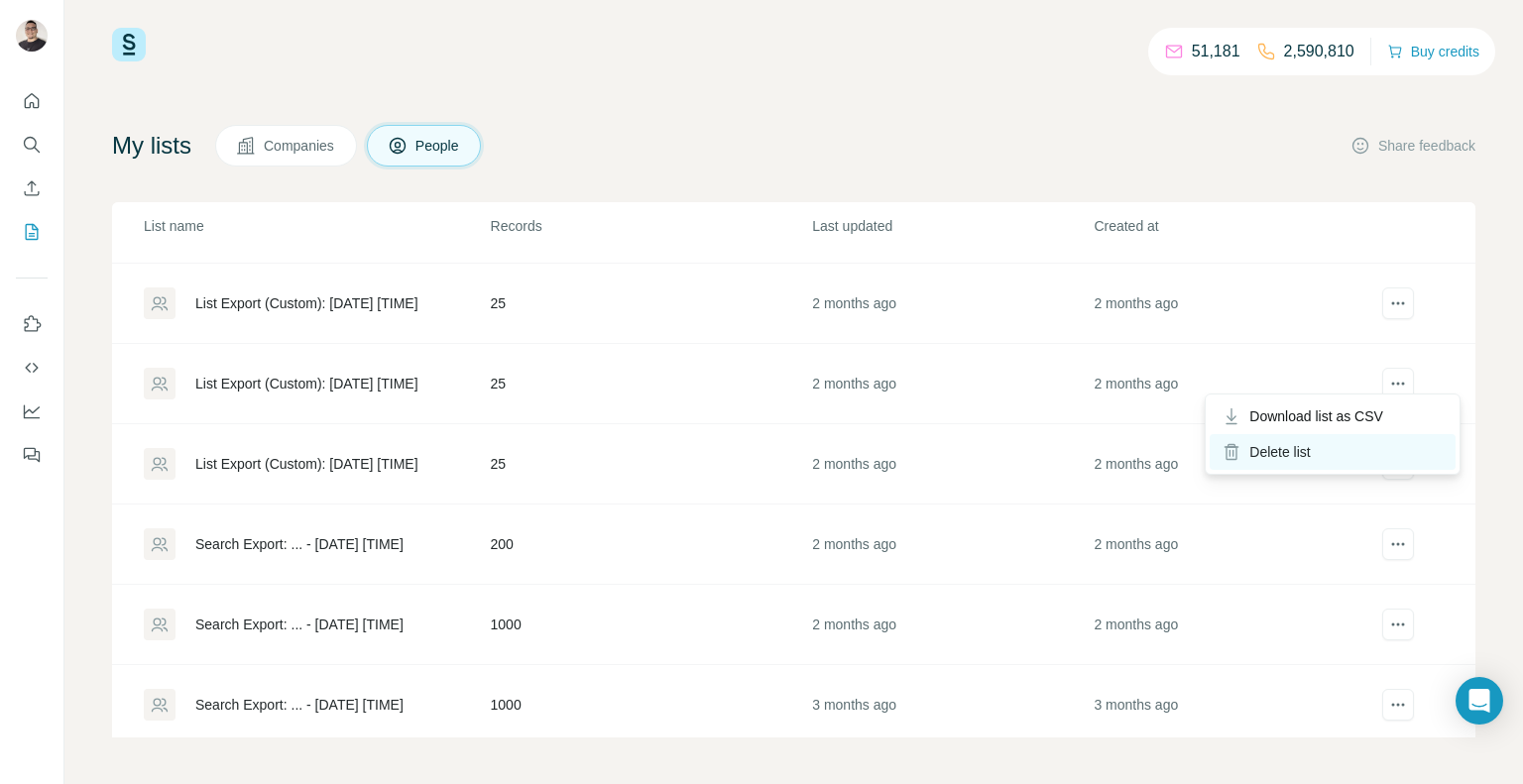 click on "Delete list" at bounding box center (1333, 452) 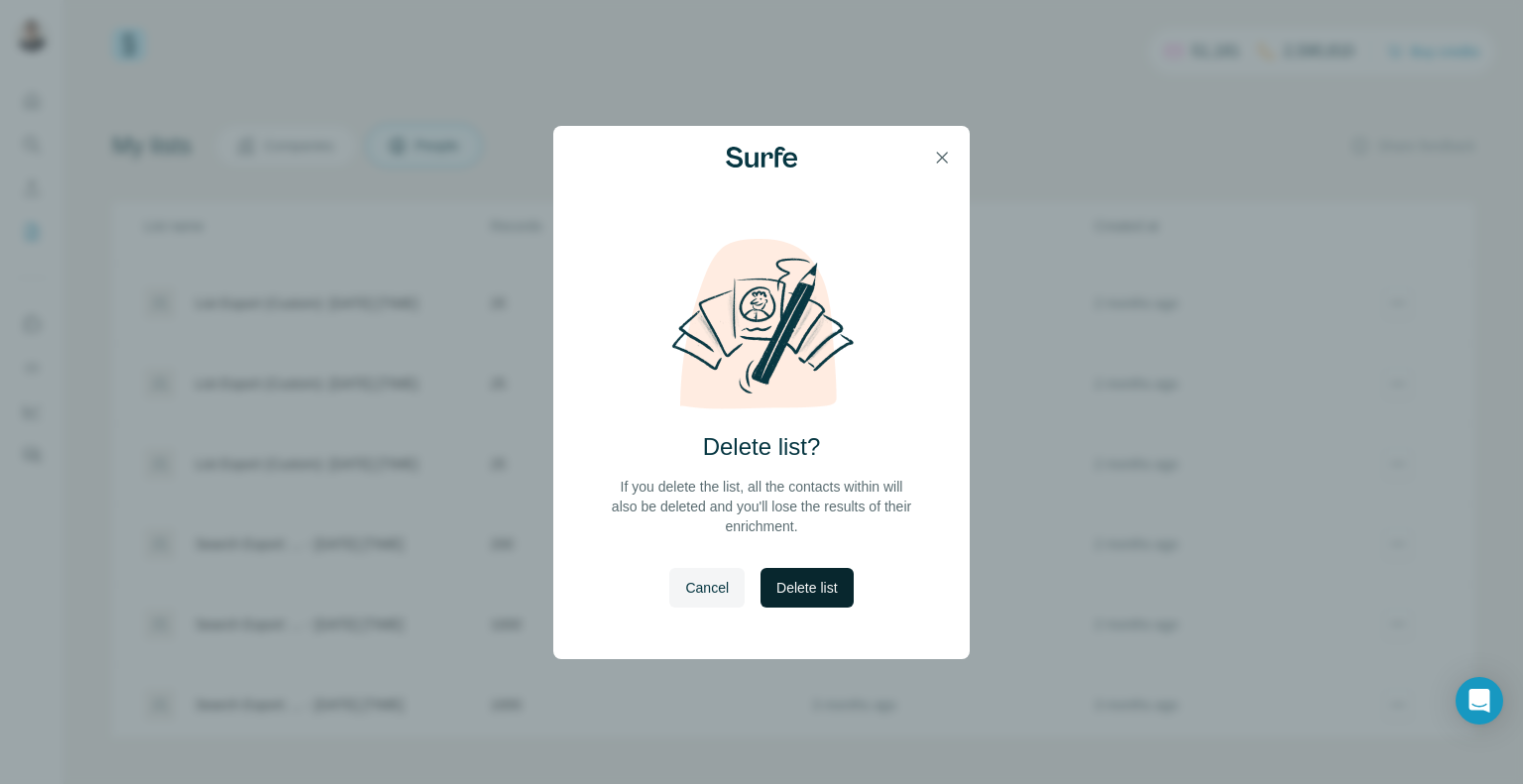 click on "Delete list" at bounding box center (806, 588) 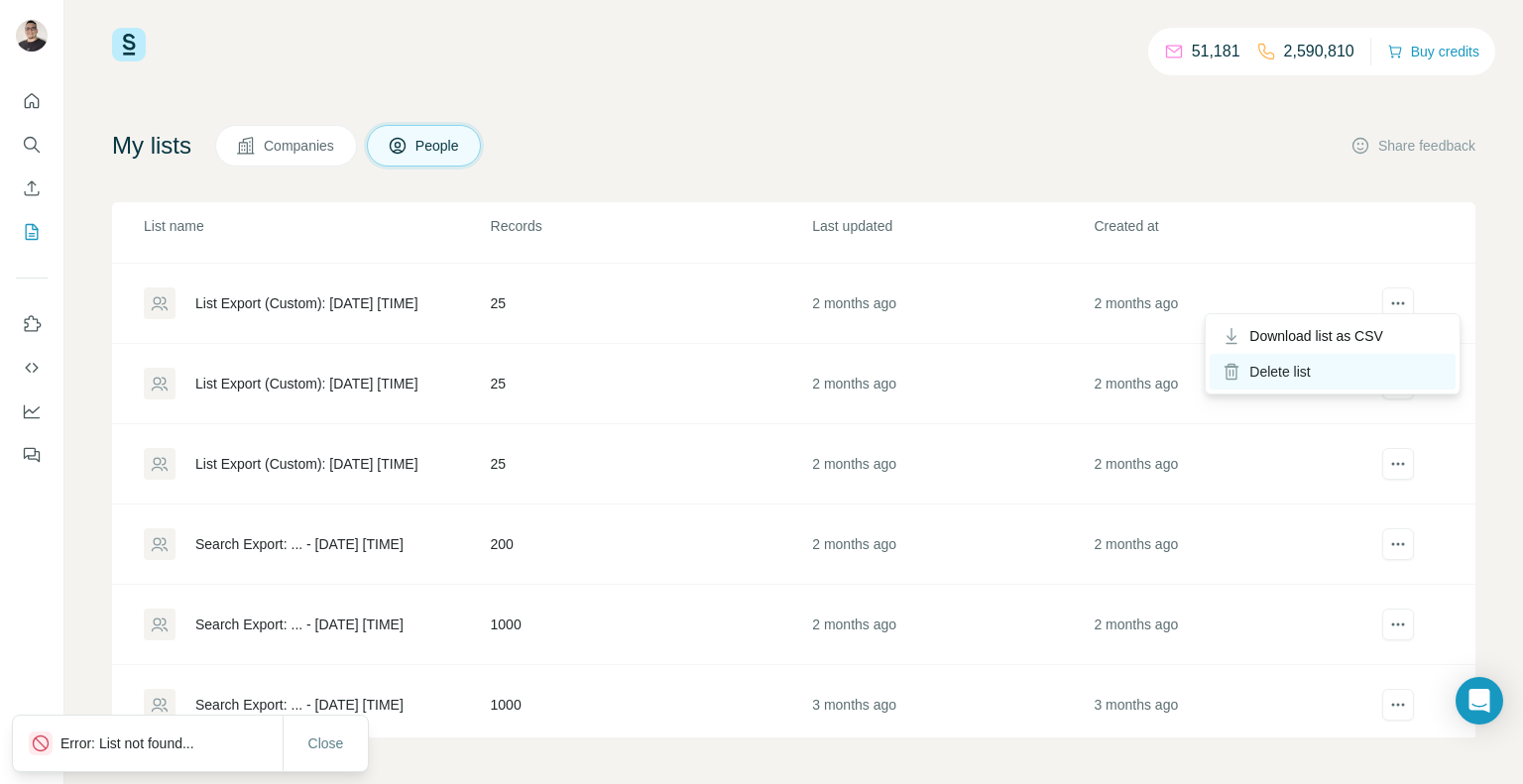 click on "Delete list" at bounding box center (1333, 372) 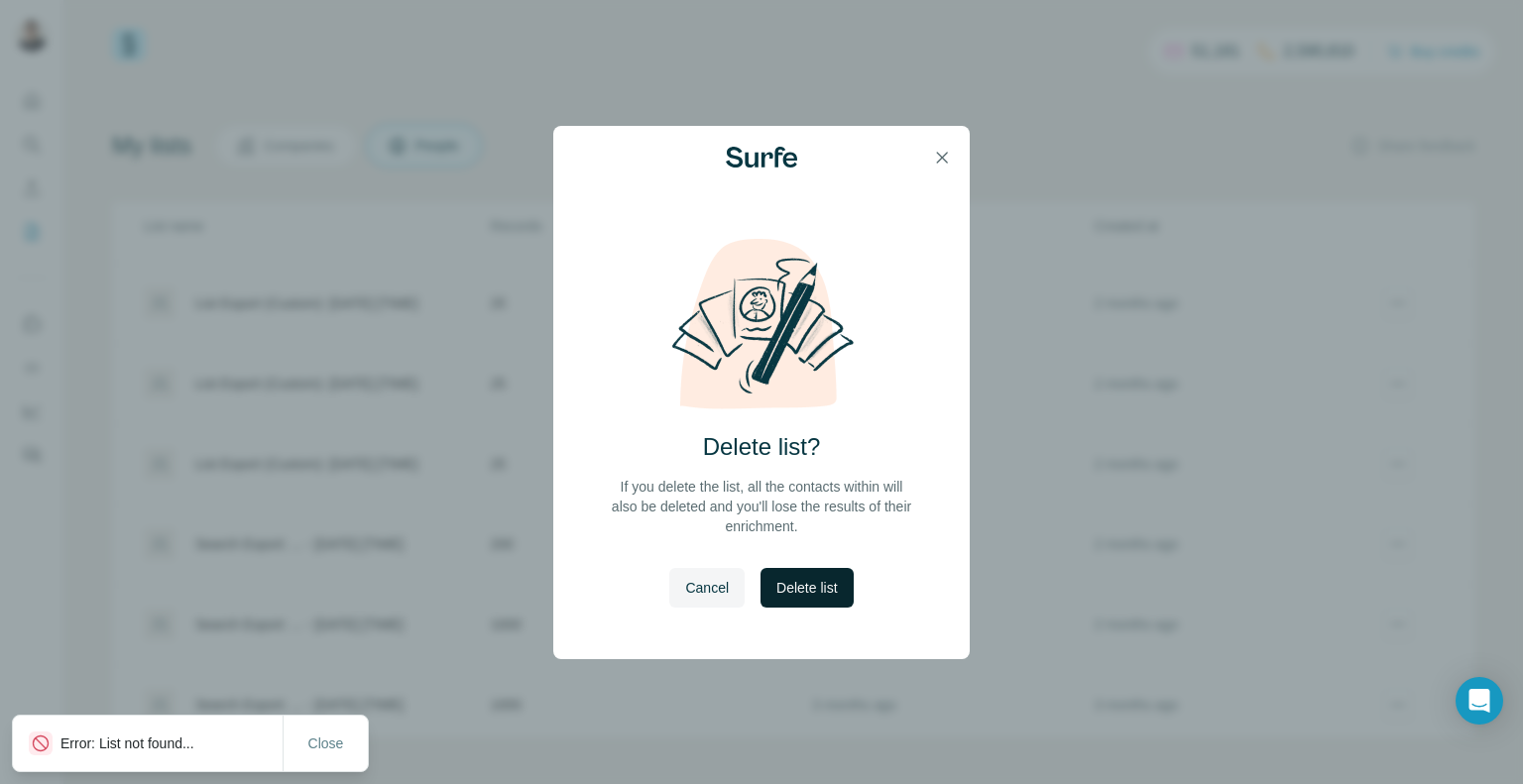click on "Delete list" at bounding box center [806, 588] 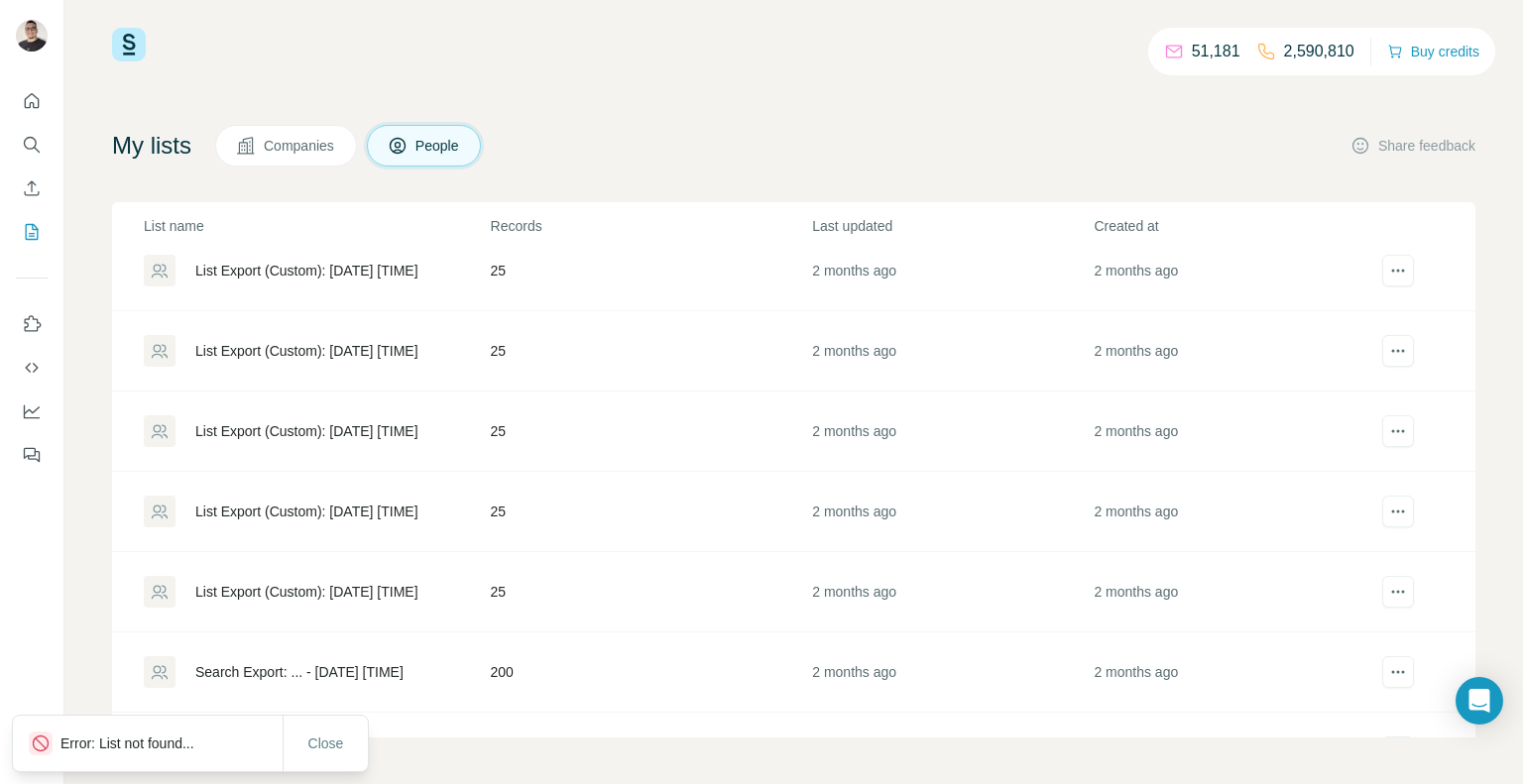 scroll, scrollTop: 2556, scrollLeft: 0, axis: vertical 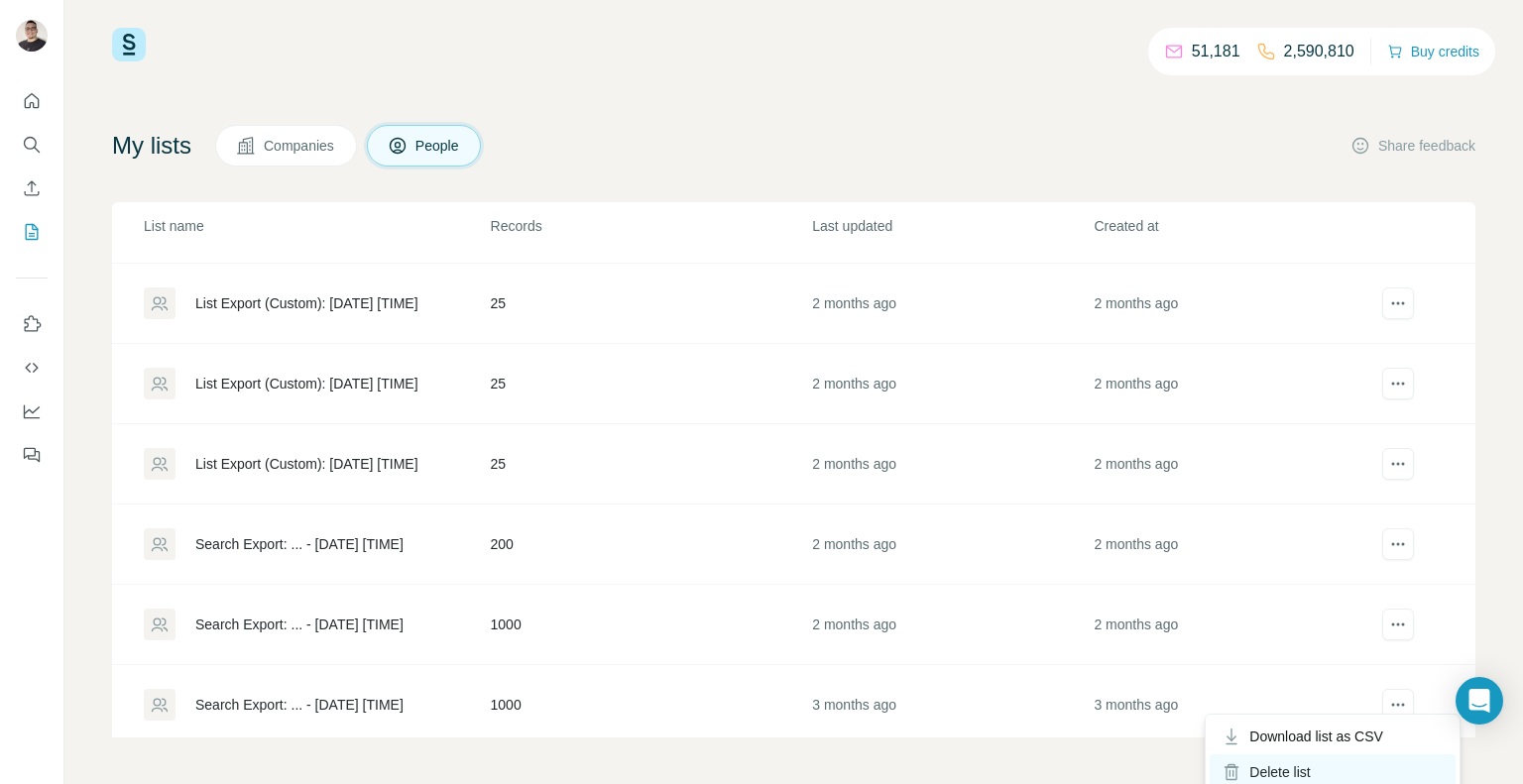 click on "Delete list" at bounding box center [1333, 772] 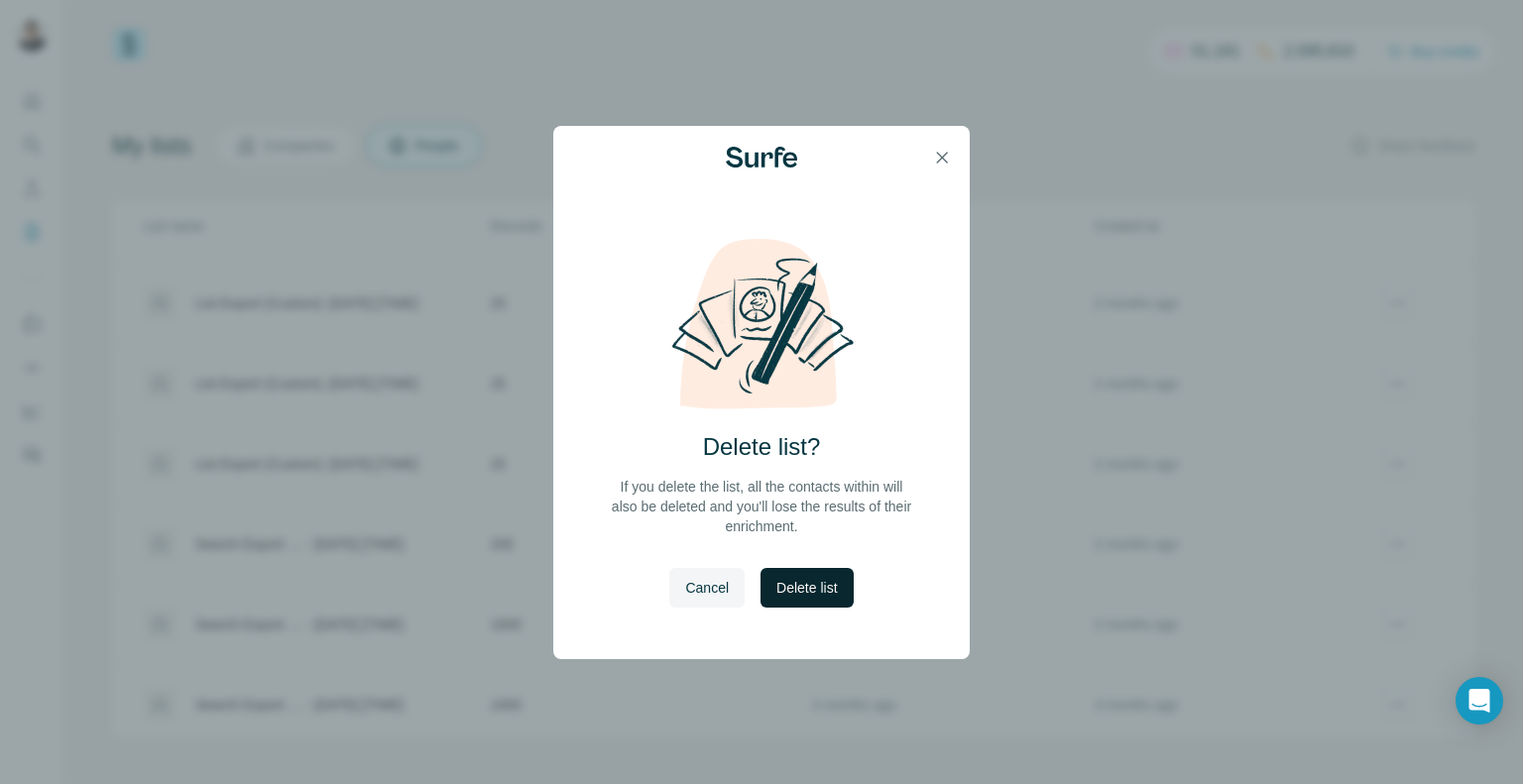 click on "Delete list" at bounding box center [806, 588] 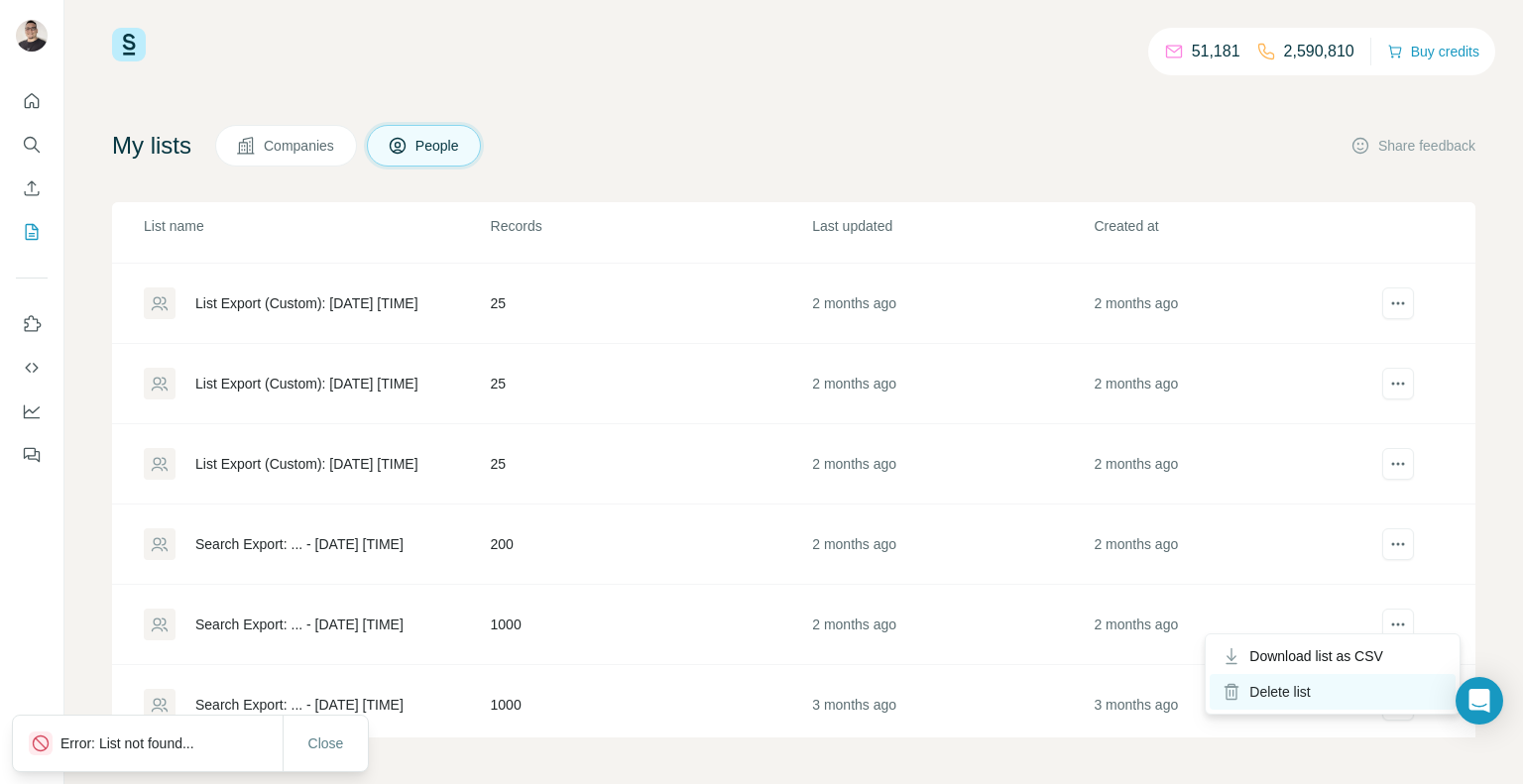 click on "Delete list" at bounding box center [1333, 692] 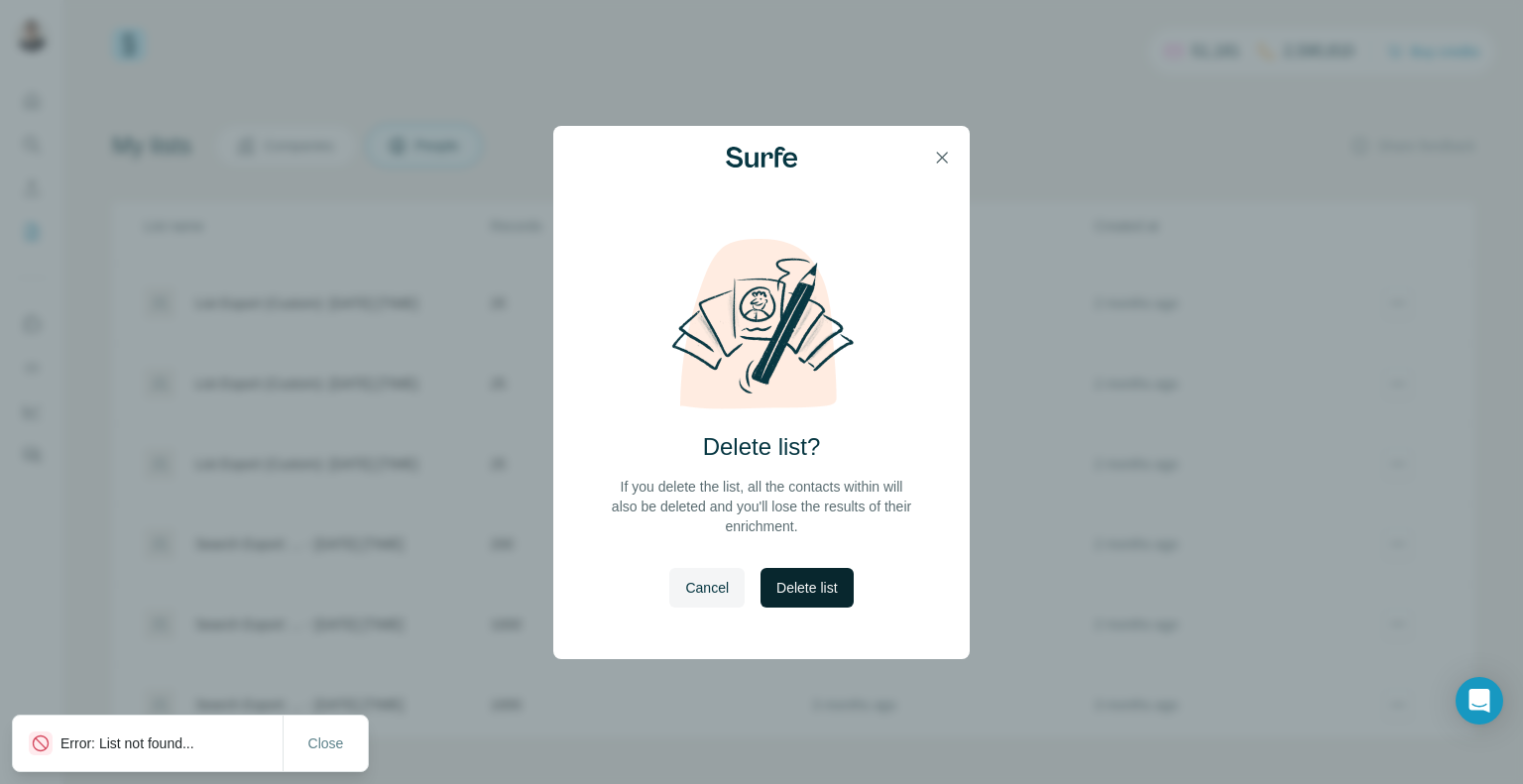 click on "Delete list" at bounding box center (806, 588) 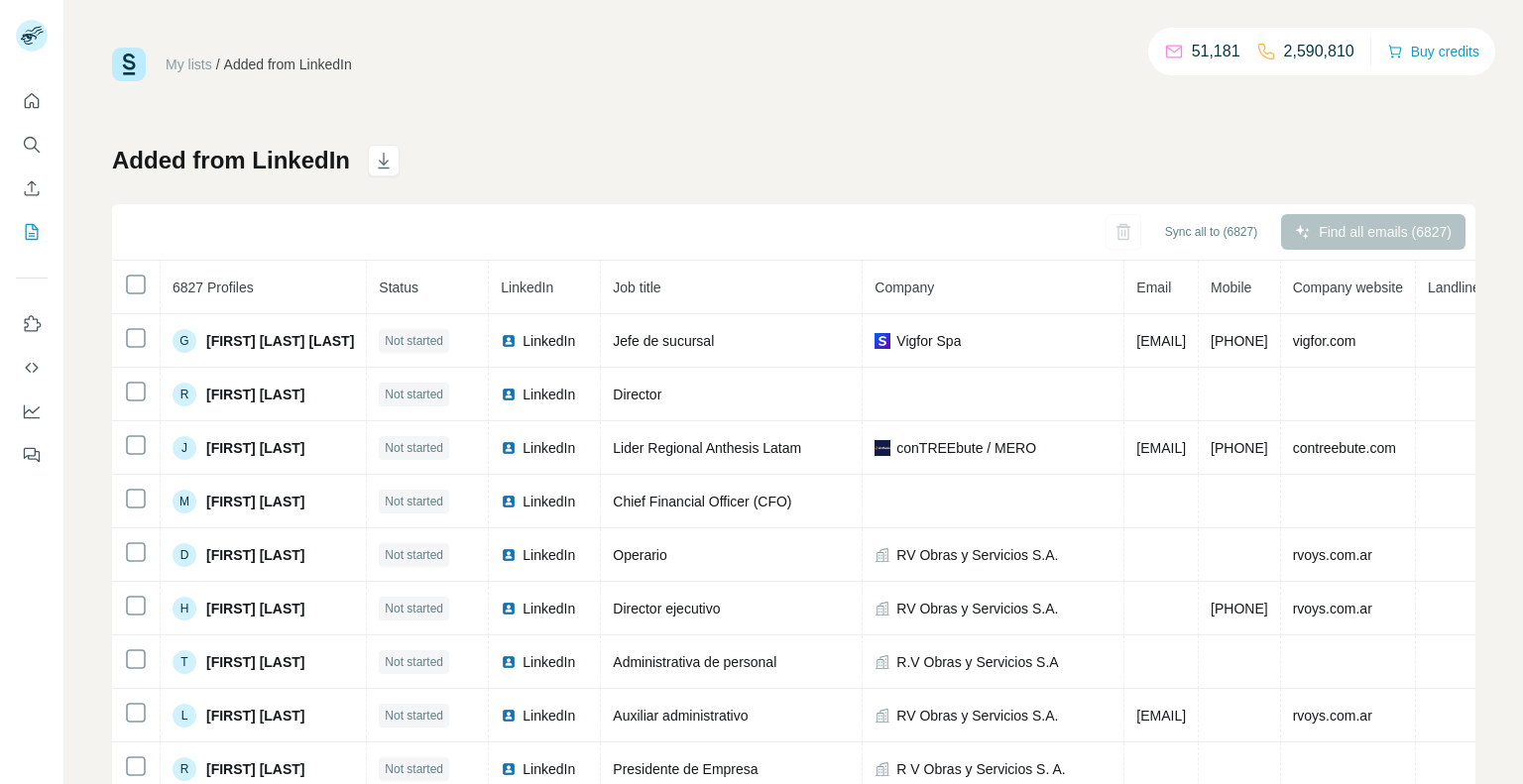 scroll, scrollTop: 0, scrollLeft: 0, axis: both 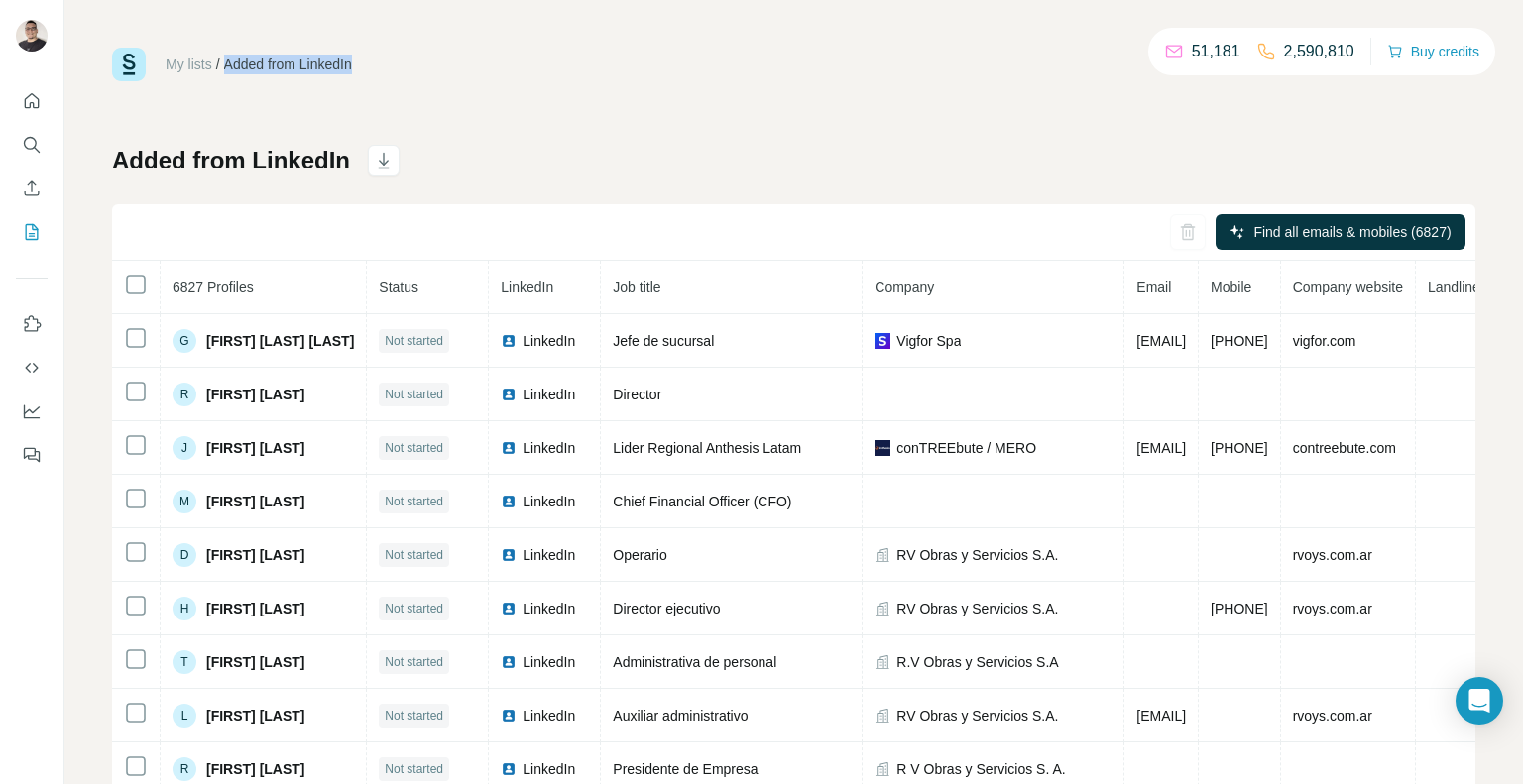 drag, startPoint x: 365, startPoint y: 67, endPoint x: 229, endPoint y: 70, distance: 136.03308 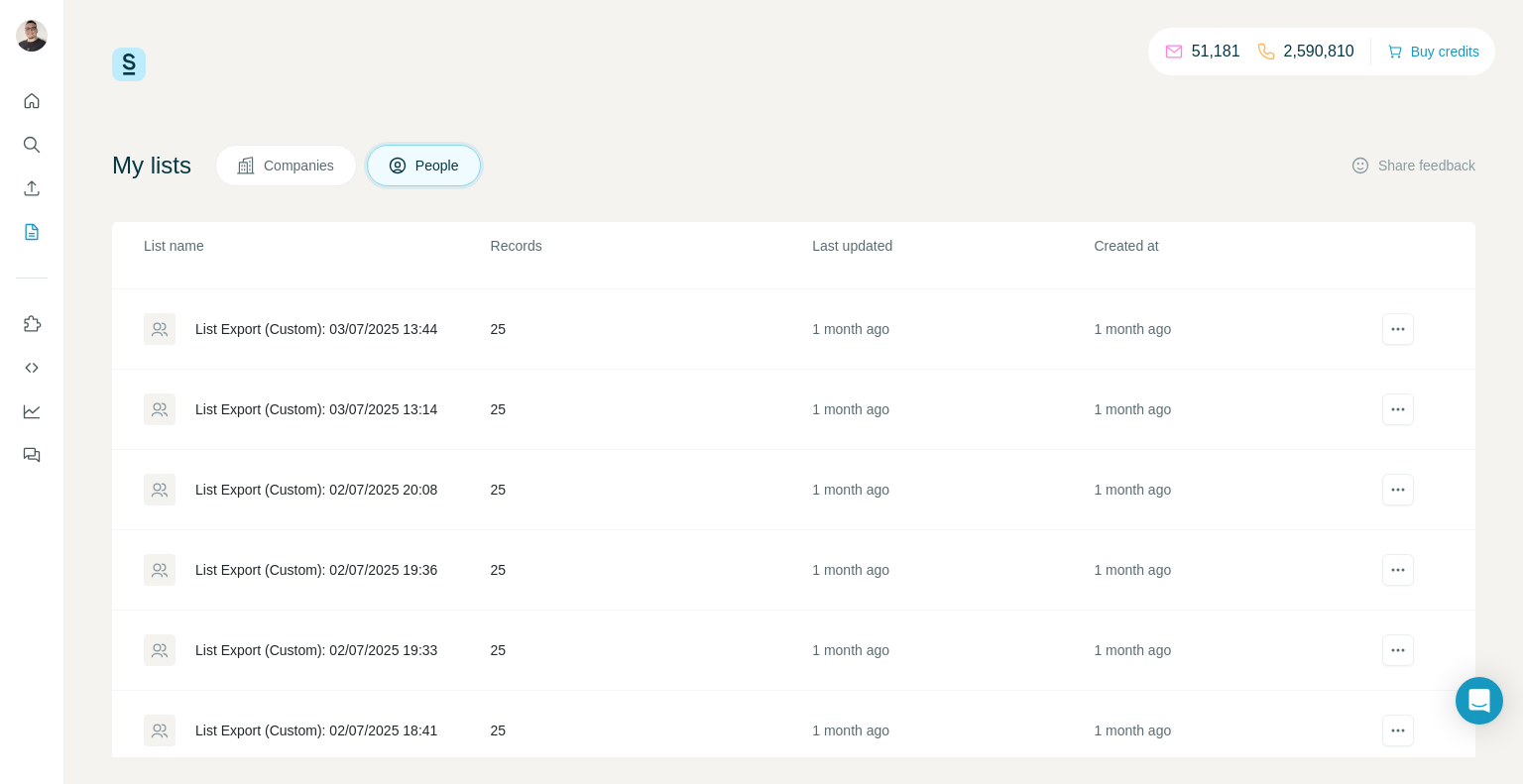 scroll, scrollTop: 313, scrollLeft: 0, axis: vertical 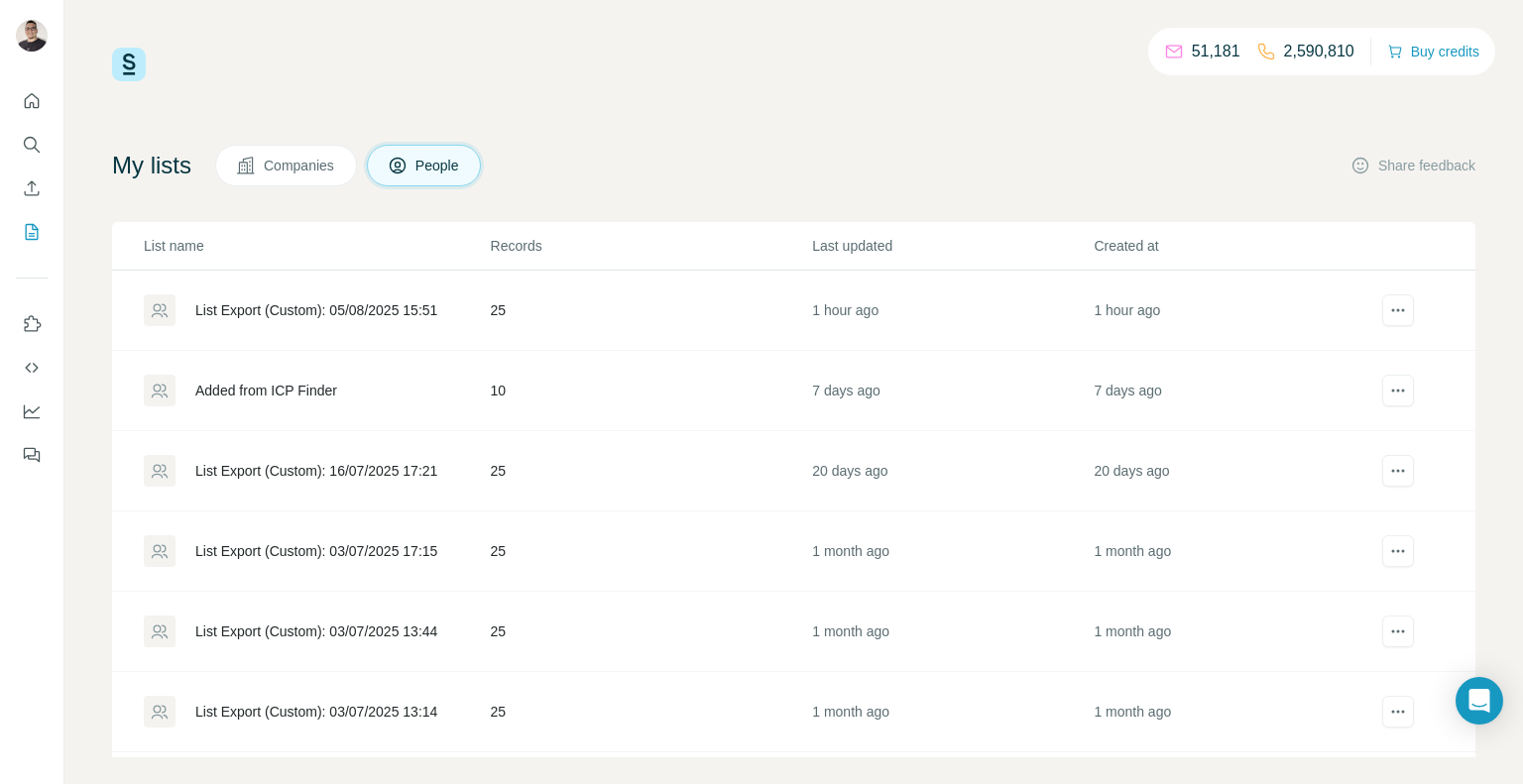 click on "Companies" at bounding box center [299, 166] 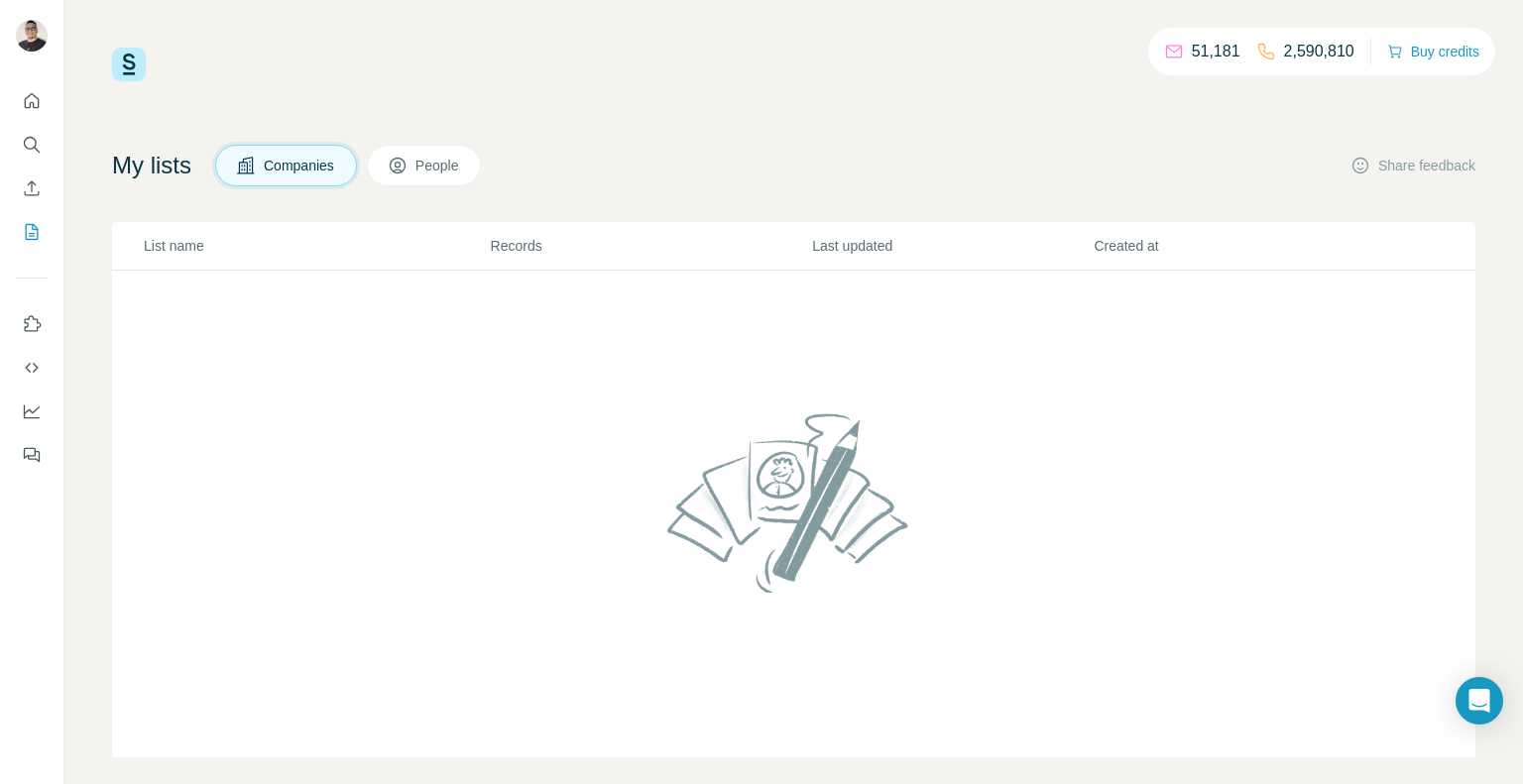 click on "People" at bounding box center [424, 166] 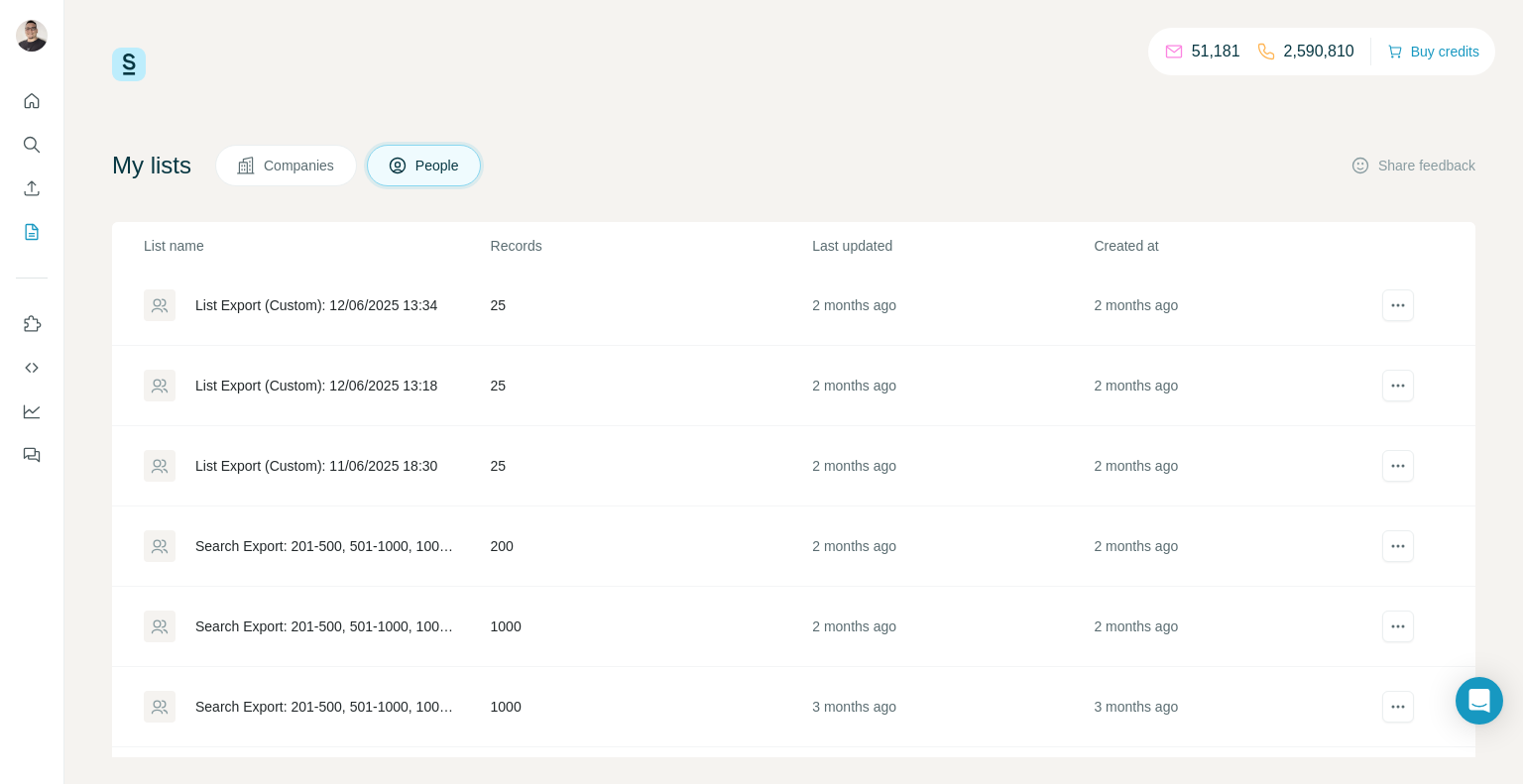 scroll, scrollTop: 2636, scrollLeft: 0, axis: vertical 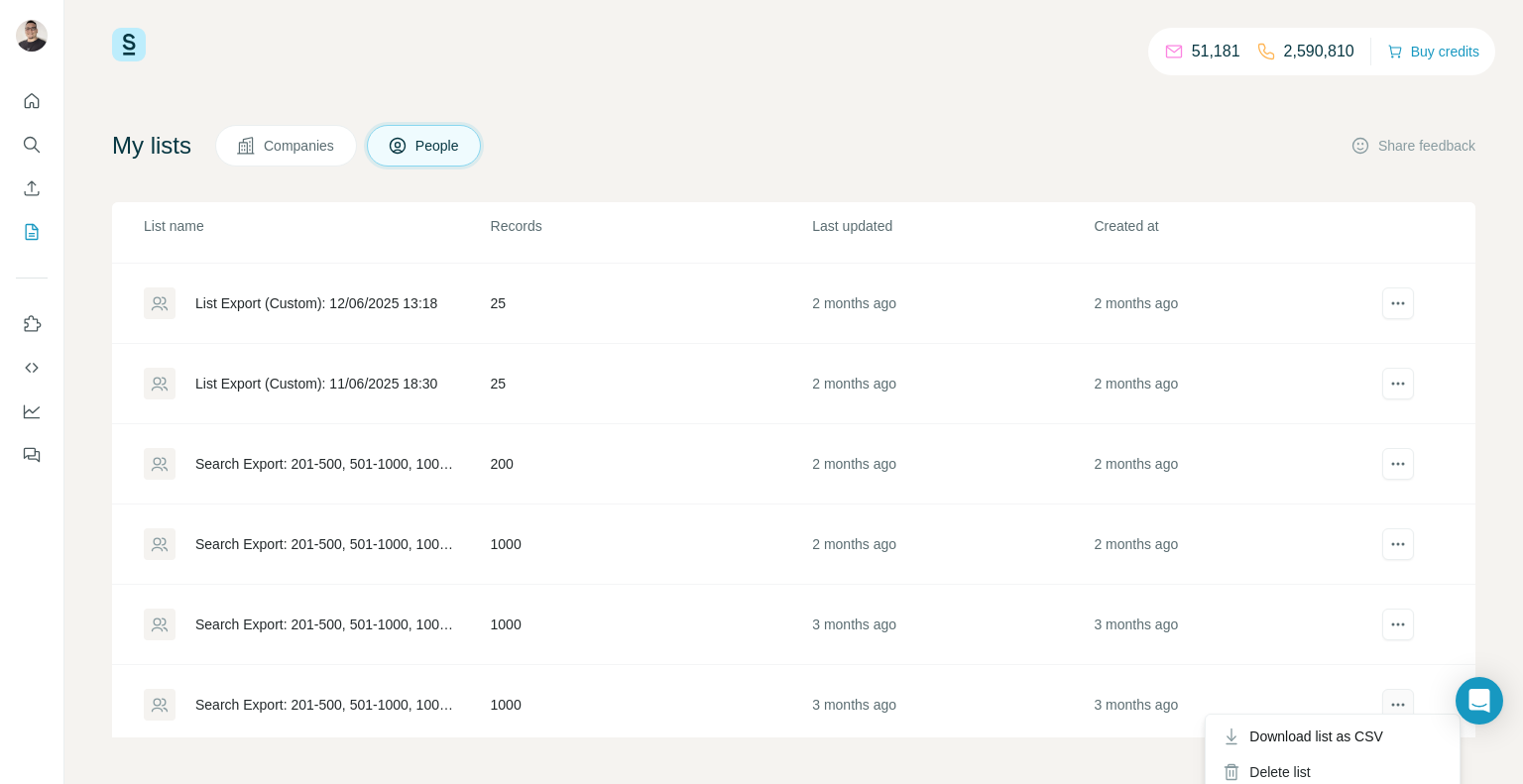 click 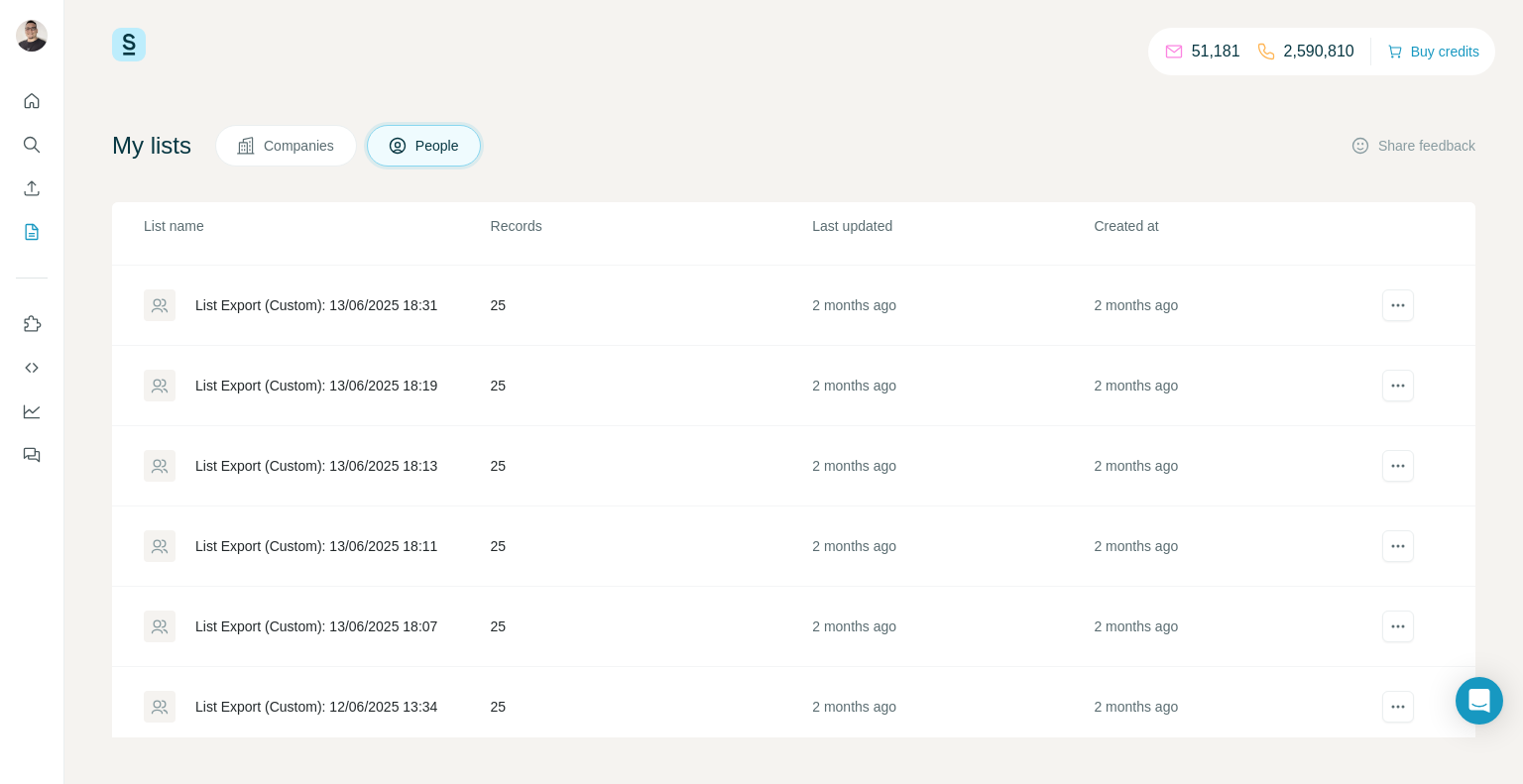 scroll, scrollTop: 2636, scrollLeft: 0, axis: vertical 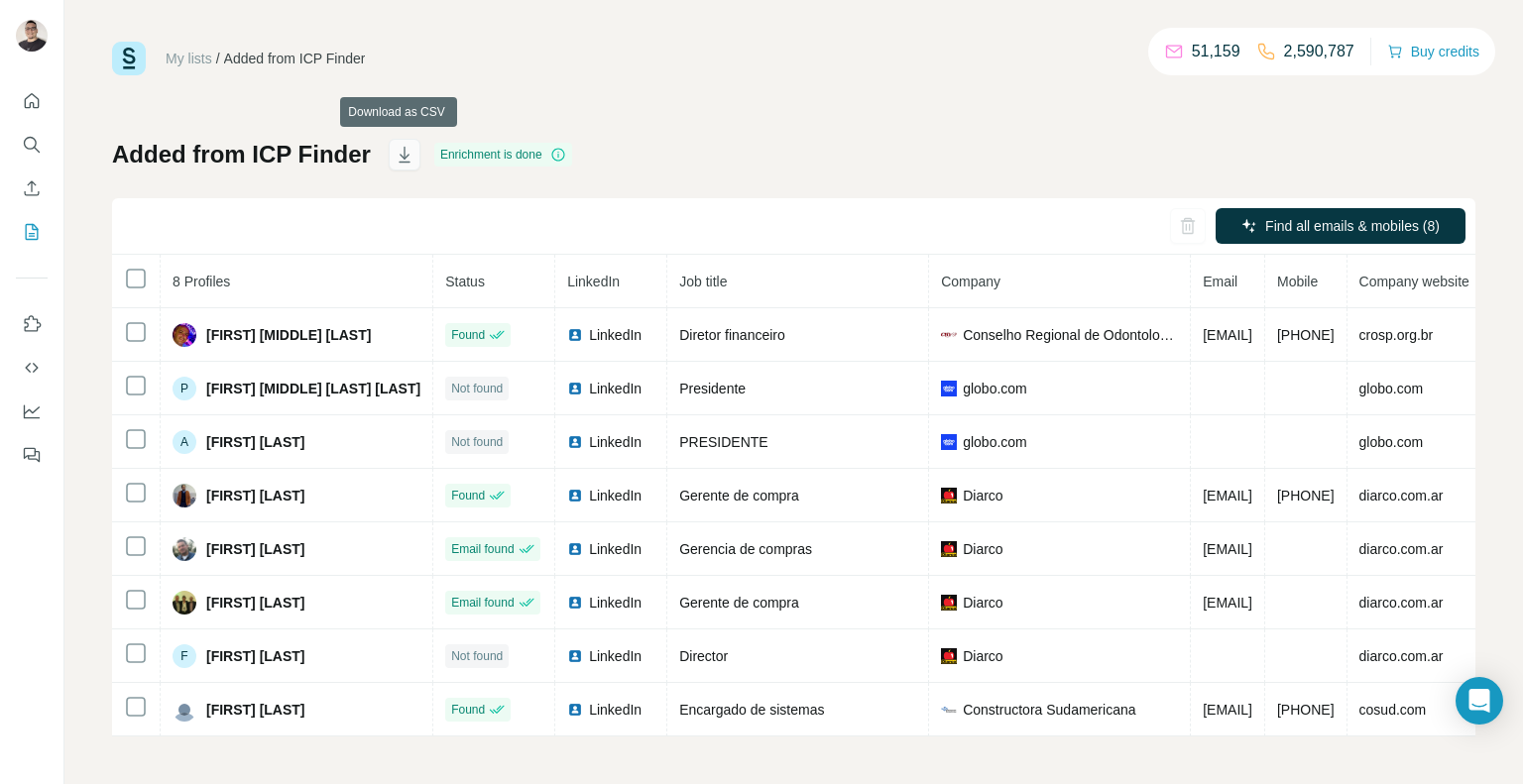 click 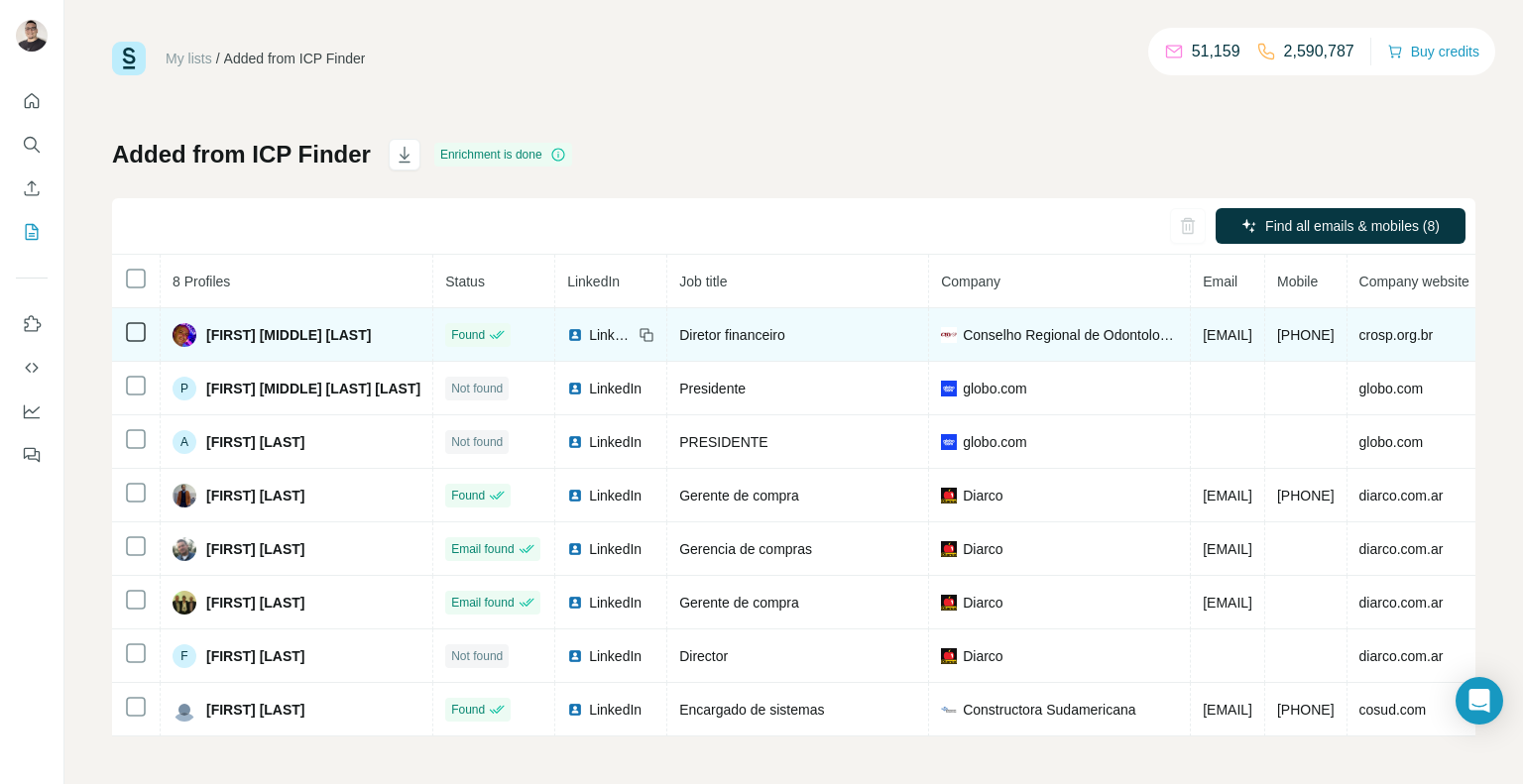 drag, startPoint x: 1205, startPoint y: 329, endPoint x: 1372, endPoint y: 328, distance: 167.00299 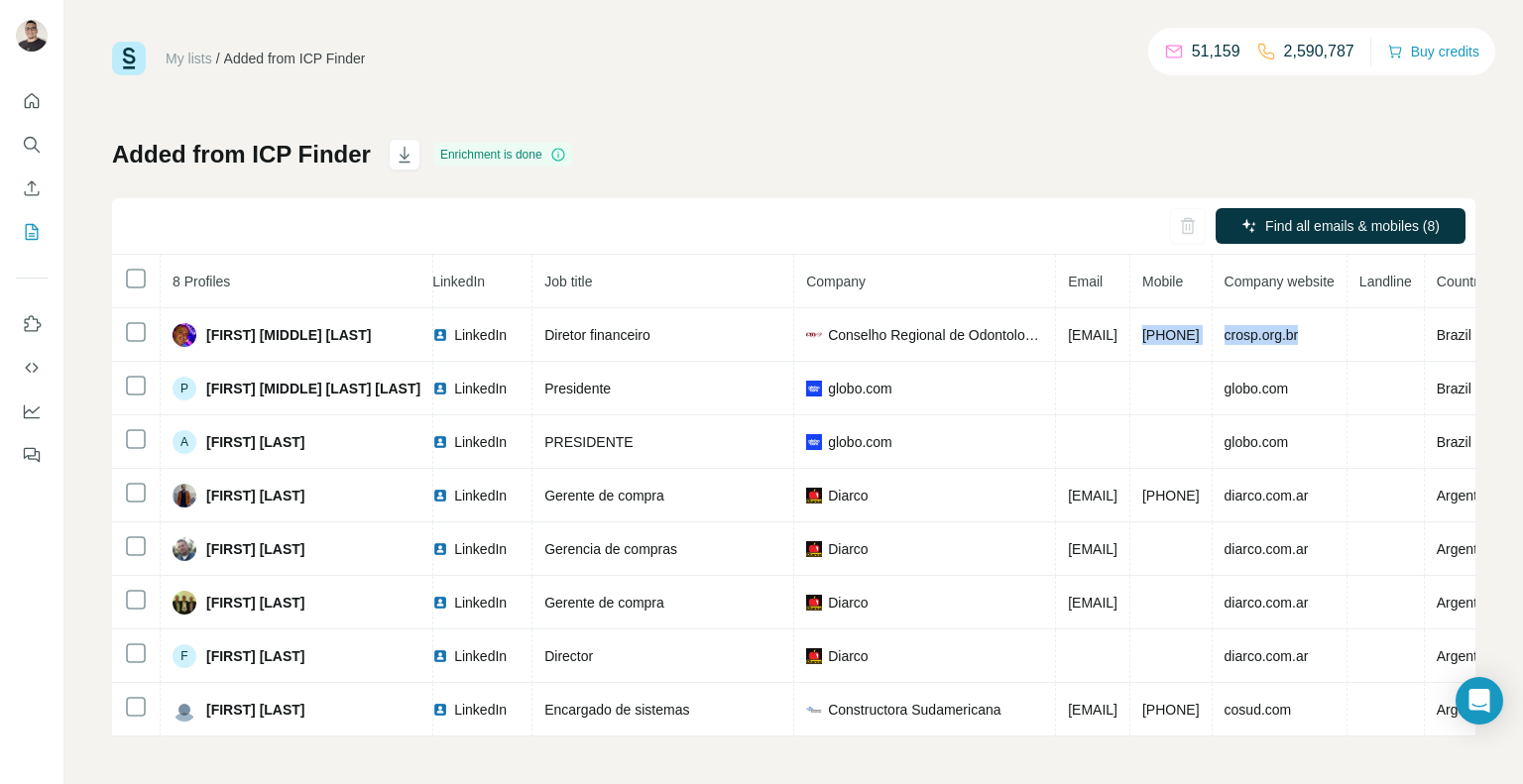 scroll, scrollTop: 0, scrollLeft: 369, axis: horizontal 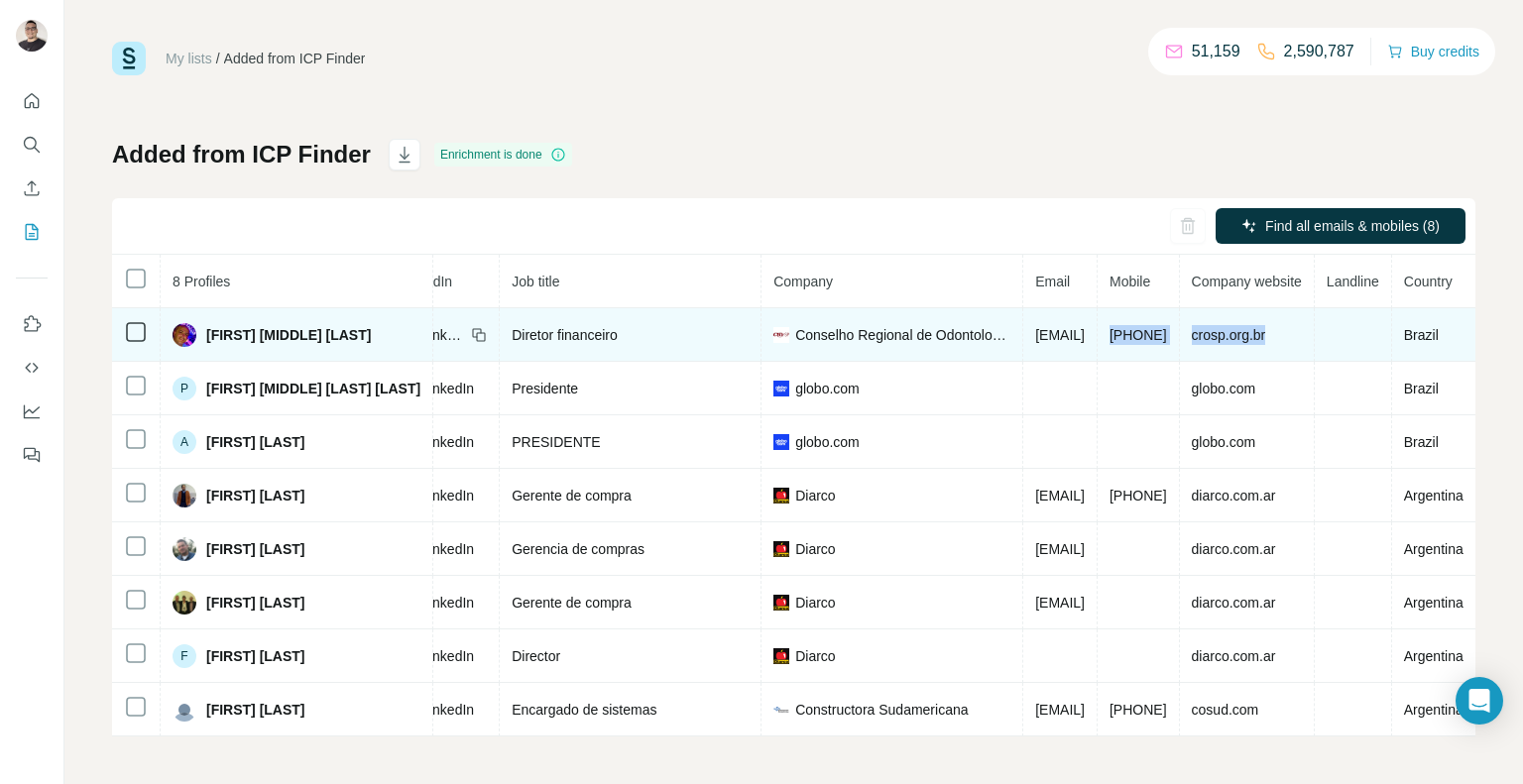 drag, startPoint x: 1404, startPoint y: 331, endPoint x: 1157, endPoint y: 327, distance: 247.03239 